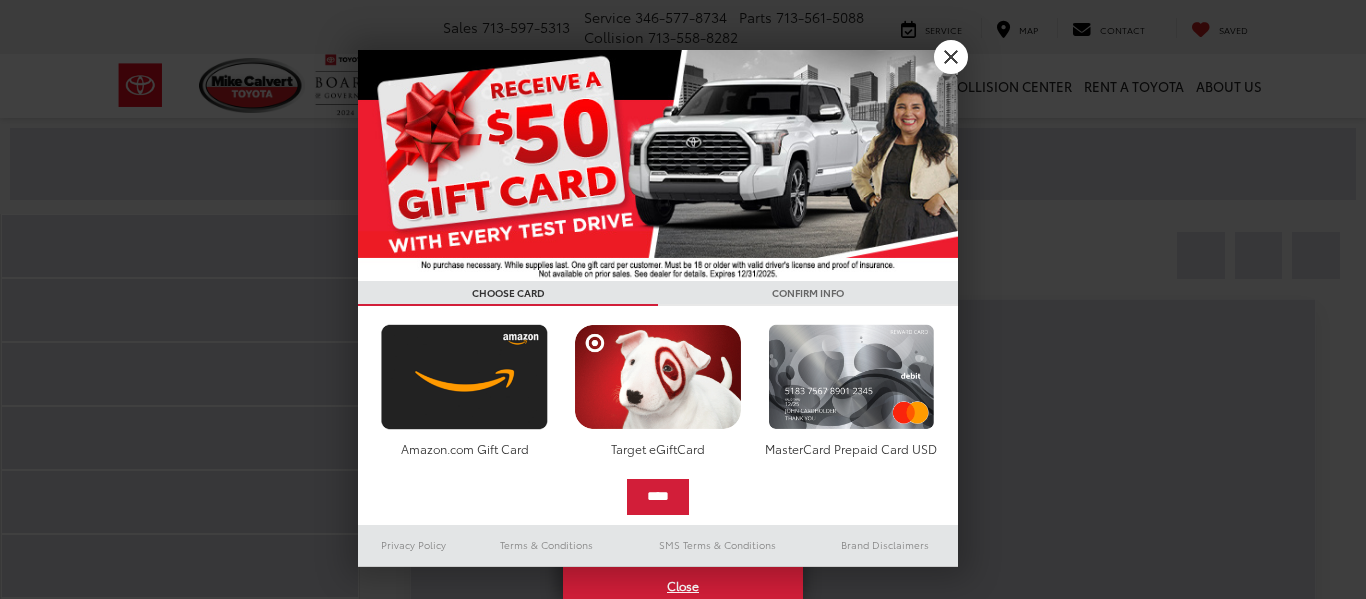 scroll, scrollTop: 0, scrollLeft: 0, axis: both 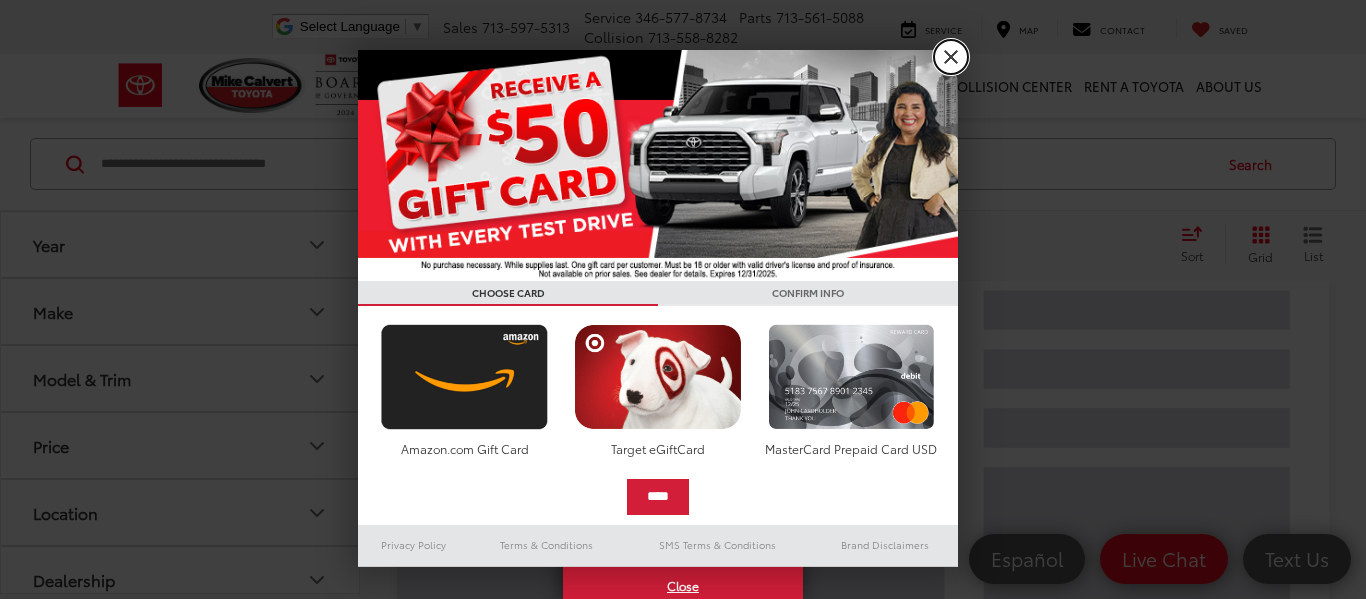click on "X" at bounding box center [951, 57] 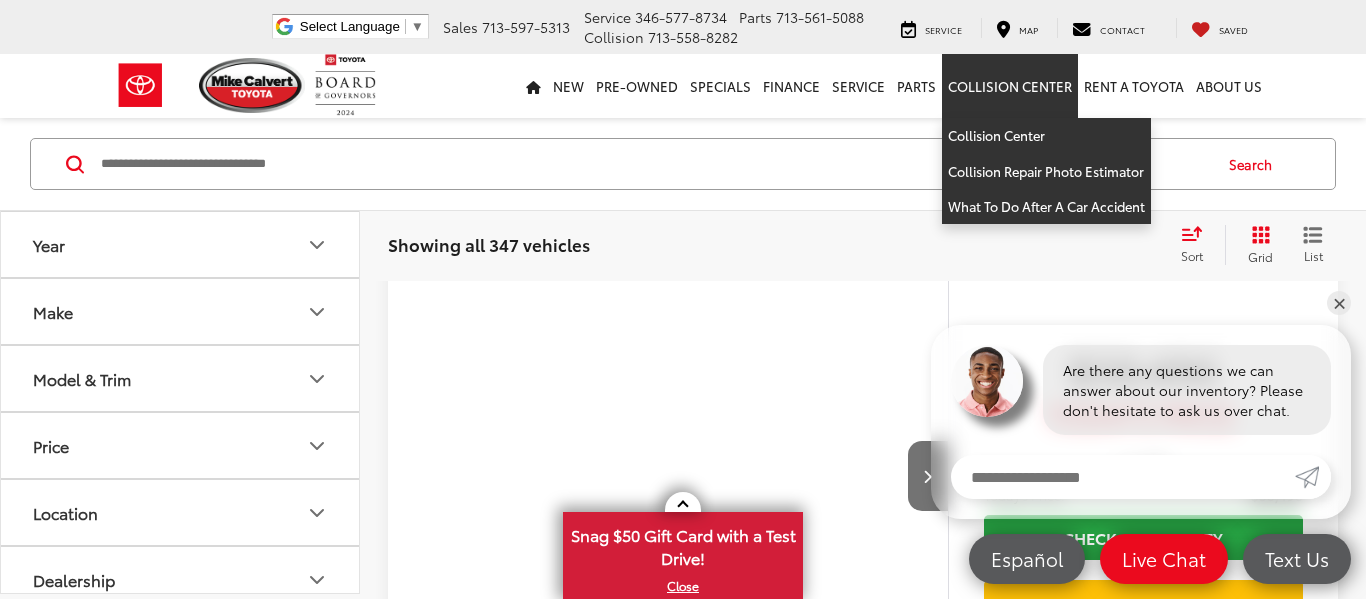 scroll, scrollTop: 0, scrollLeft: 0, axis: both 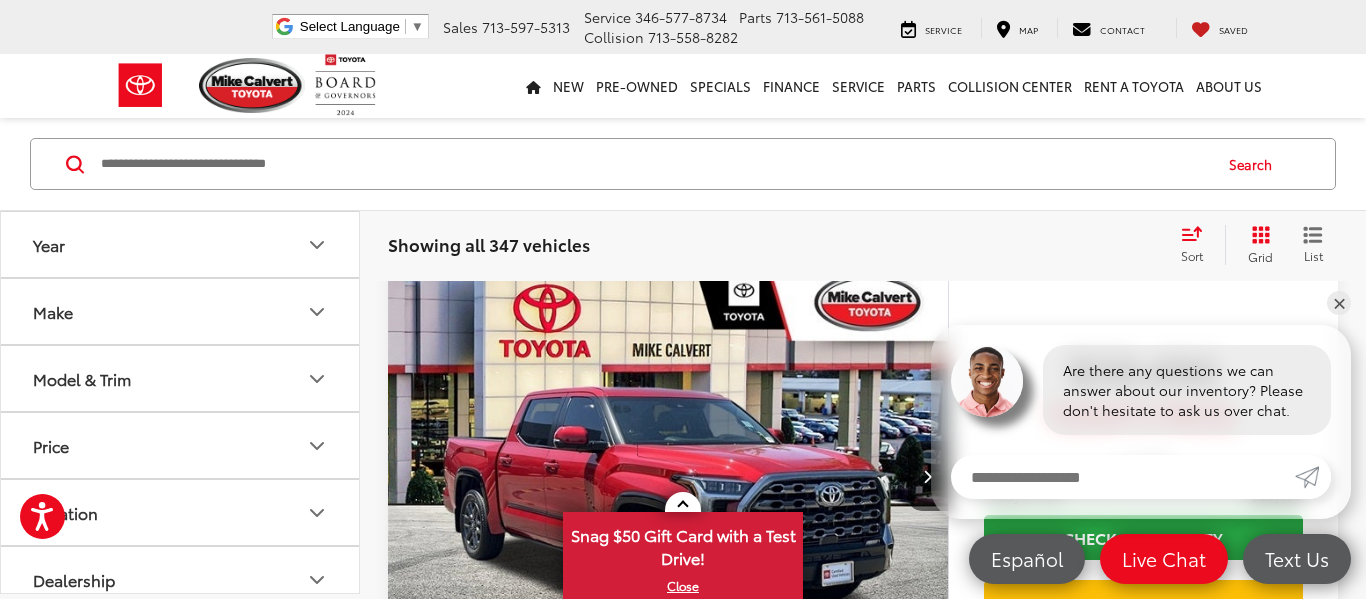 click on "2025  Toyota Tundra  Platinum
Copy Link Share Print View Details VIN:  5TFNA5DB3SX240116 Stock:  P52863 Model:  8375 7,397 mi Ext. Int. Features Bluetooth® Heated Steering Wheel Remote Start 4WD/AWD Android Auto Apple CarPlay Disclaimer More Details Comments Dealer Comments Mike Calvert Toyota has been here in Houston for 35 years. Family owned and operated we have again been Nationally Recognized for outstanding Customer Service, Sales and Service. From the moment you contact us, you'll know our commitment to Customer Service is second to none. We strive to make your experience with Mike Calvert Toyota a good one - for the life of your vehicle. Whether you need to Purchase, Finance, or Service a New or Pre-Owned car, you've come to the right place. It will be a pleasure to serve you. CARFAX One-Owner. More...   Track Price
$58,496
Today's Price:" at bounding box center [863, 4645] 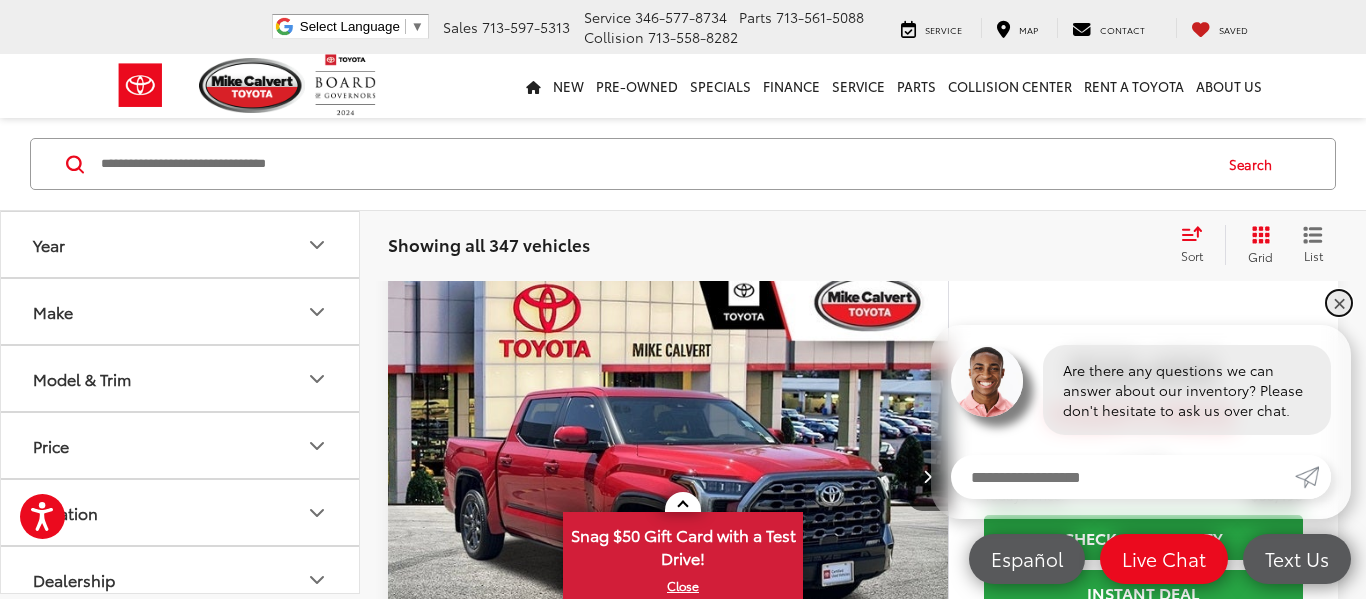 click on "✕" at bounding box center (1339, 303) 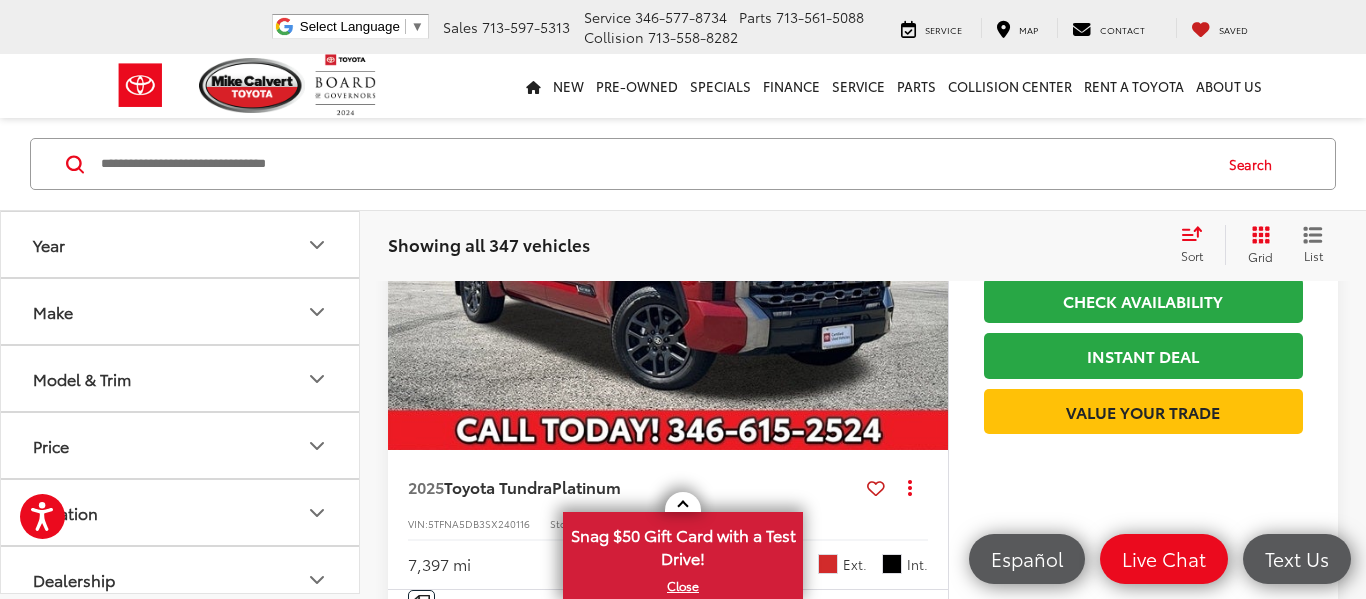 scroll, scrollTop: 255, scrollLeft: 0, axis: vertical 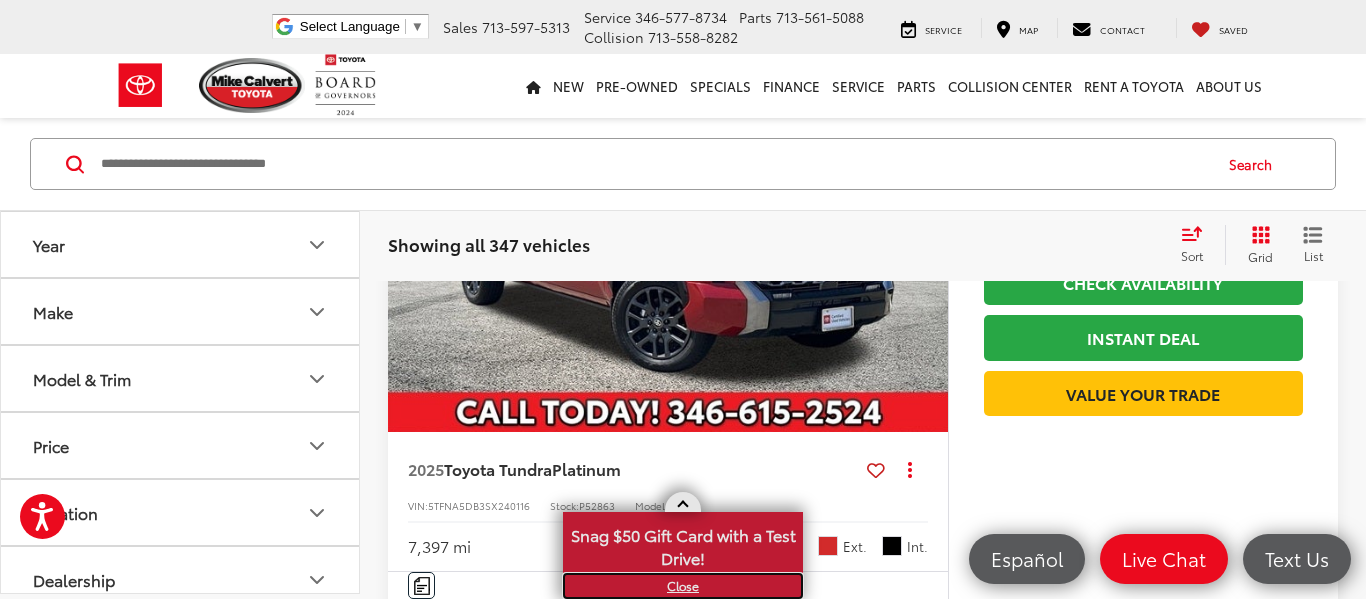 click on "X" at bounding box center (683, 586) 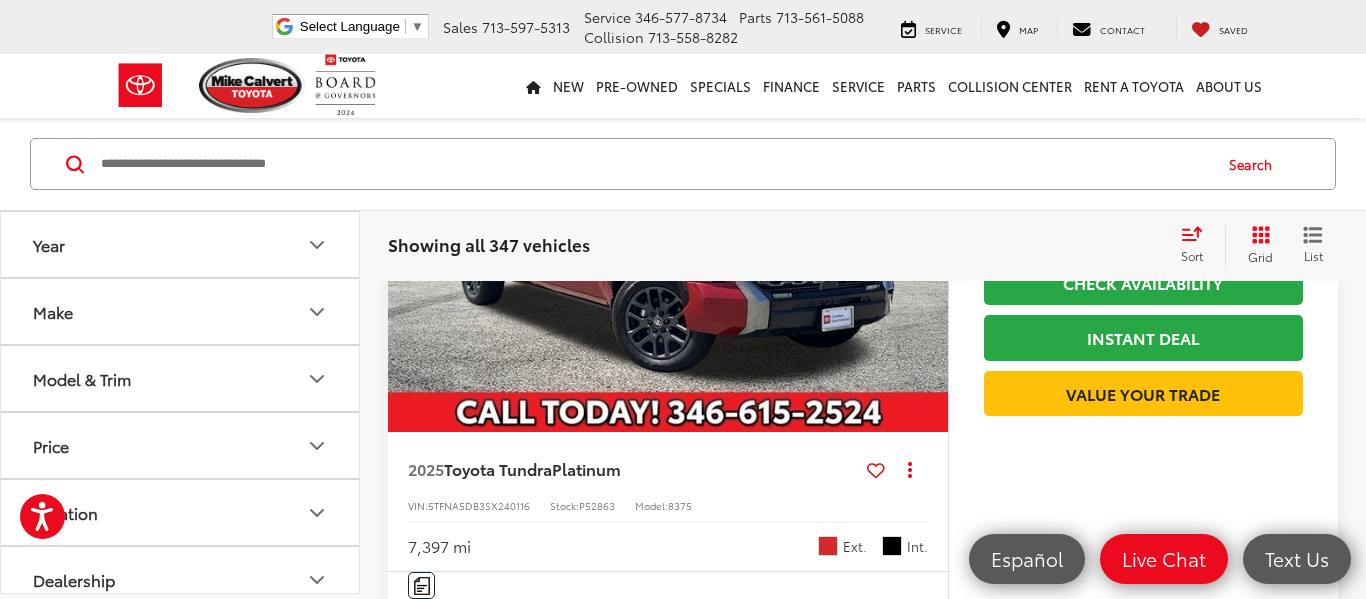 click on "Year" at bounding box center [181, 244] 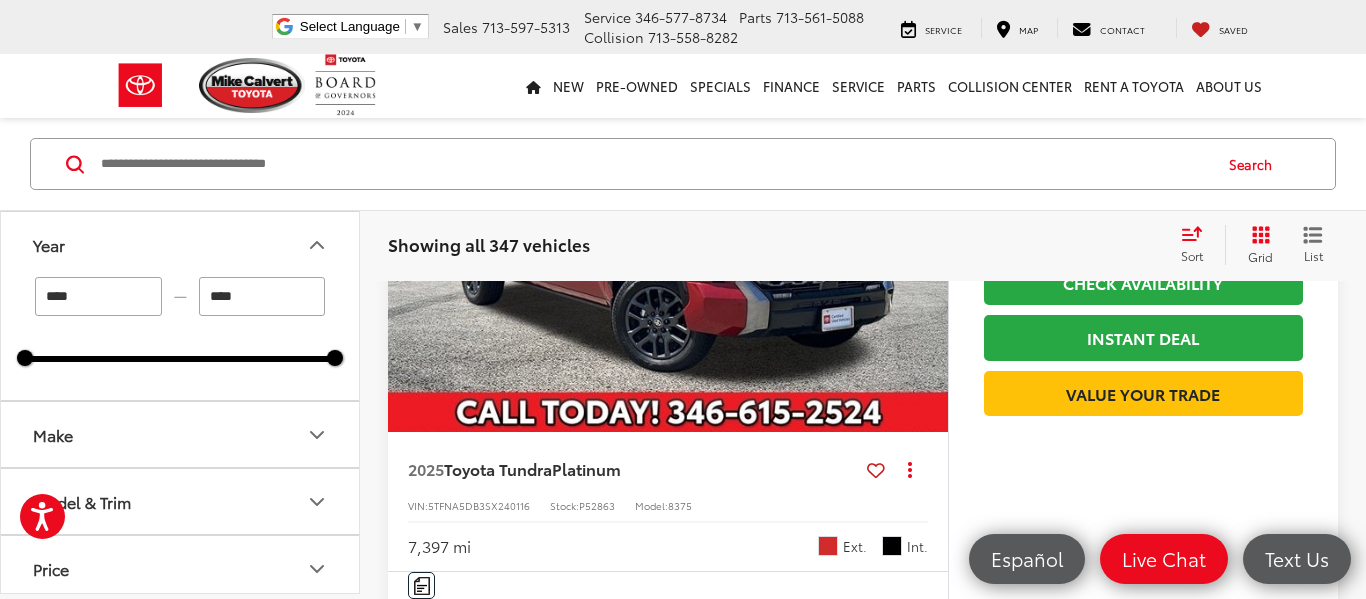 click at bounding box center (180, 359) 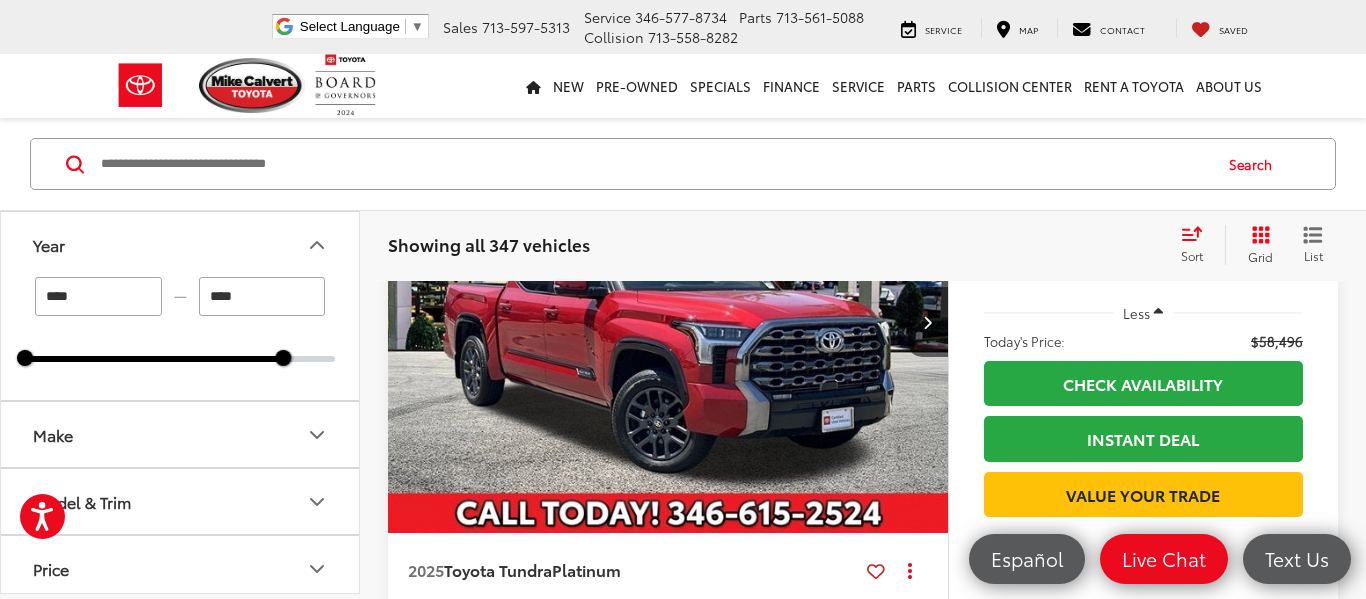 scroll, scrollTop: 0, scrollLeft: 0, axis: both 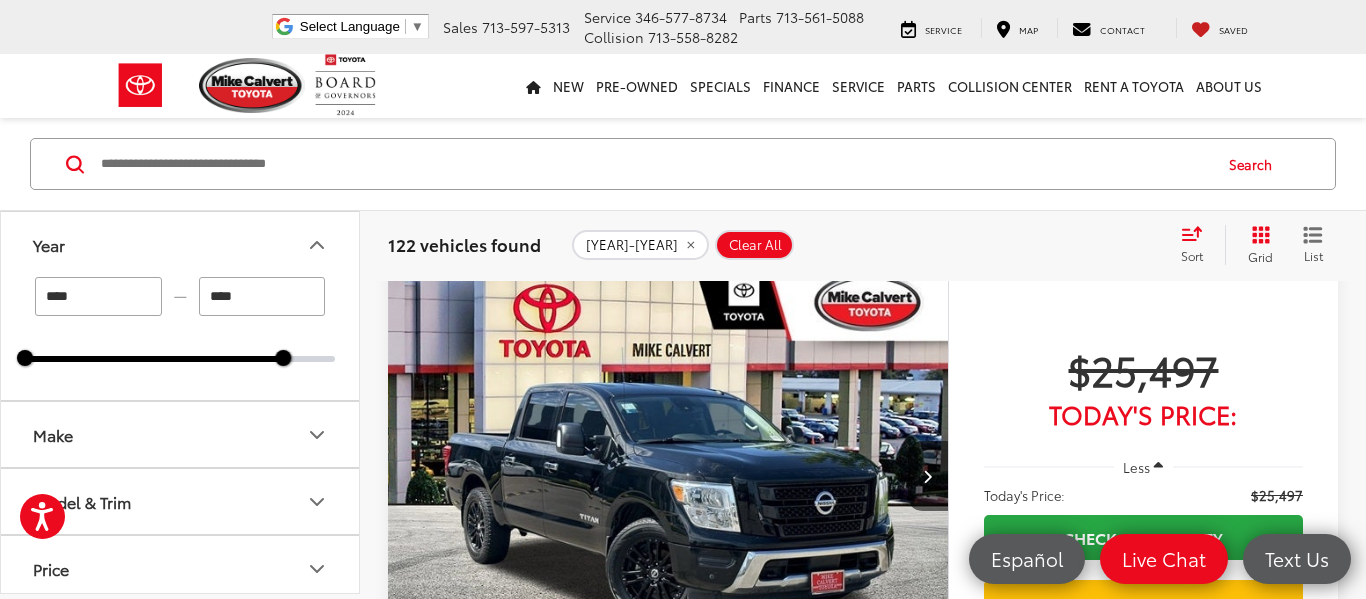 click at bounding box center [154, 359] 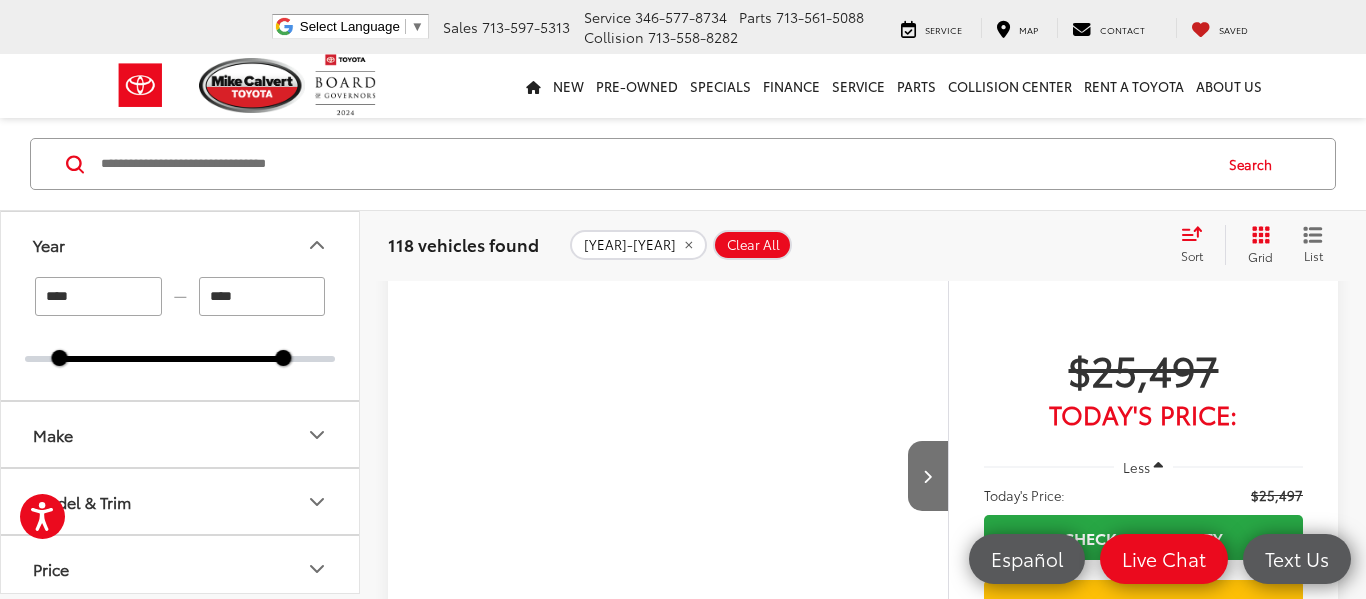 click at bounding box center [171, 359] 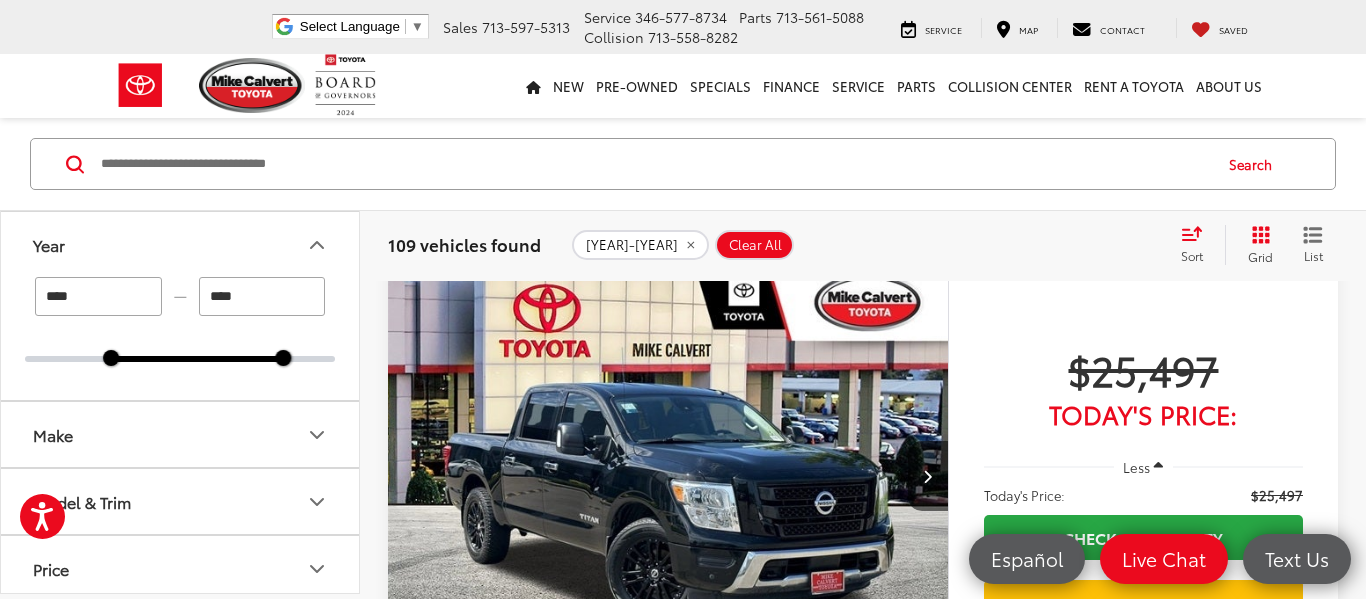 click at bounding box center (197, 359) 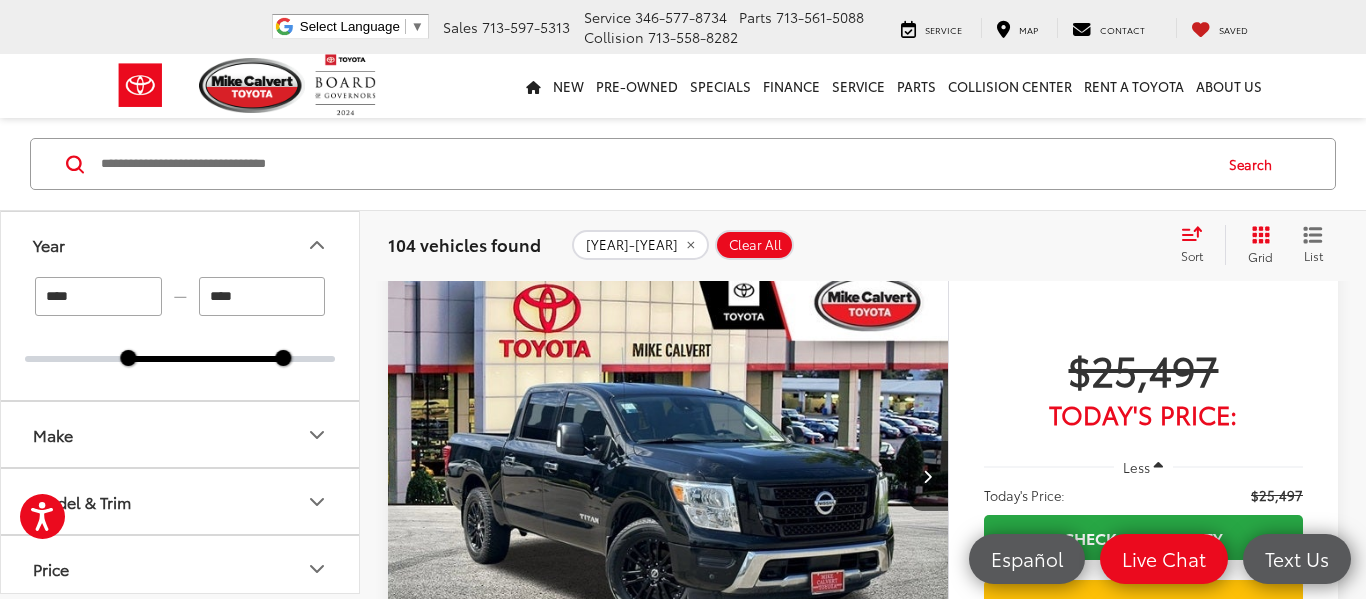 click at bounding box center [205, 359] 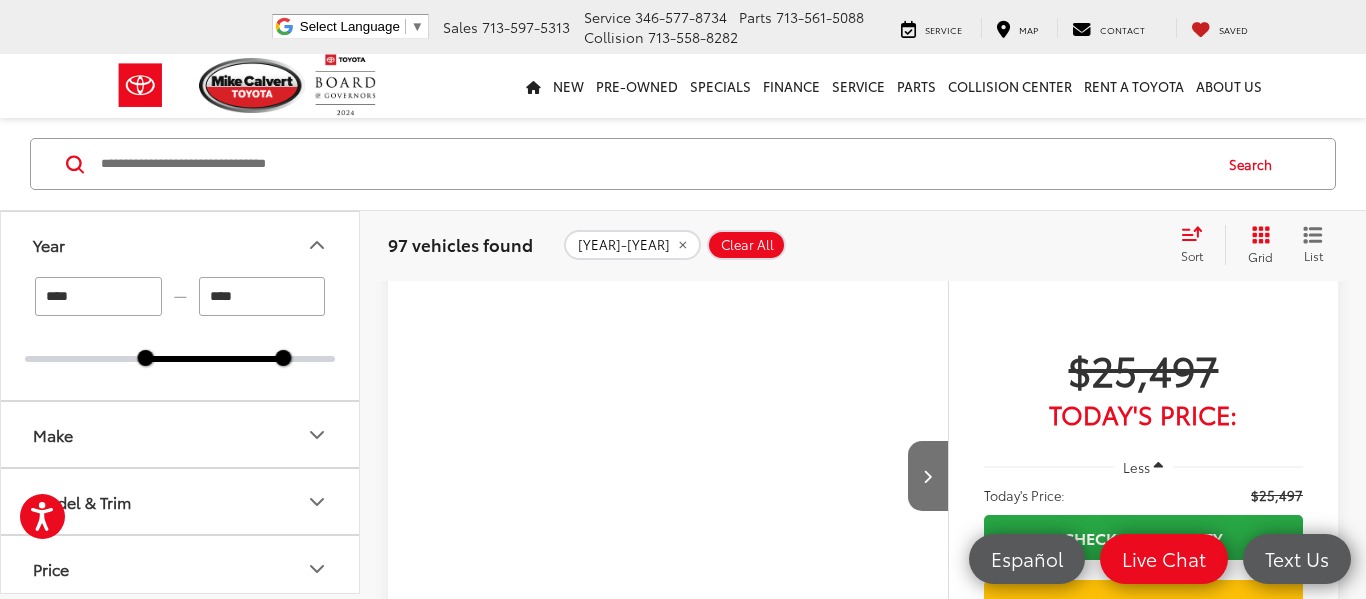 click at bounding box center (215, 359) 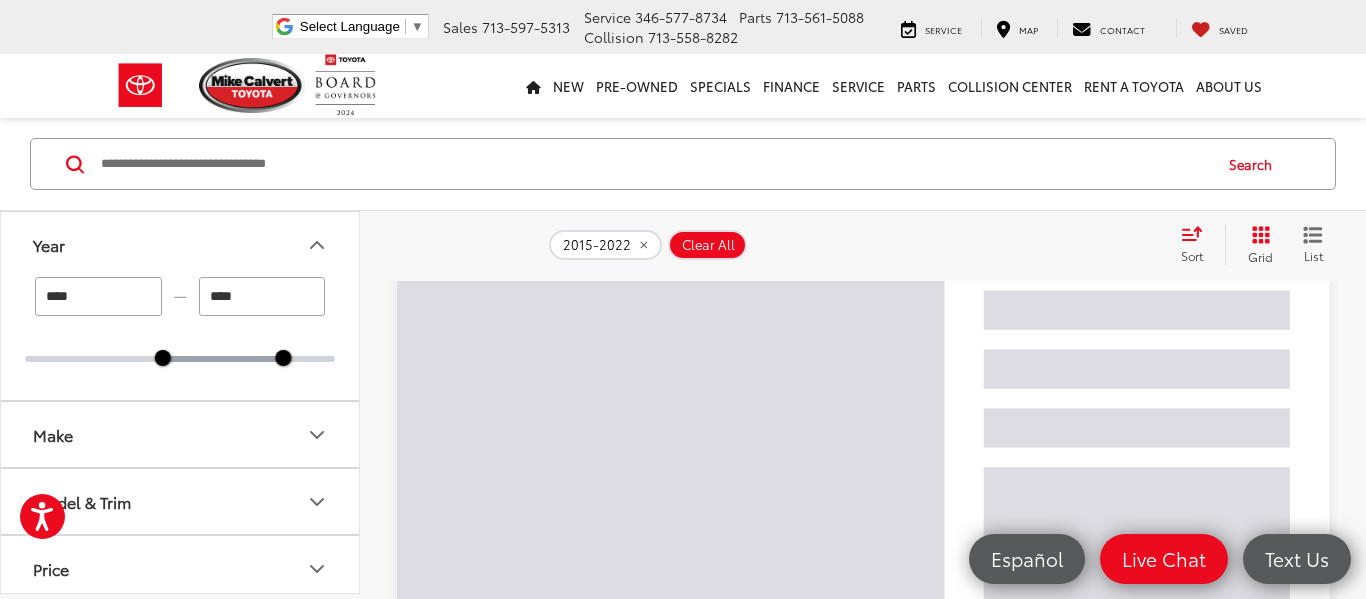 click at bounding box center (223, 359) 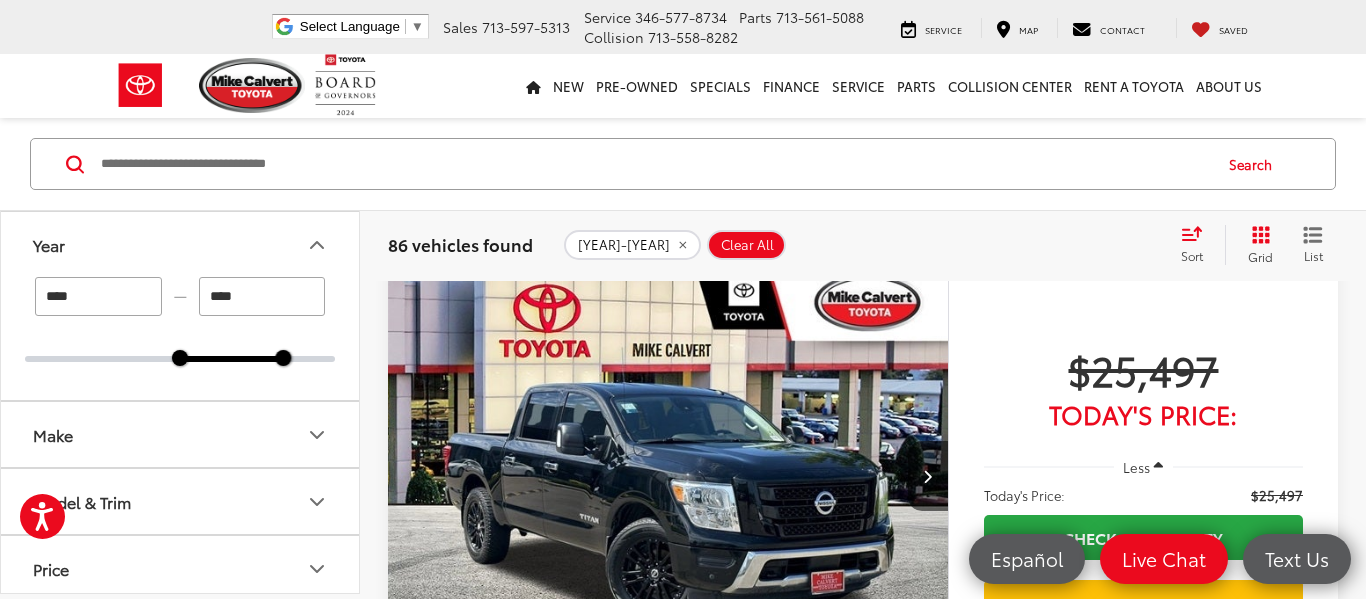 click on "**** — **** 2016 2022" at bounding box center (180, 319) 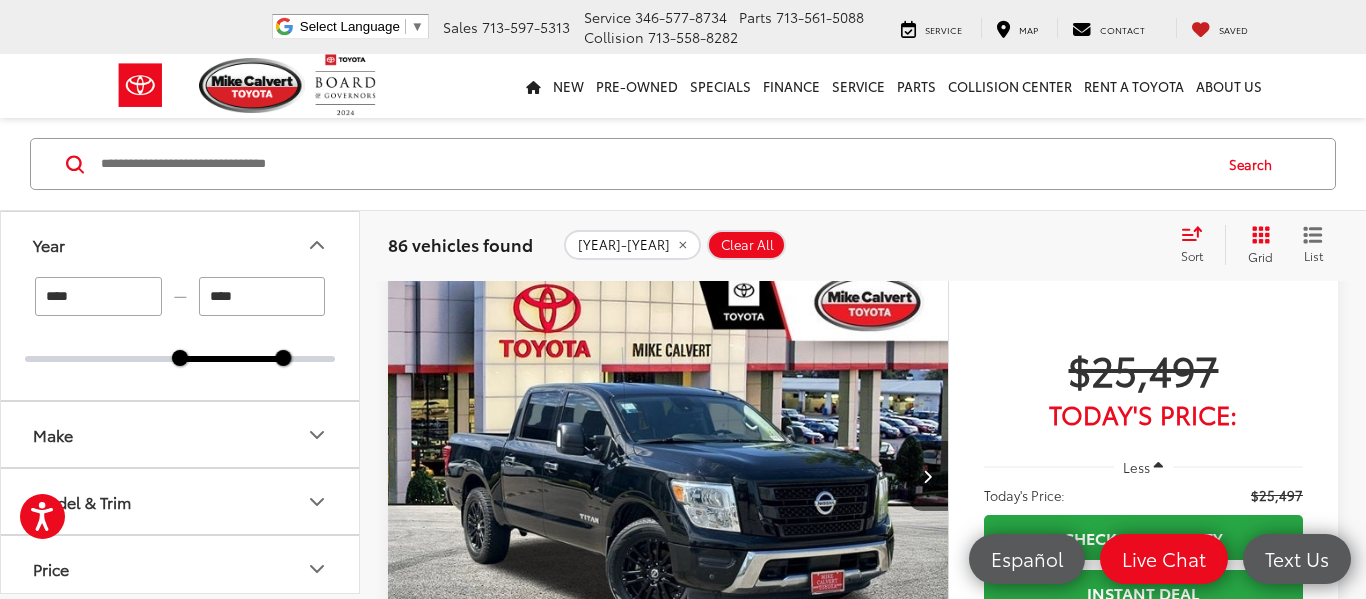 click at bounding box center (231, 359) 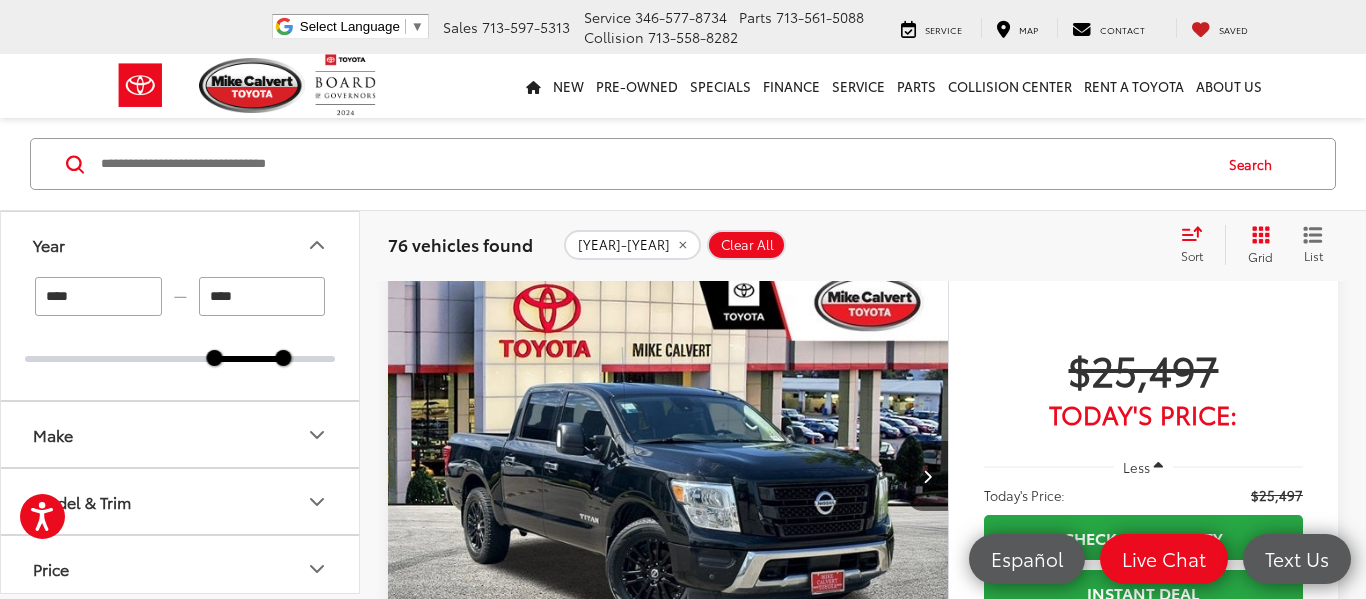 click at bounding box center (180, 359) 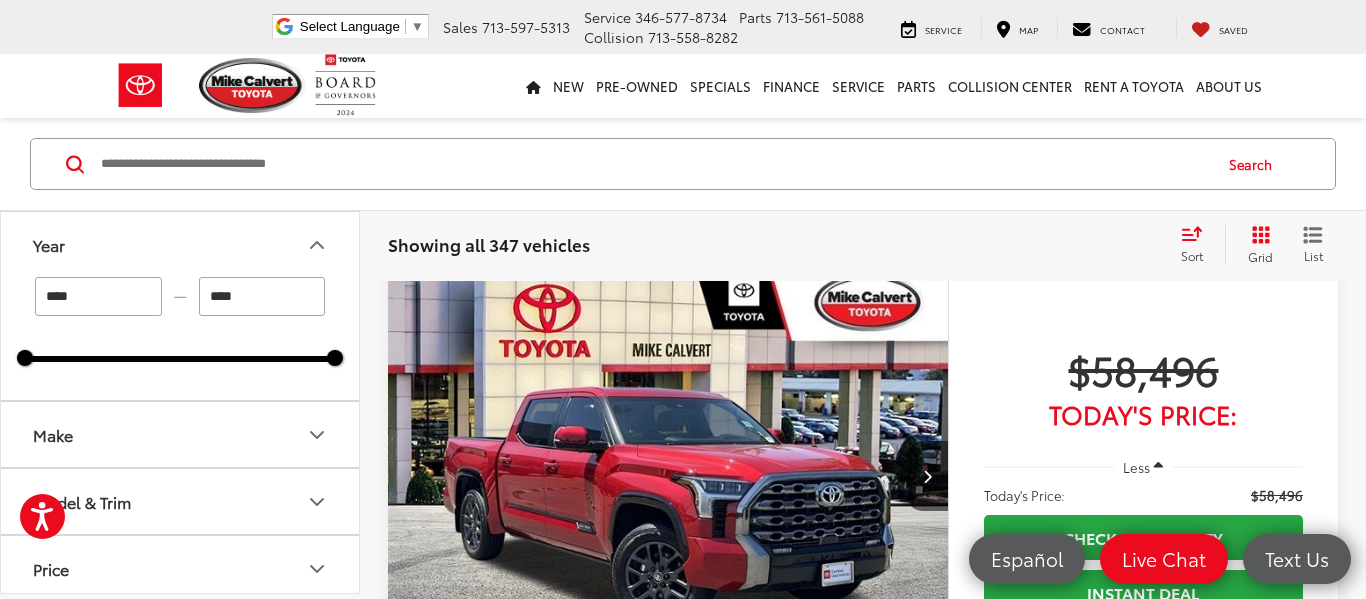 click at bounding box center [180, 359] 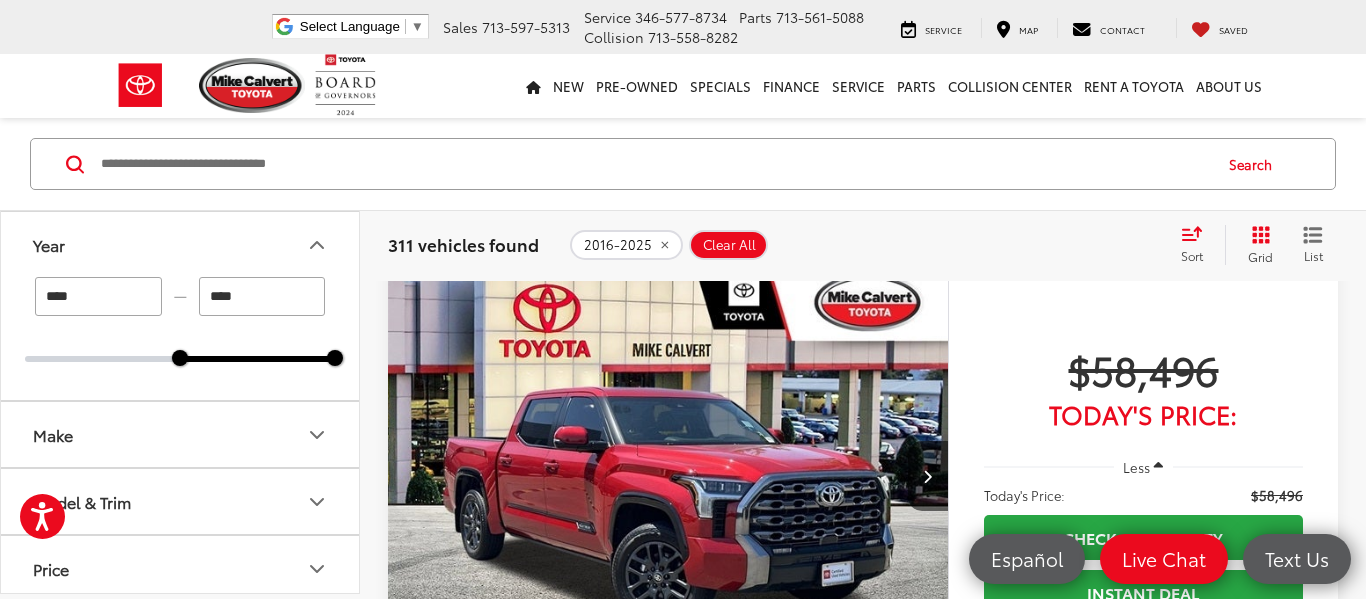 click at bounding box center [257, 359] 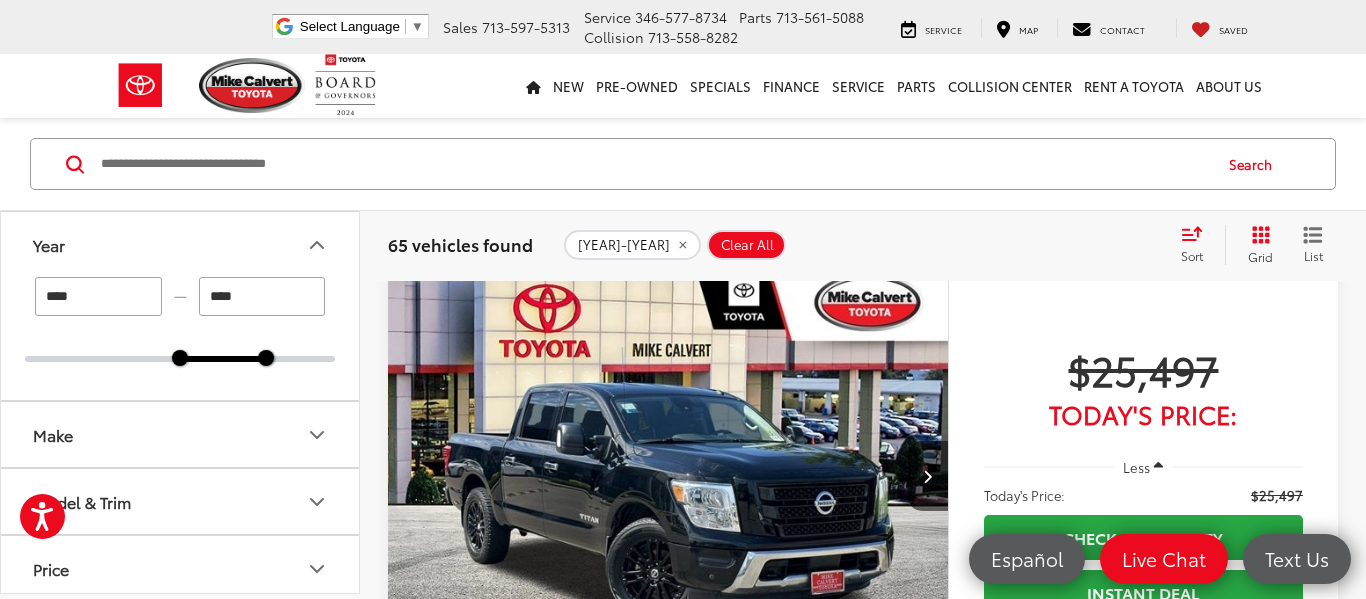 click at bounding box center (180, 359) 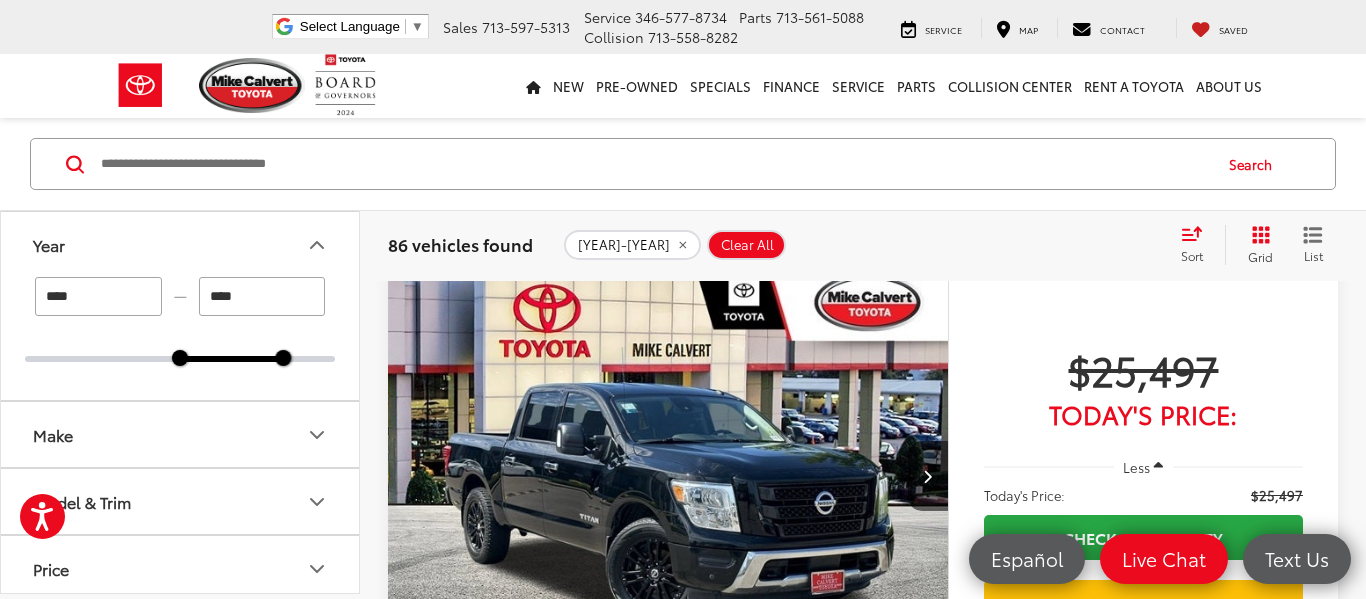 click at bounding box center (180, 359) 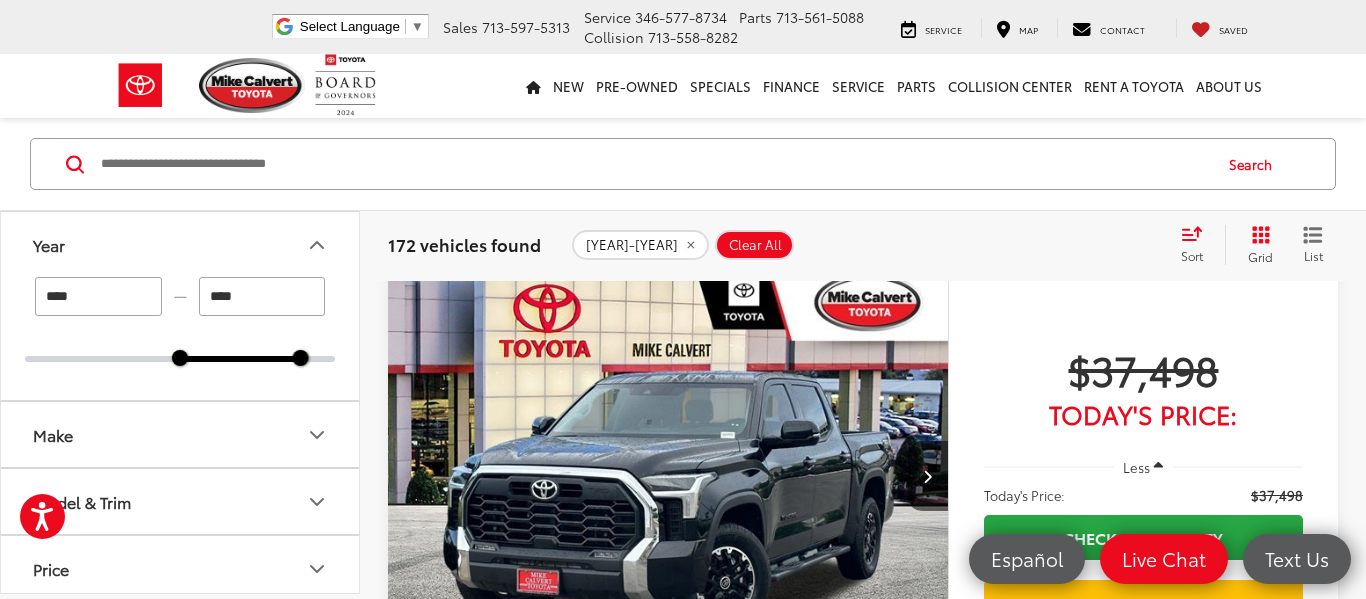 click 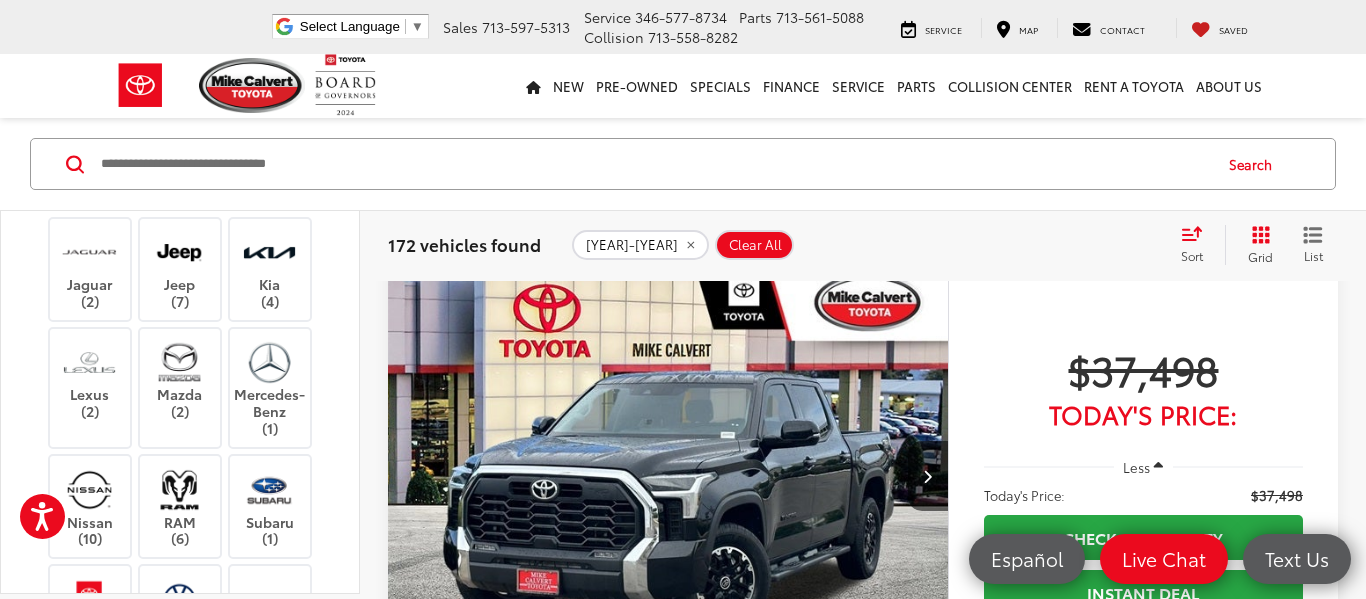 scroll, scrollTop: 498, scrollLeft: 0, axis: vertical 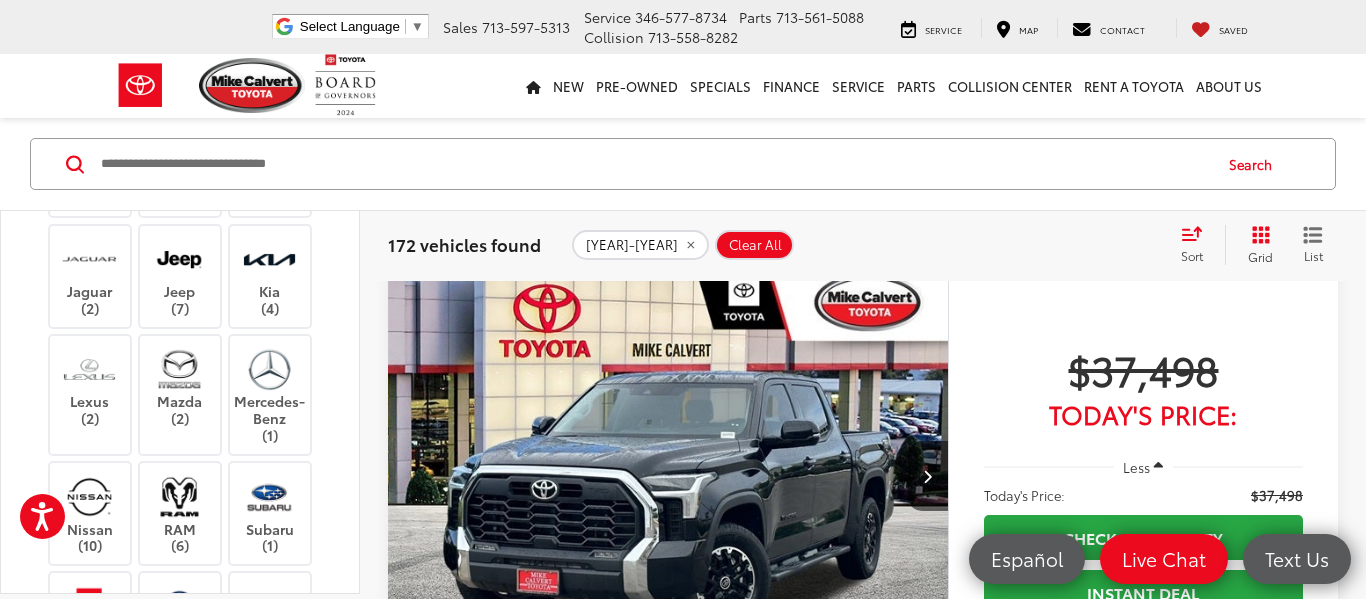click at bounding box center (180, 110) 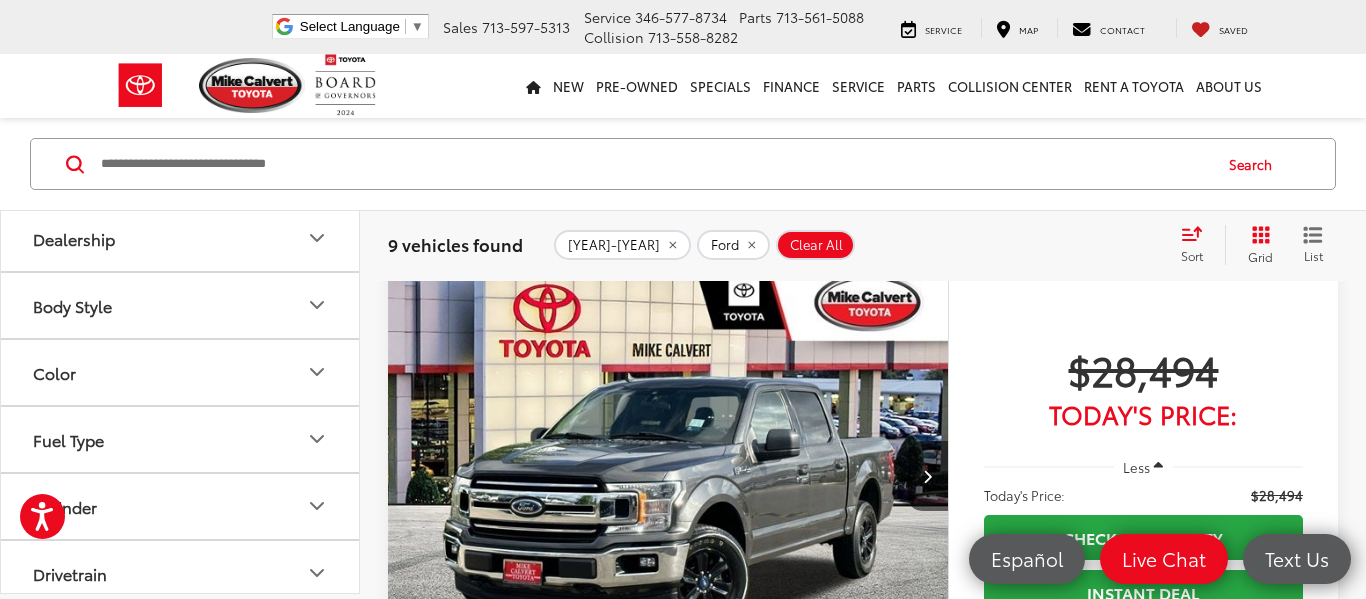 scroll, scrollTop: 1308, scrollLeft: 0, axis: vertical 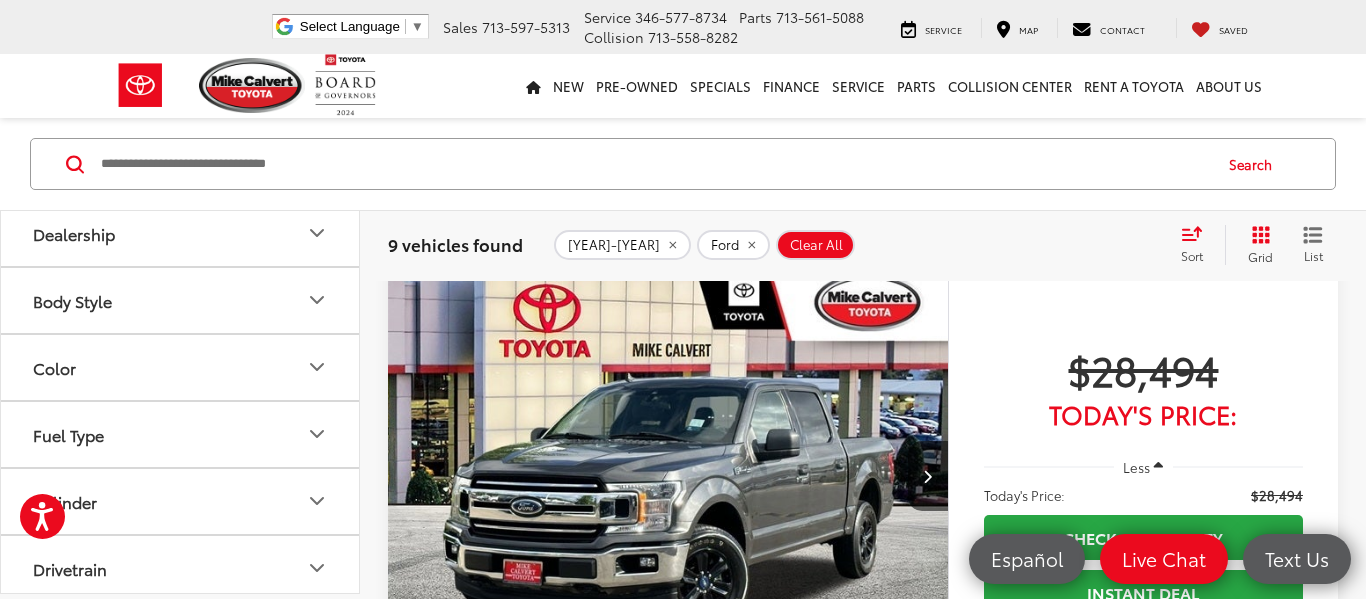 click 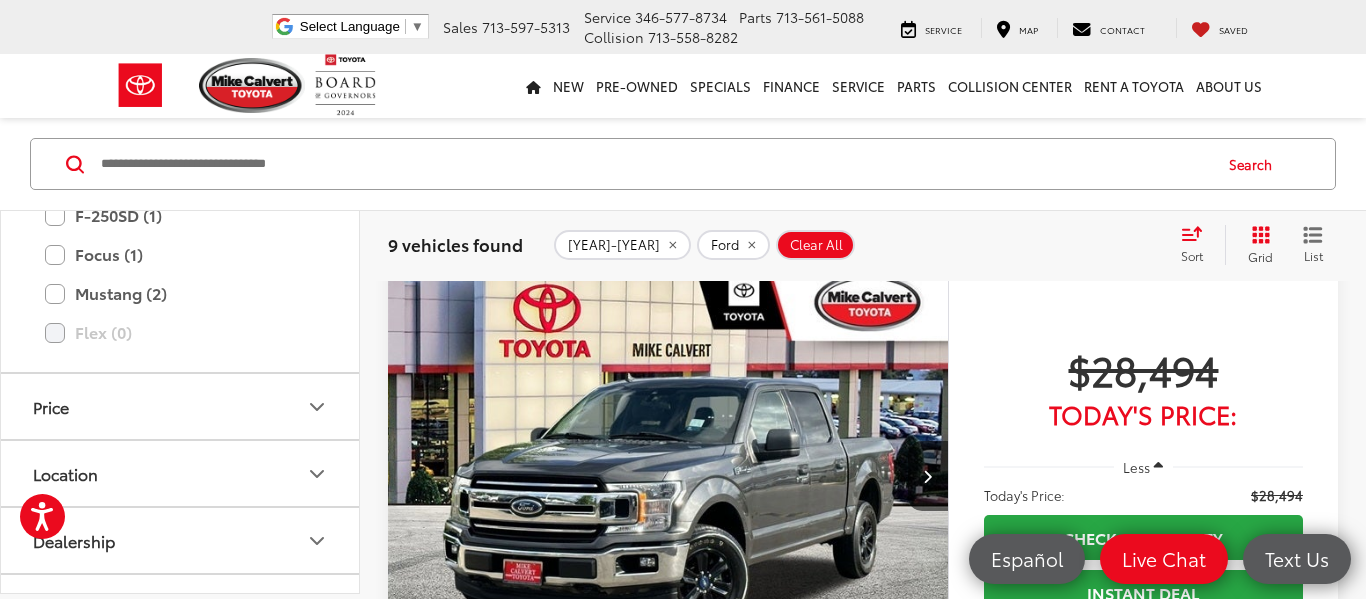 click on "F-150 (1)" at bounding box center [180, 176] 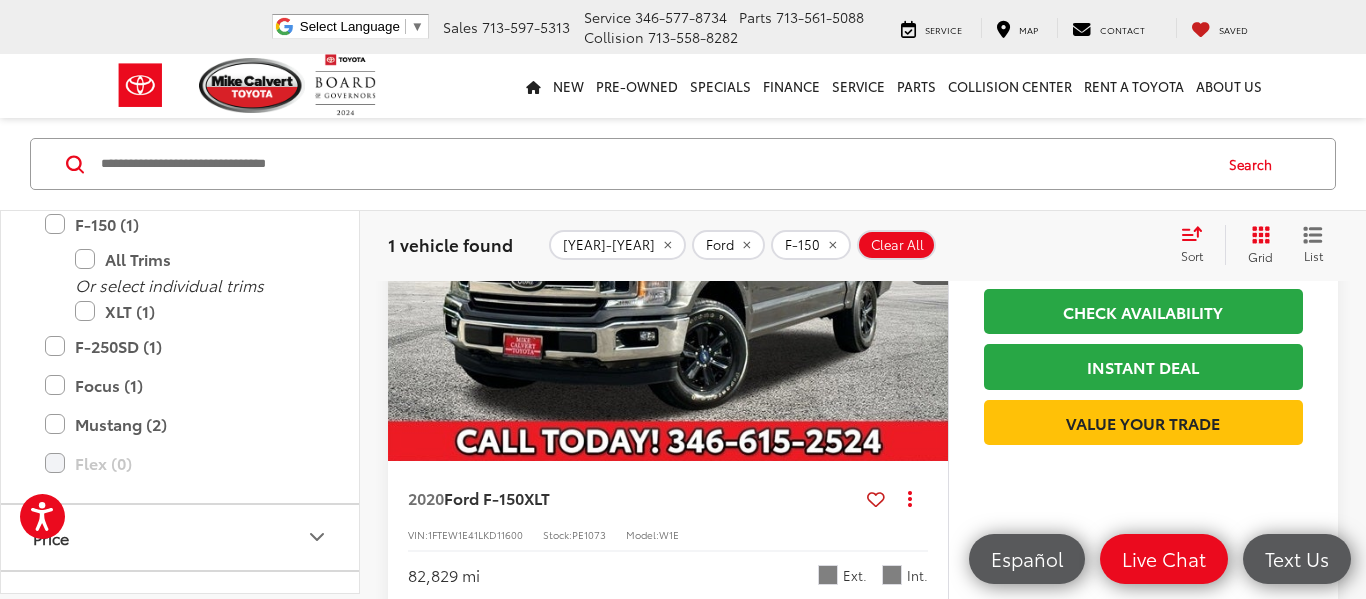 scroll, scrollTop: 0, scrollLeft: 0, axis: both 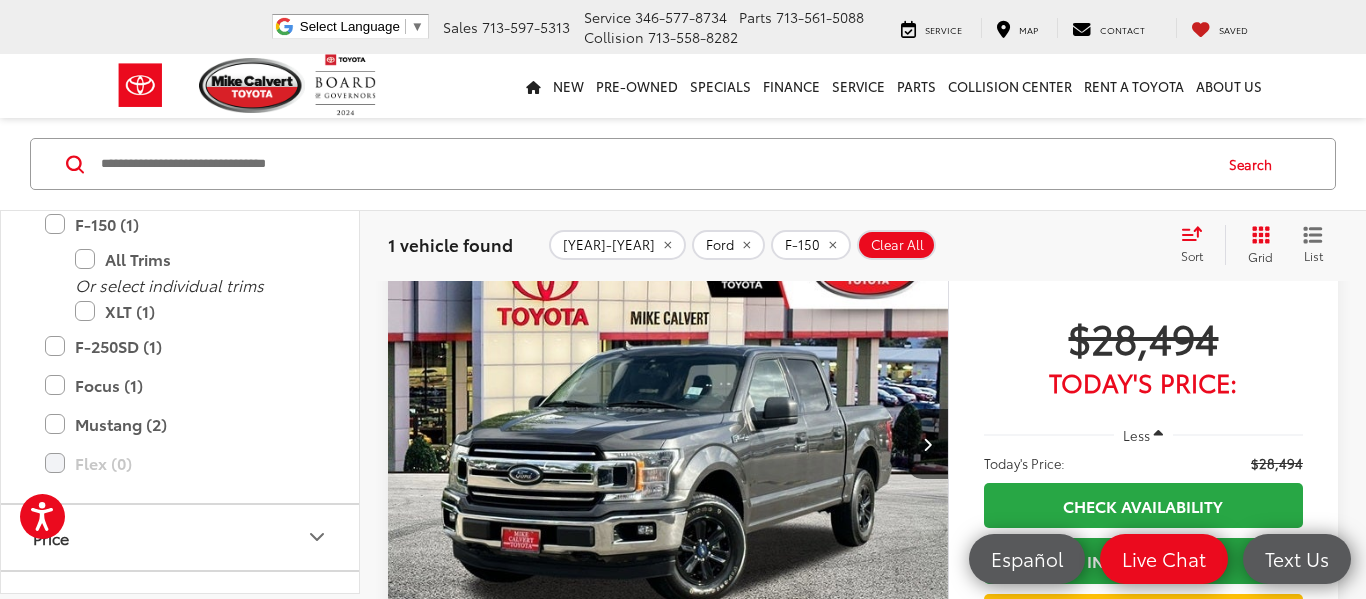 click at bounding box center [666, 445] 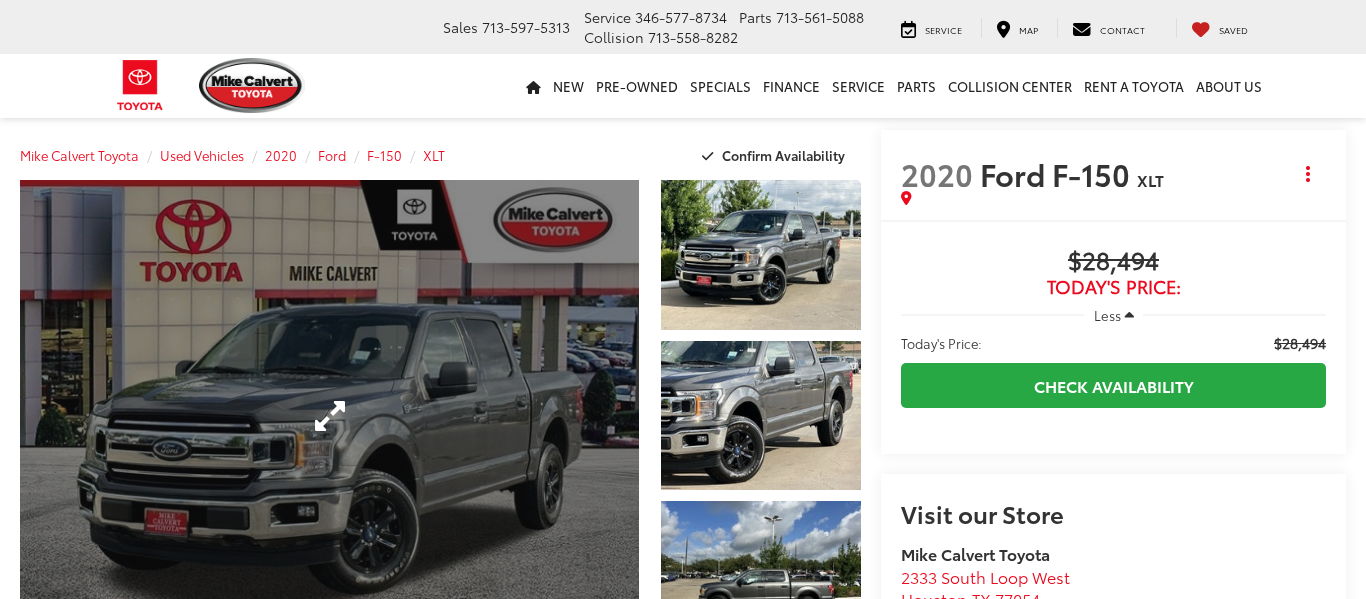 scroll, scrollTop: 0, scrollLeft: 0, axis: both 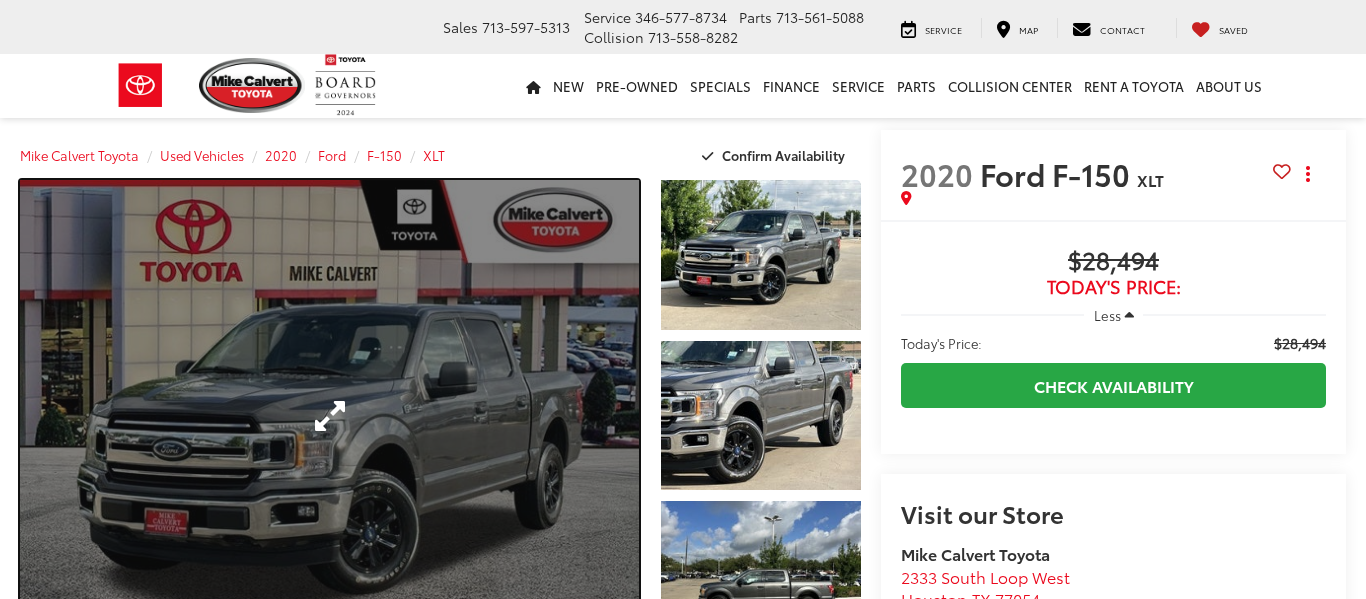 click at bounding box center [329, 415] 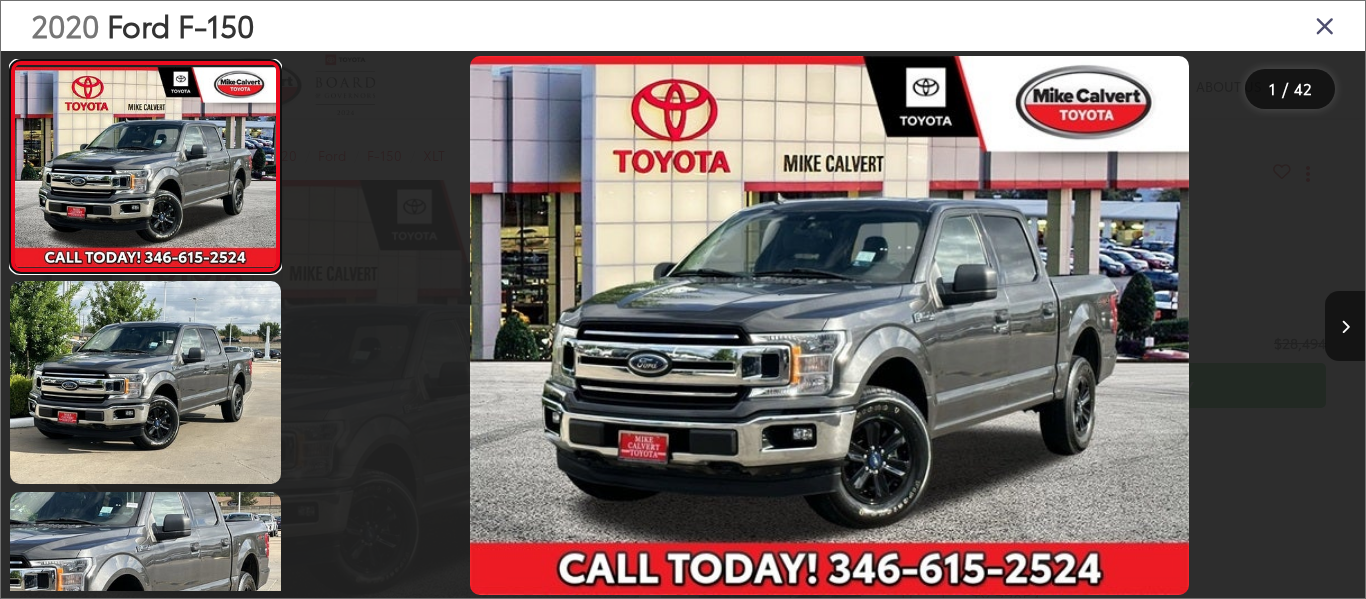 scroll, scrollTop: 0, scrollLeft: 0, axis: both 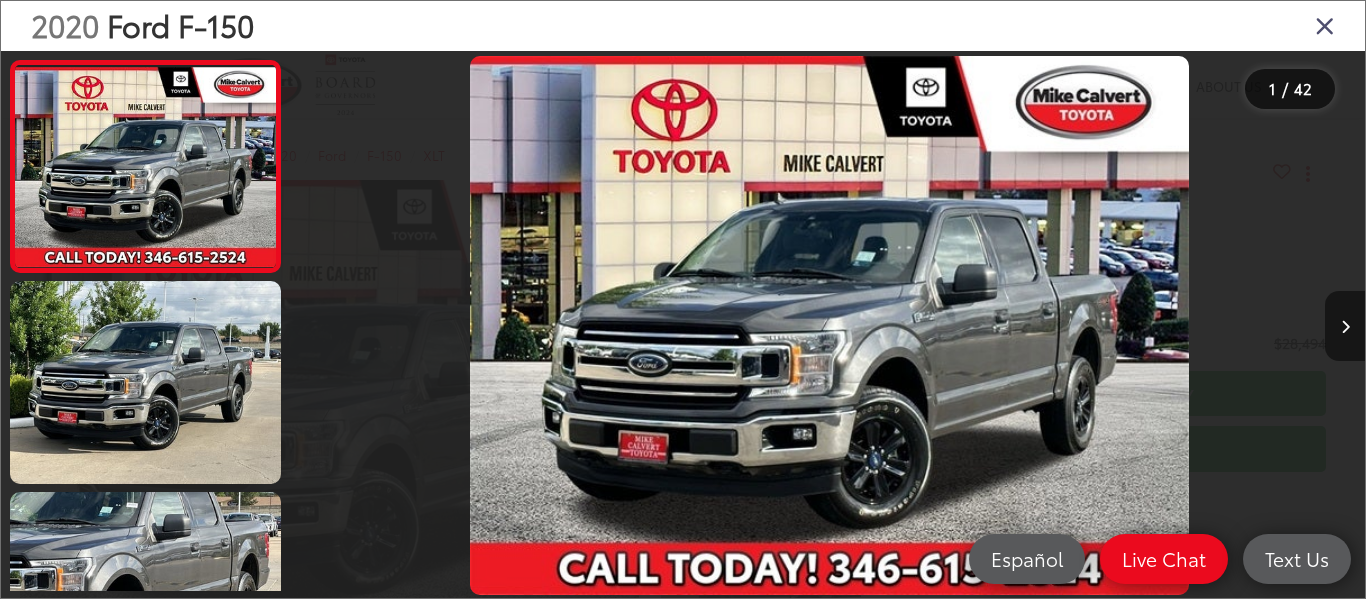 click at bounding box center (1345, 326) 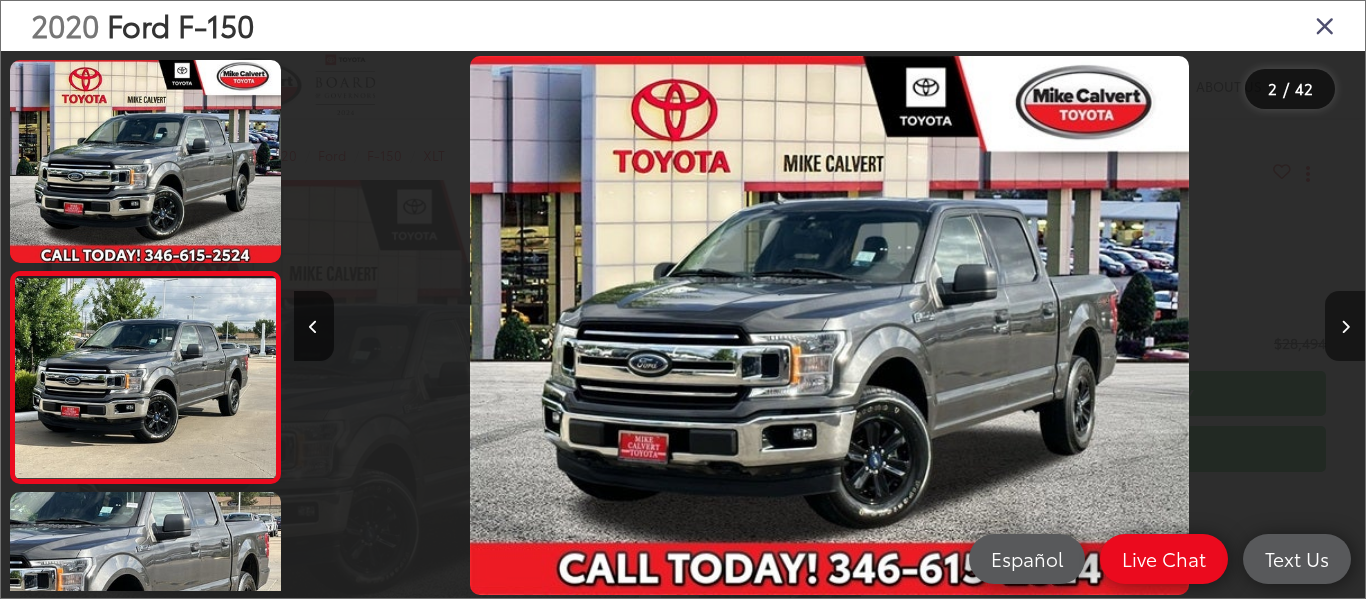 scroll, scrollTop: 0, scrollLeft: 831, axis: horizontal 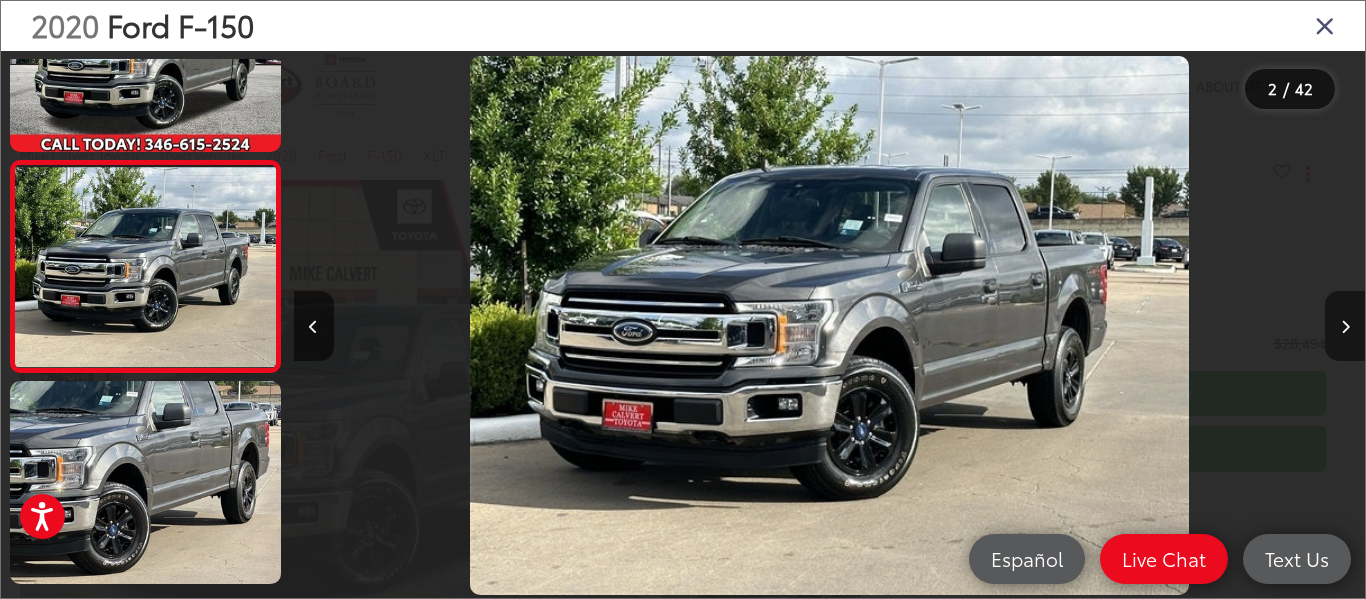 click at bounding box center [1345, 326] 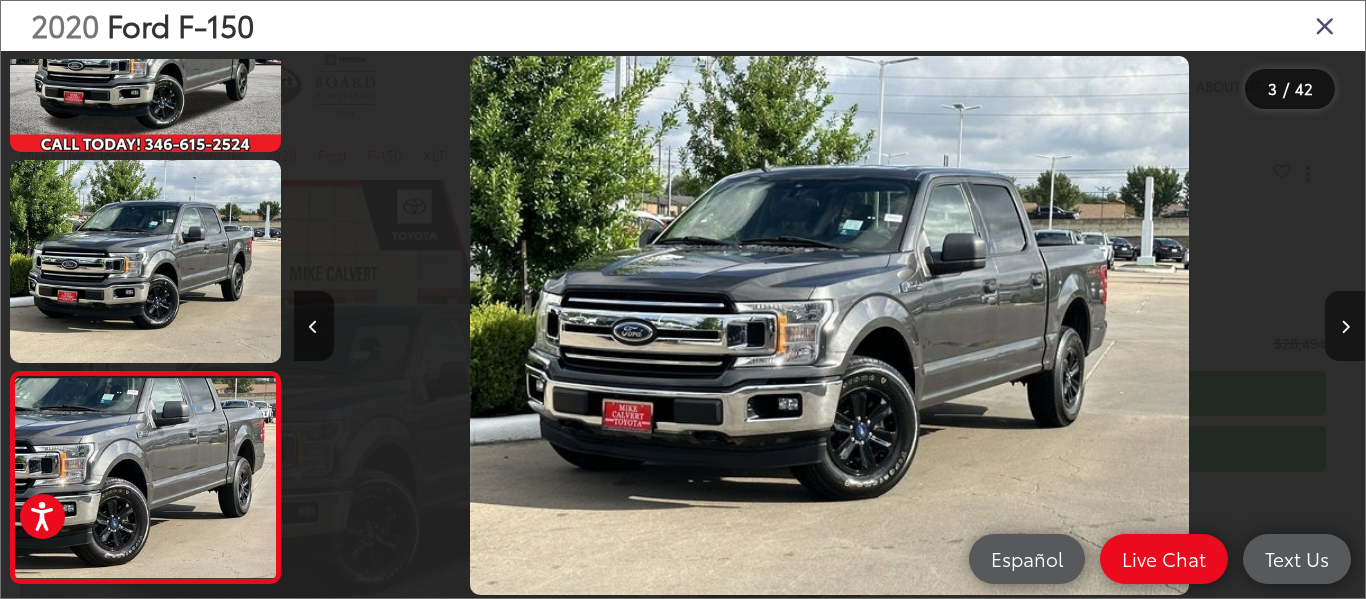 scroll, scrollTop: 0, scrollLeft: 1475, axis: horizontal 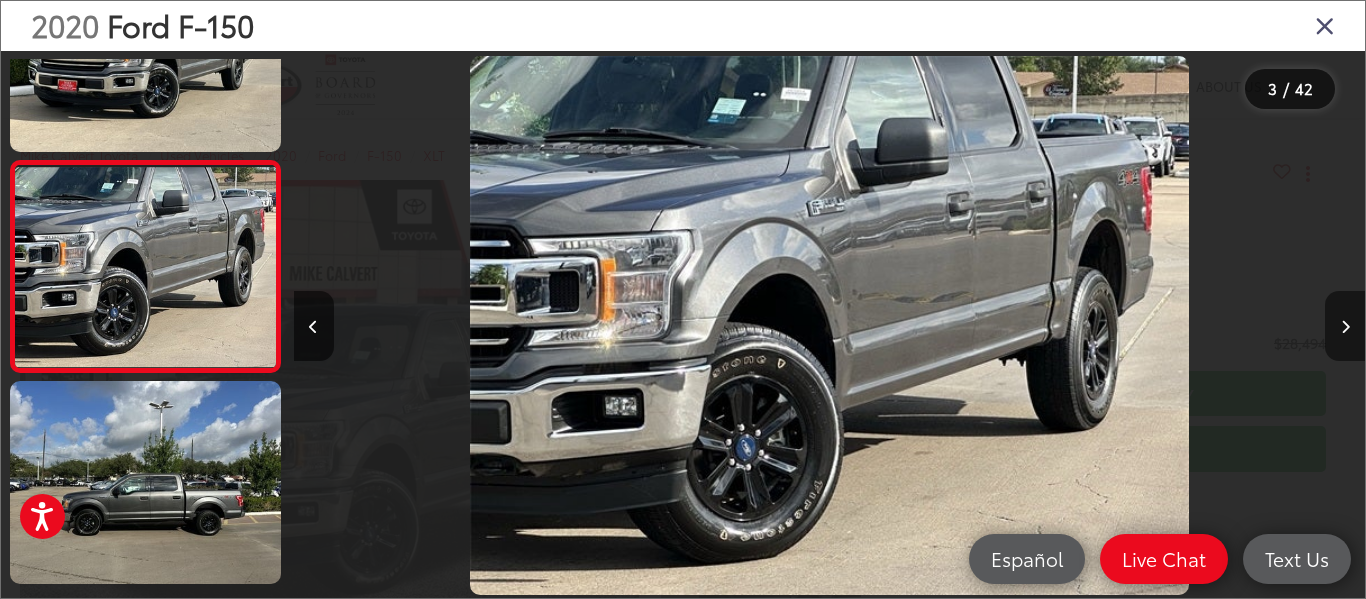 click at bounding box center (1345, 326) 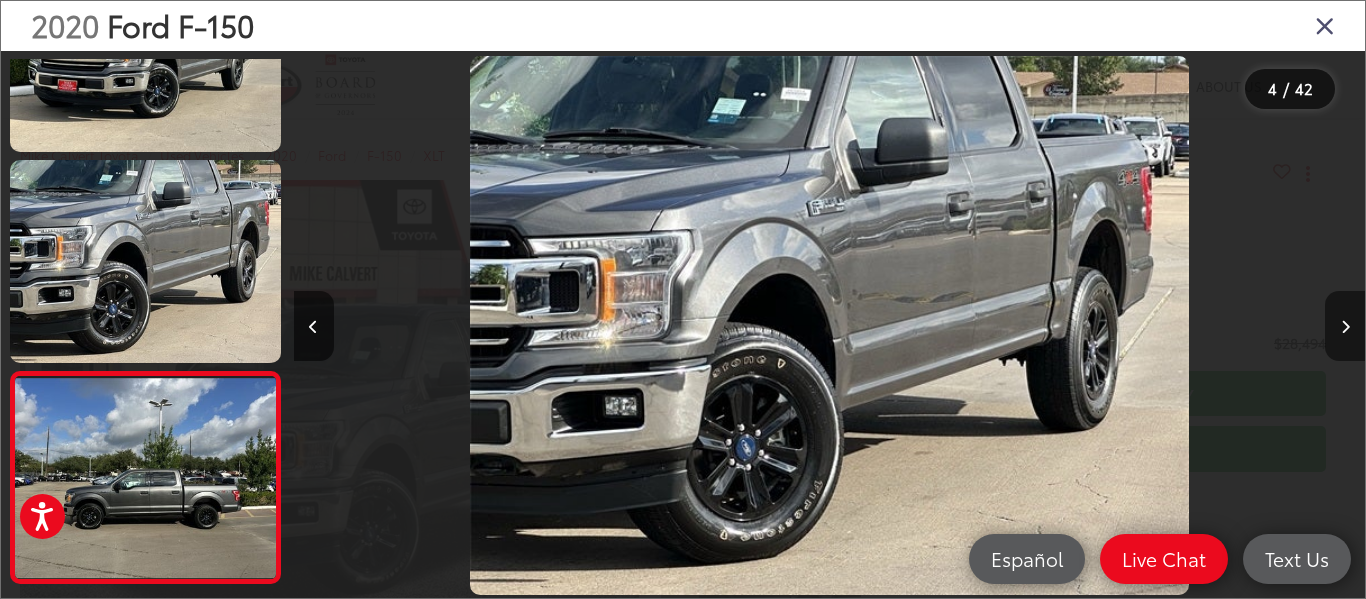 scroll, scrollTop: 0, scrollLeft: 2547, axis: horizontal 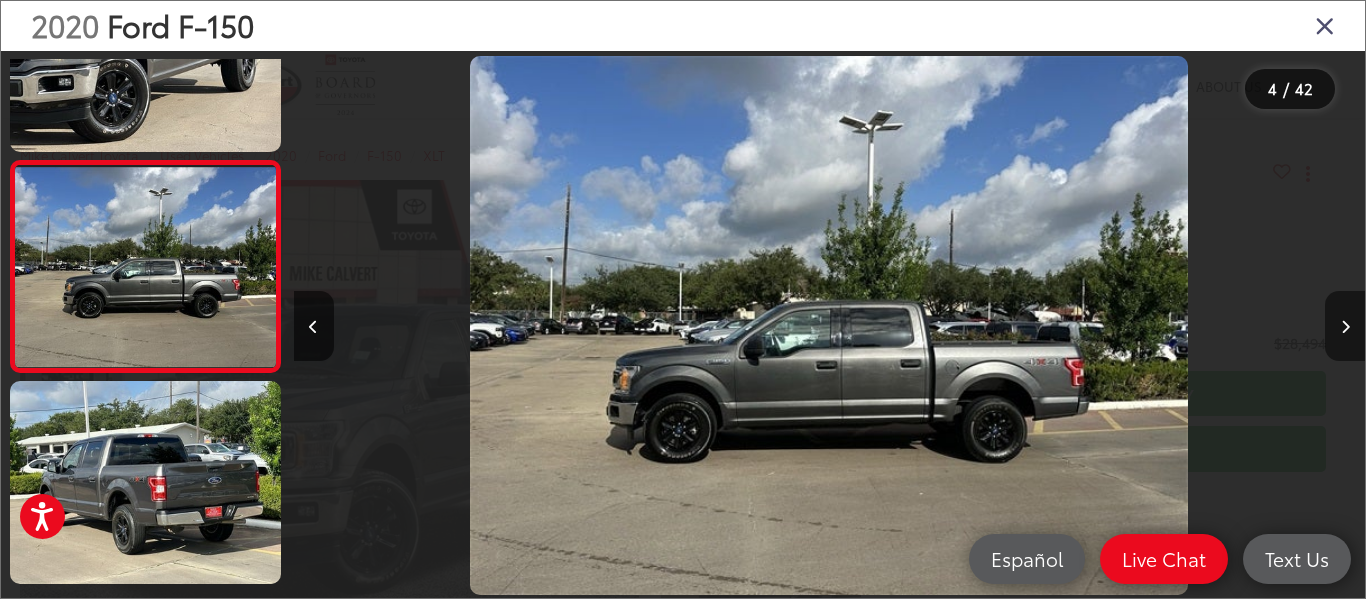 click at bounding box center (1345, 326) 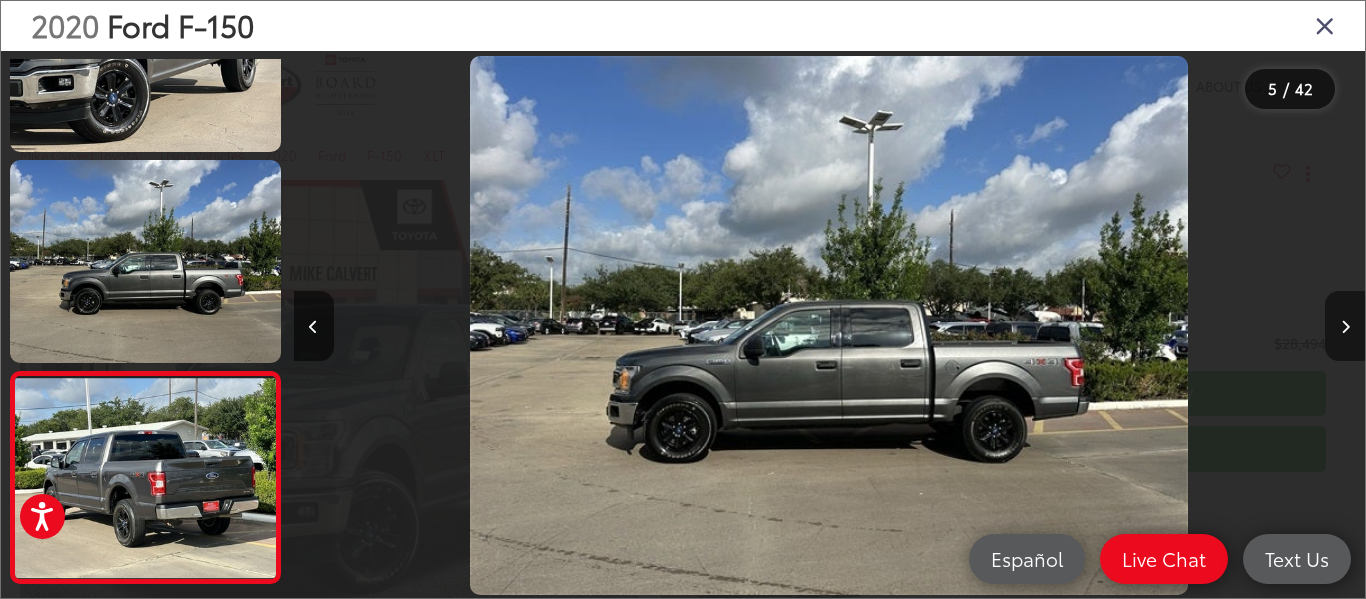 scroll, scrollTop: 0, scrollLeft: 3618, axis: horizontal 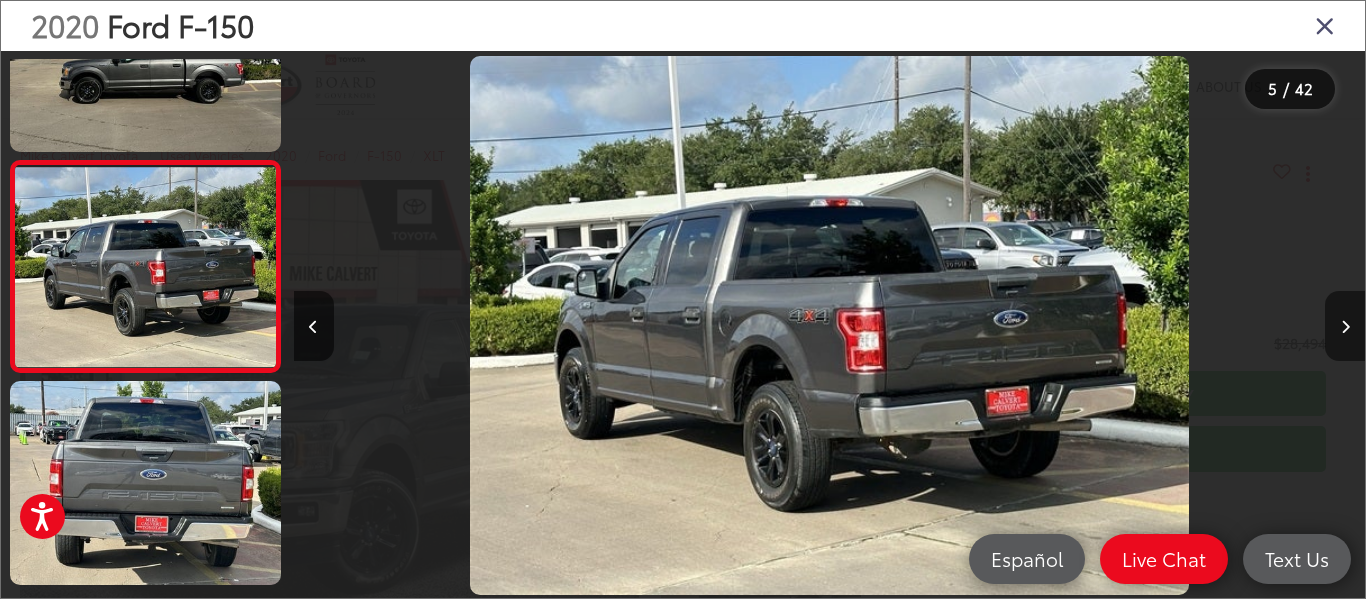 click at bounding box center [1345, 326] 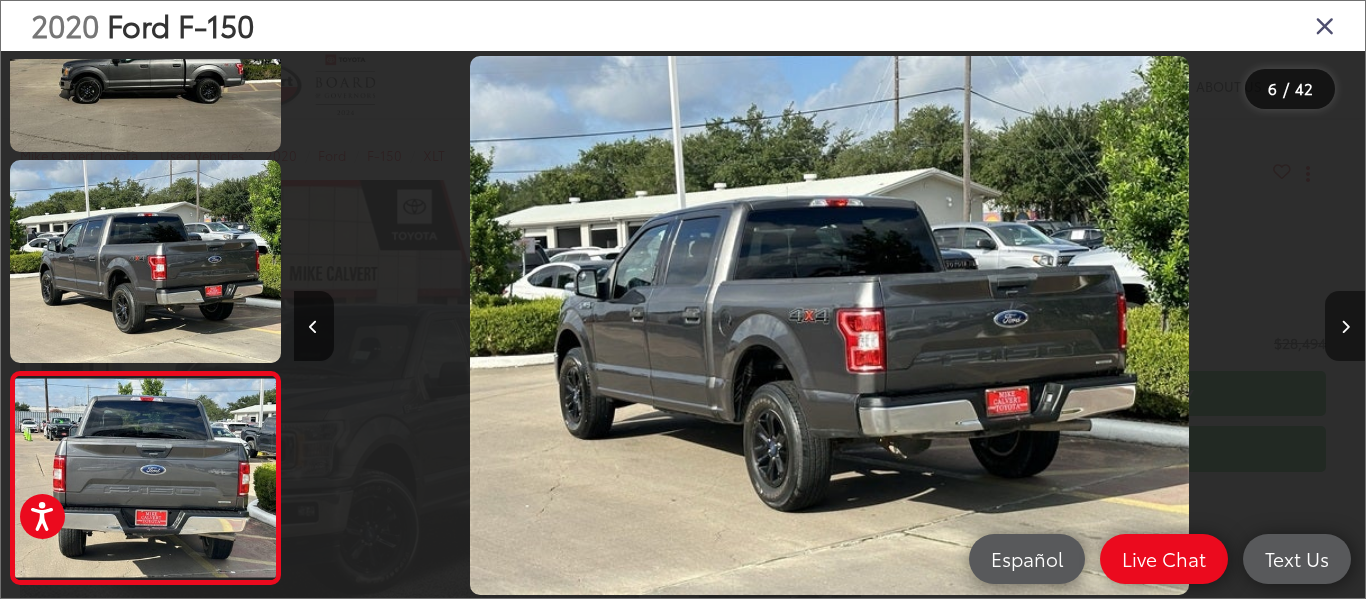 scroll, scrollTop: 0, scrollLeft: 4636, axis: horizontal 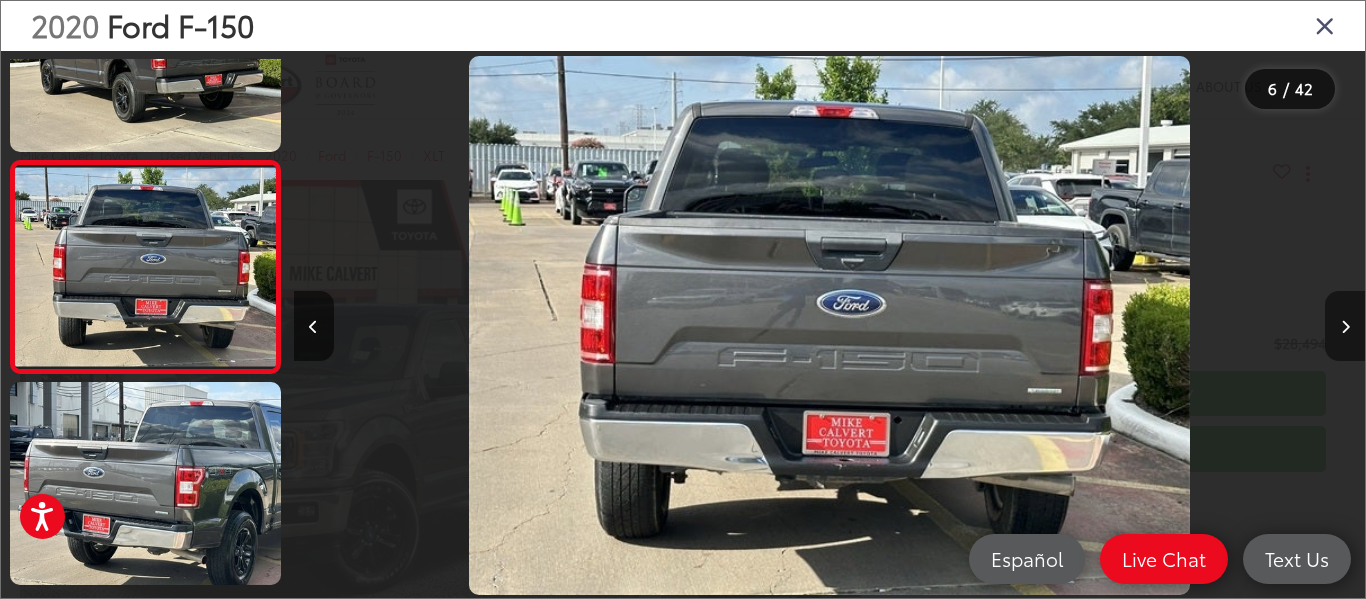 click at bounding box center [1345, 326] 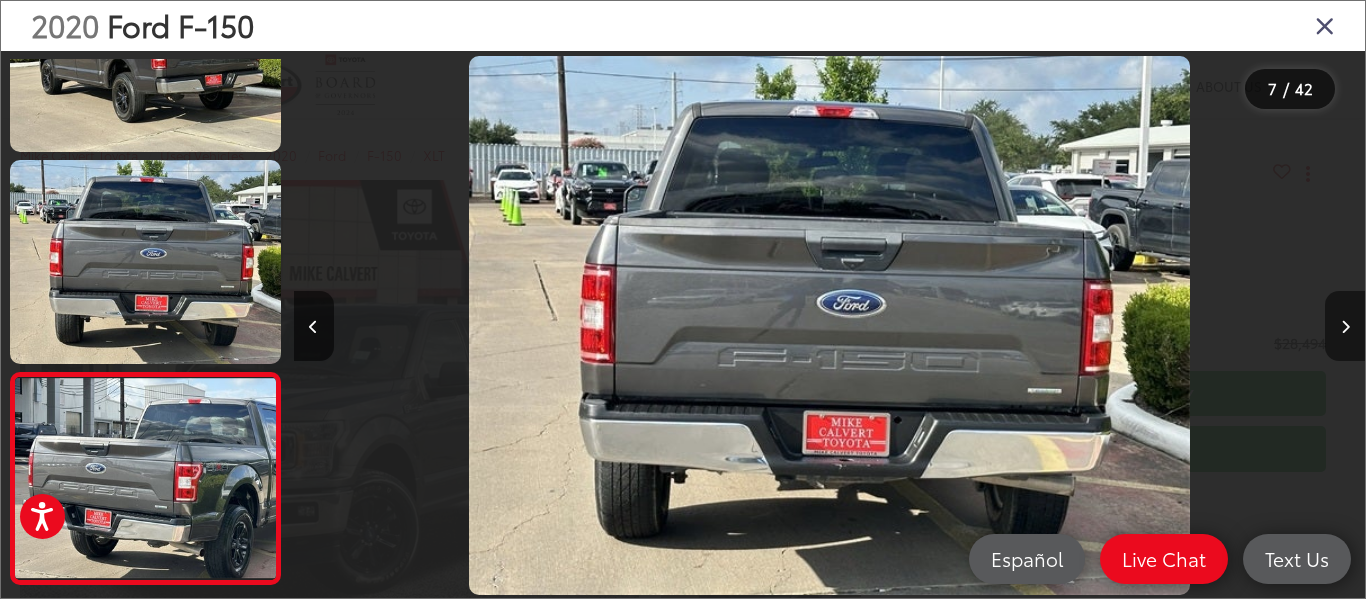 scroll, scrollTop: 0, scrollLeft: 5457, axis: horizontal 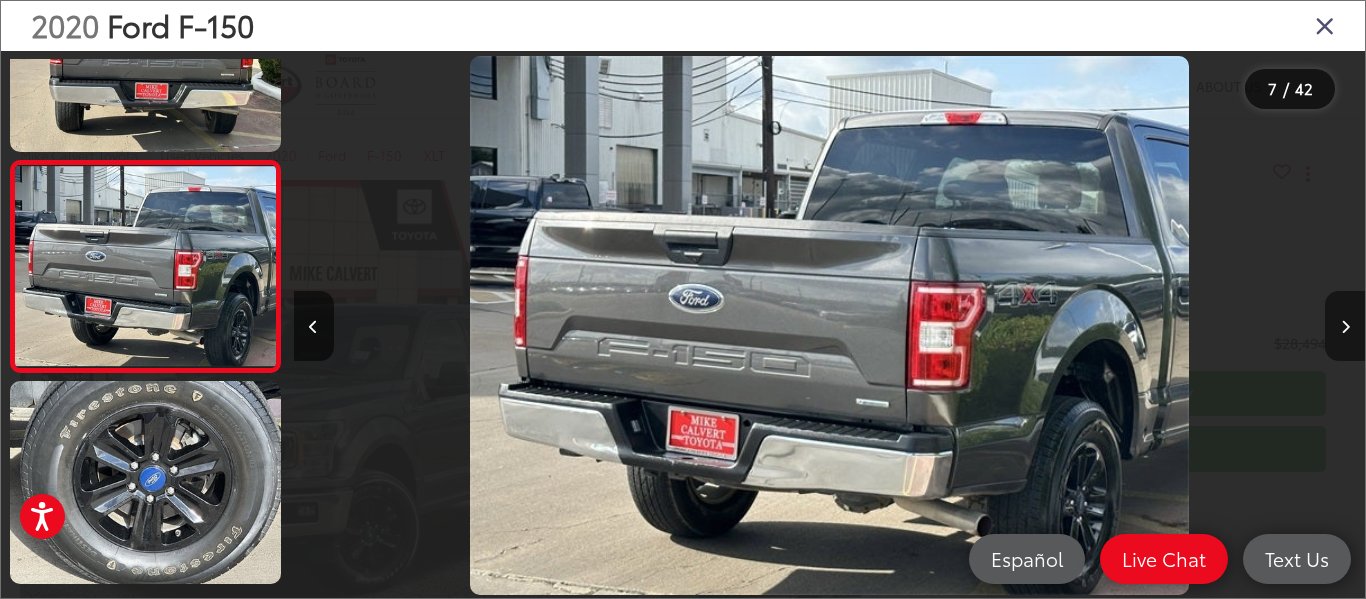 click at bounding box center [1345, 326] 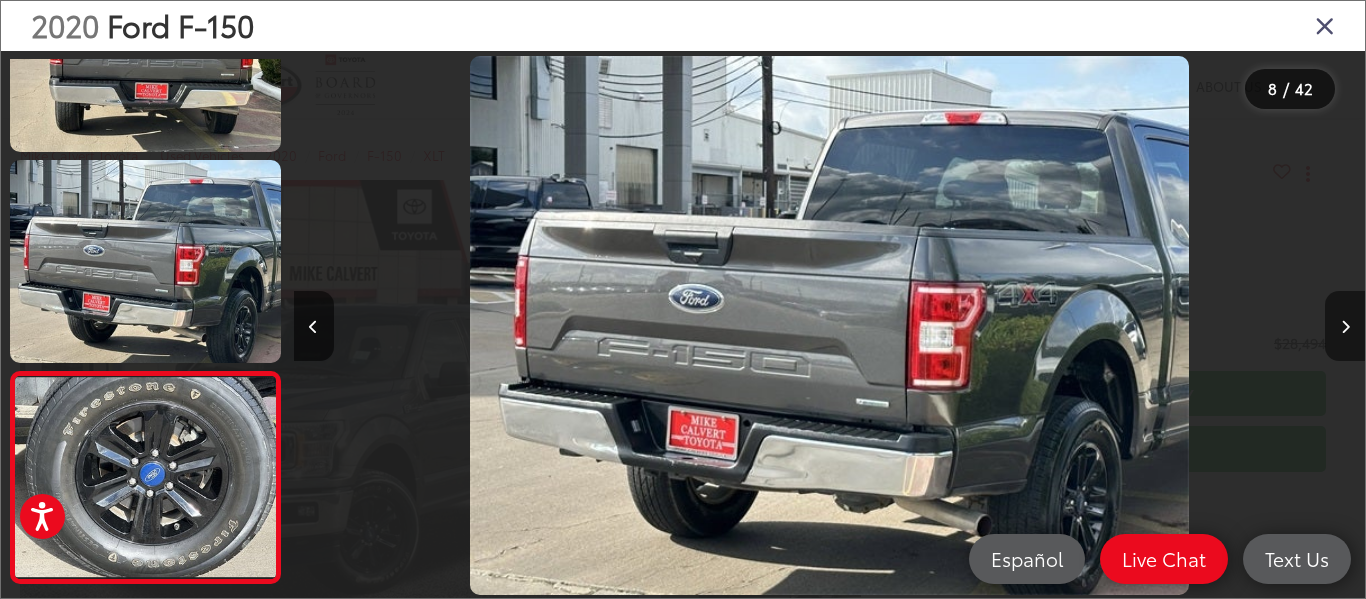 scroll, scrollTop: 0, scrollLeft: 6727, axis: horizontal 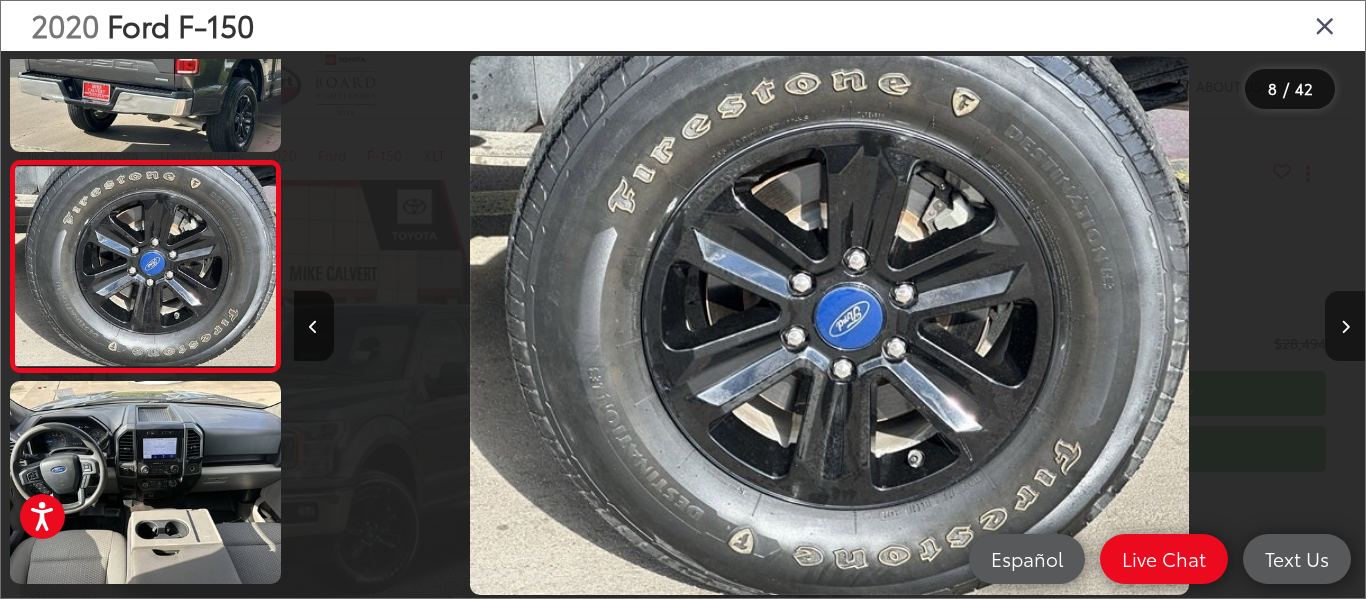 click at bounding box center (1345, 326) 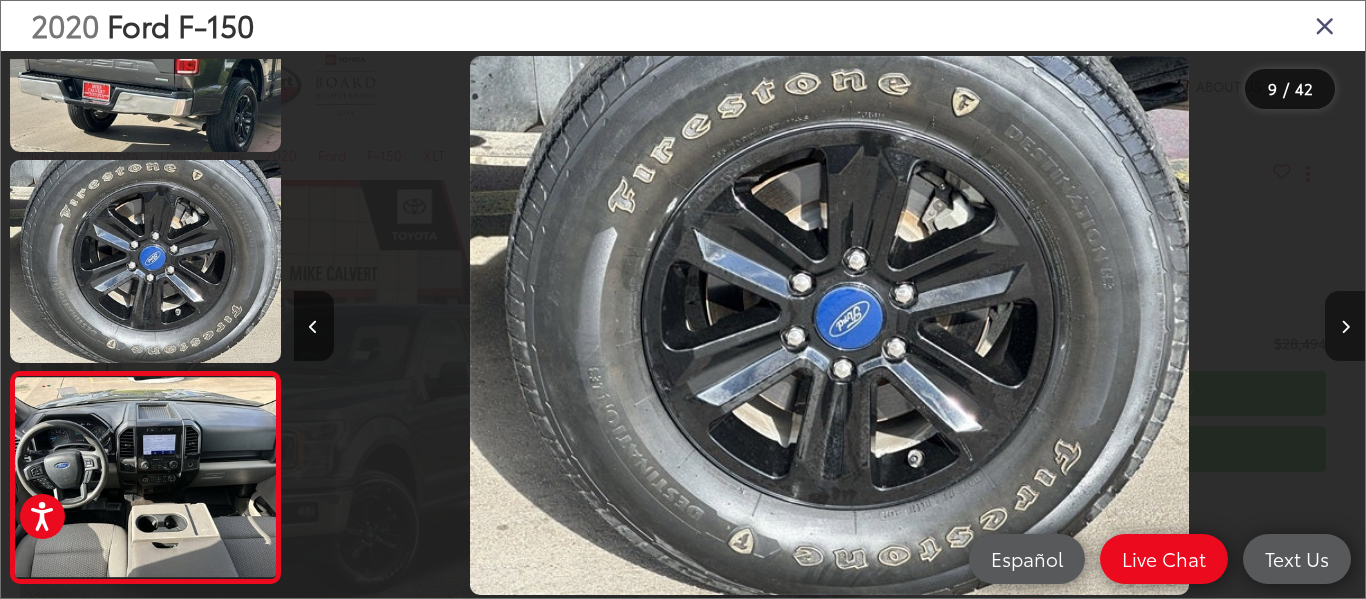 scroll, scrollTop: 0, scrollLeft: 7902, axis: horizontal 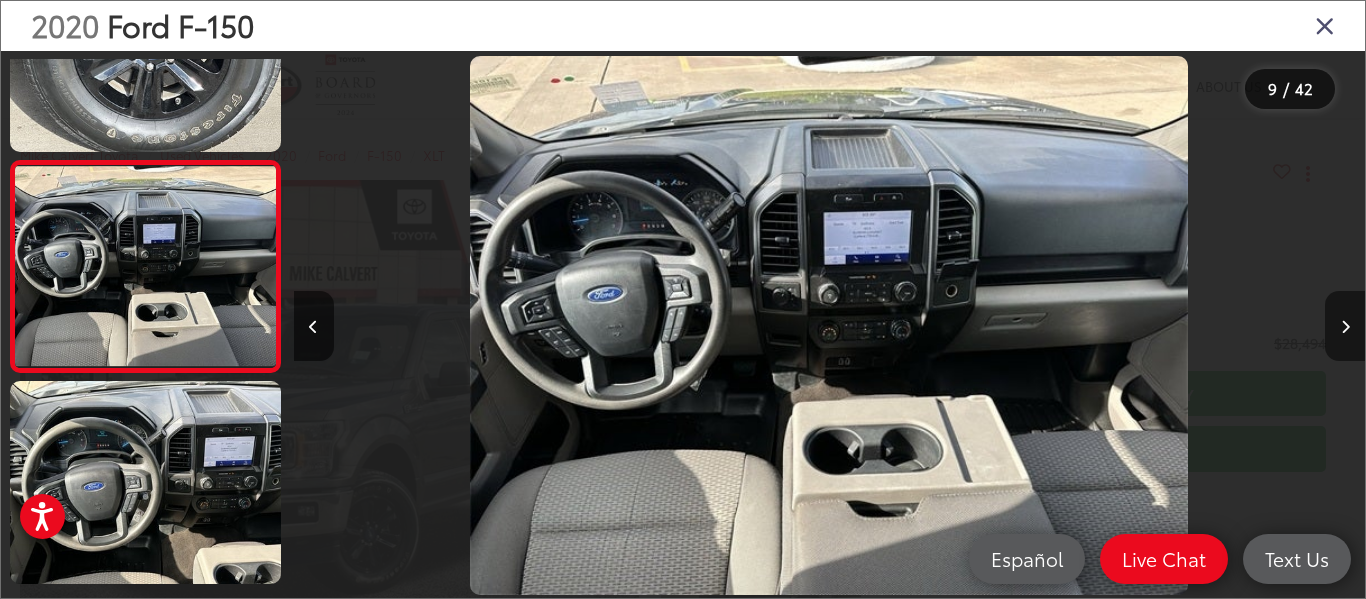click at bounding box center [1345, 326] 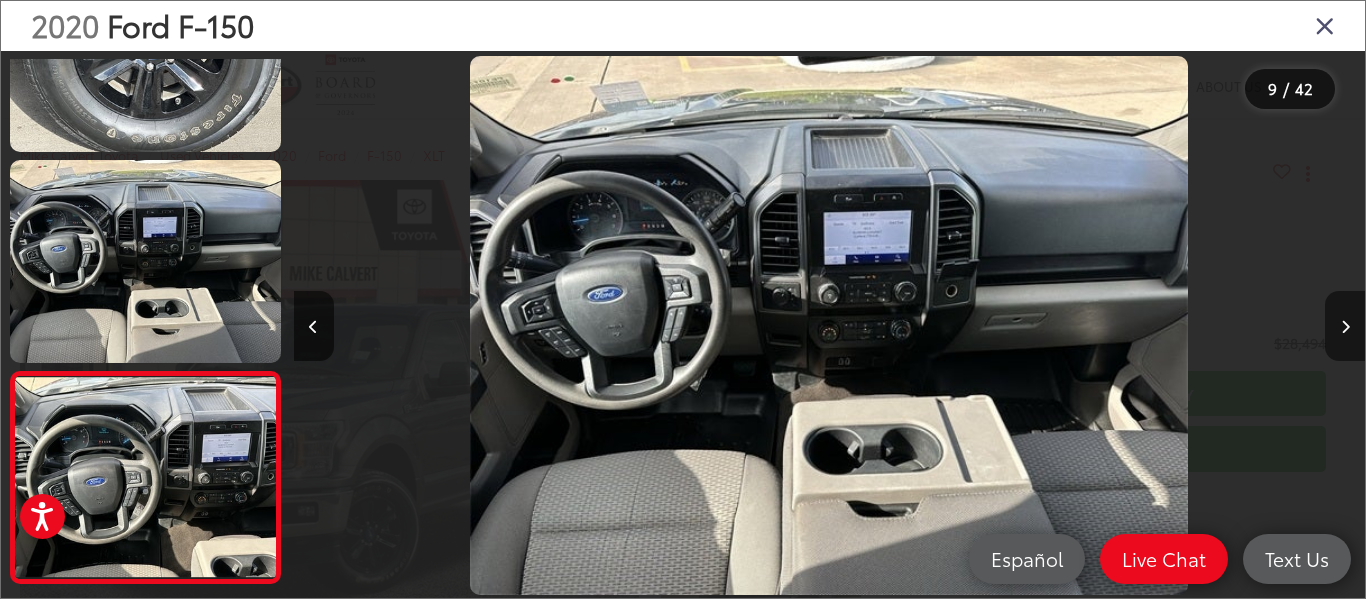 scroll, scrollTop: 0, scrollLeft: 8671, axis: horizontal 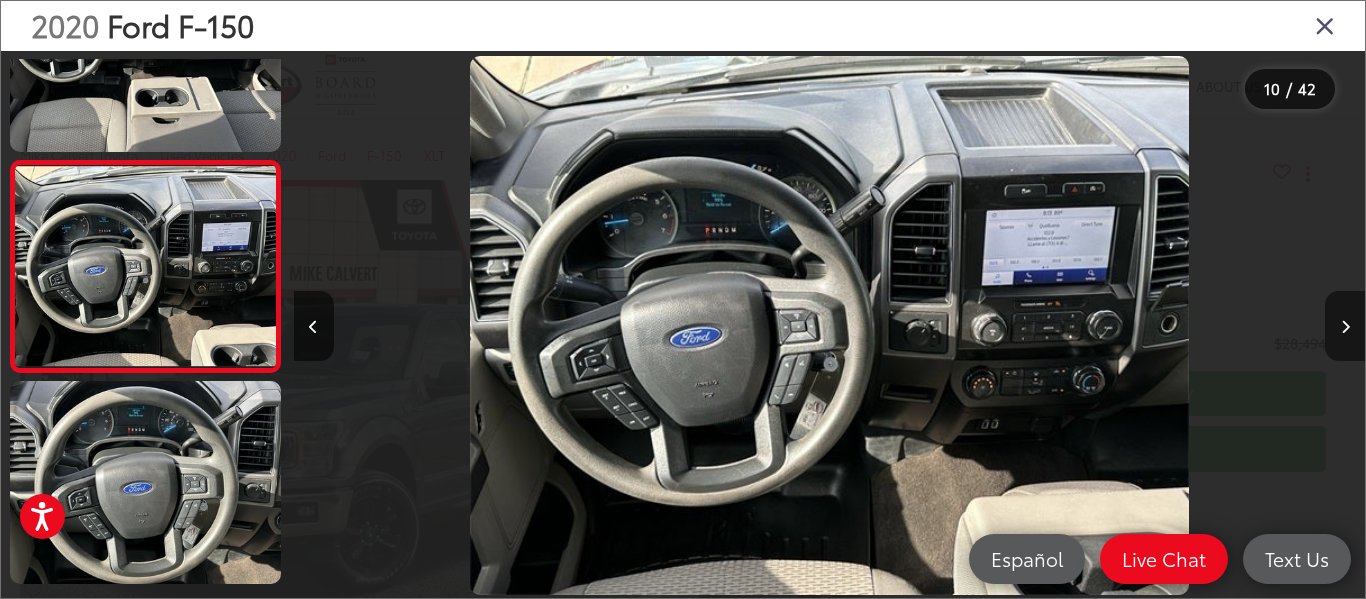 click at bounding box center [1345, 326] 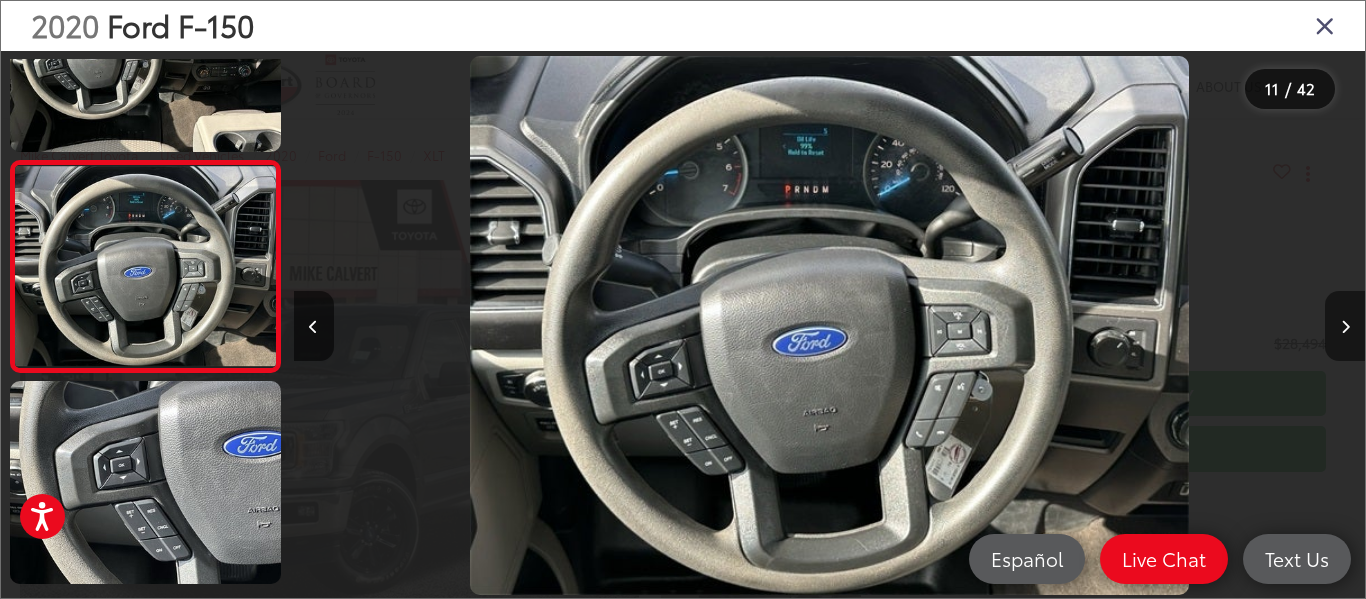 click at bounding box center [1345, 326] 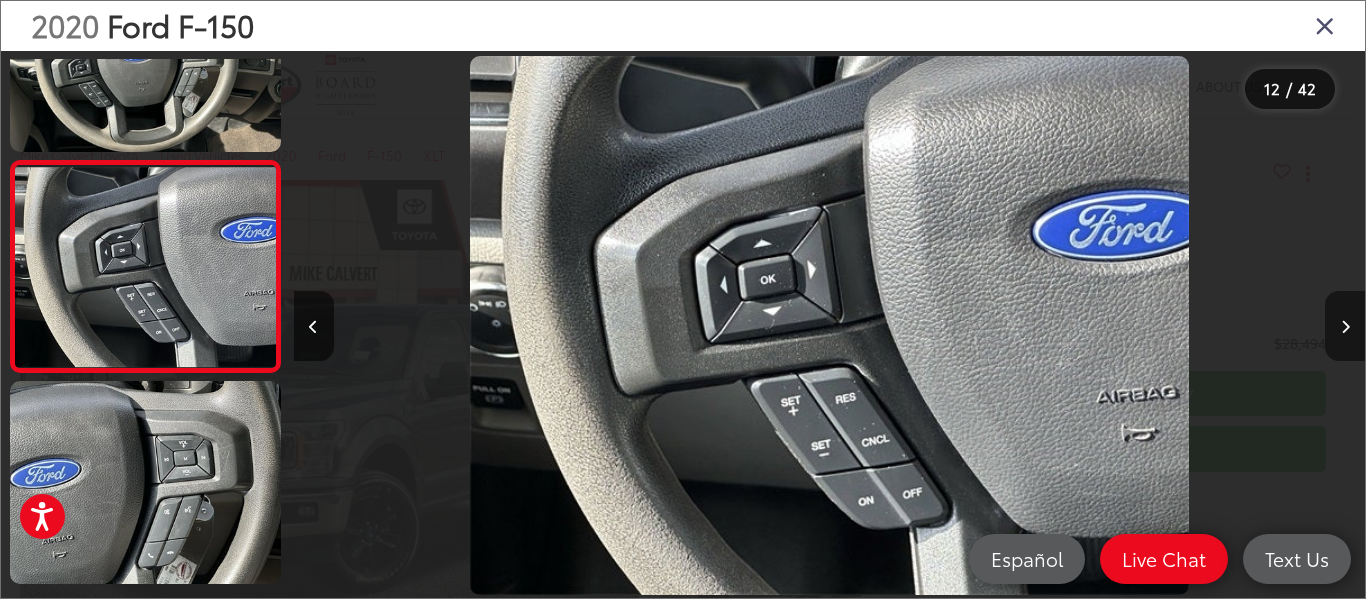 click at bounding box center (1345, 326) 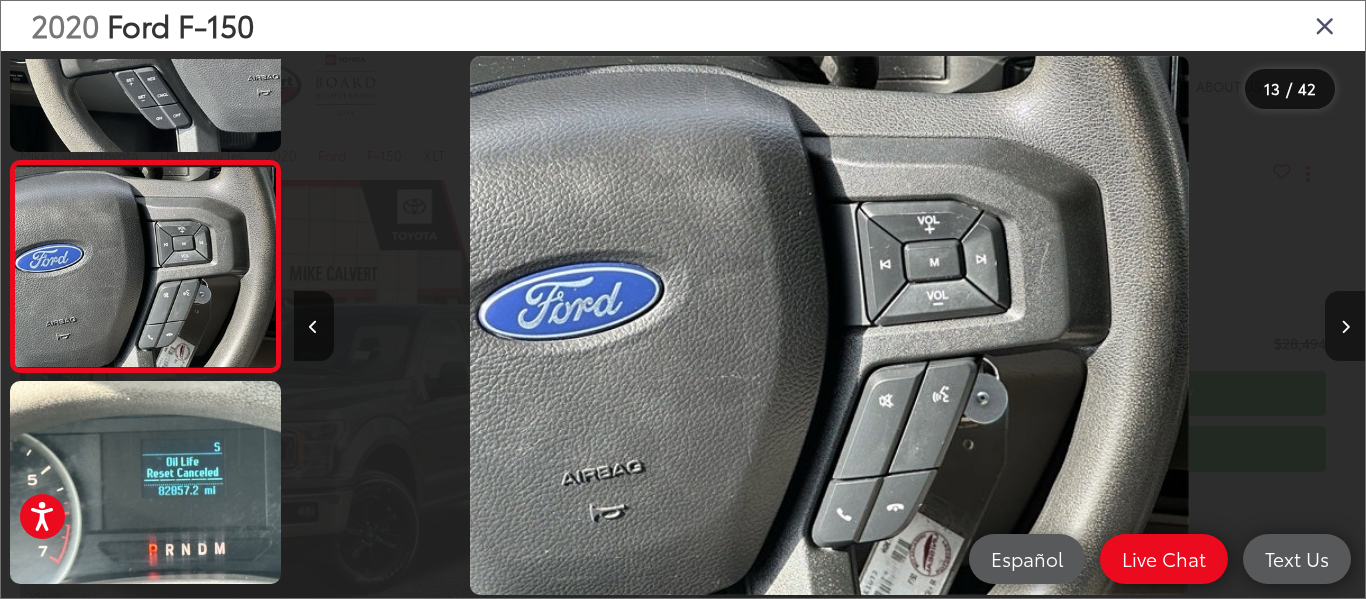 click at bounding box center (1345, 326) 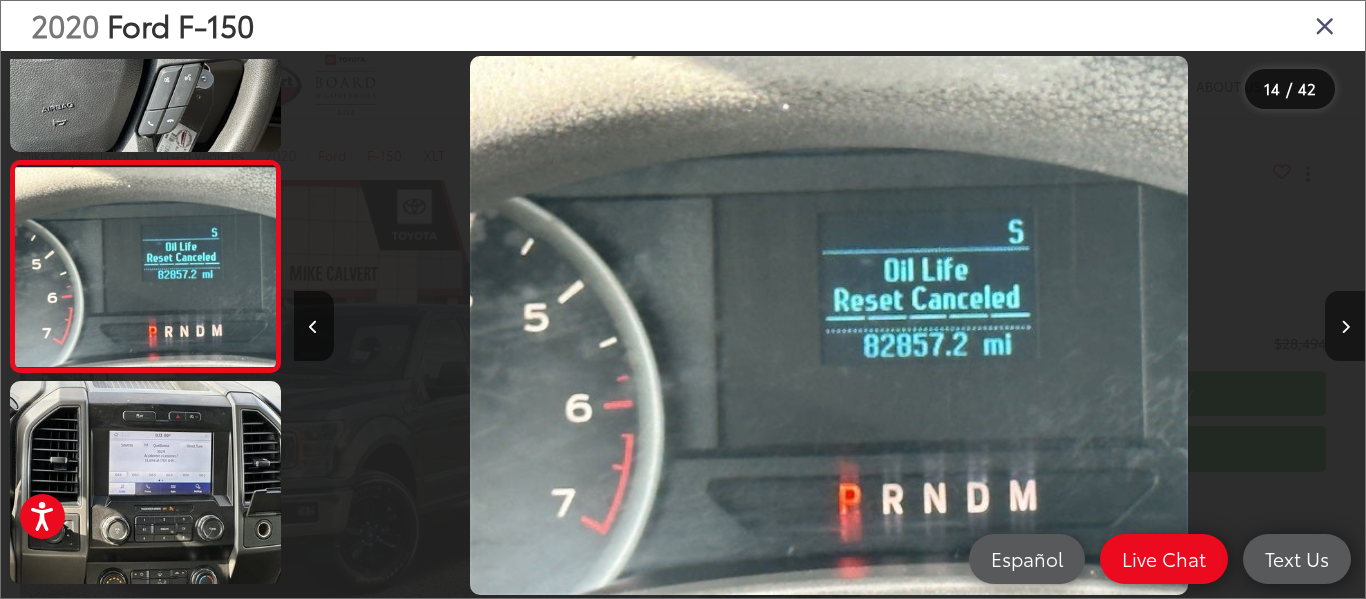 click at bounding box center [1345, 326] 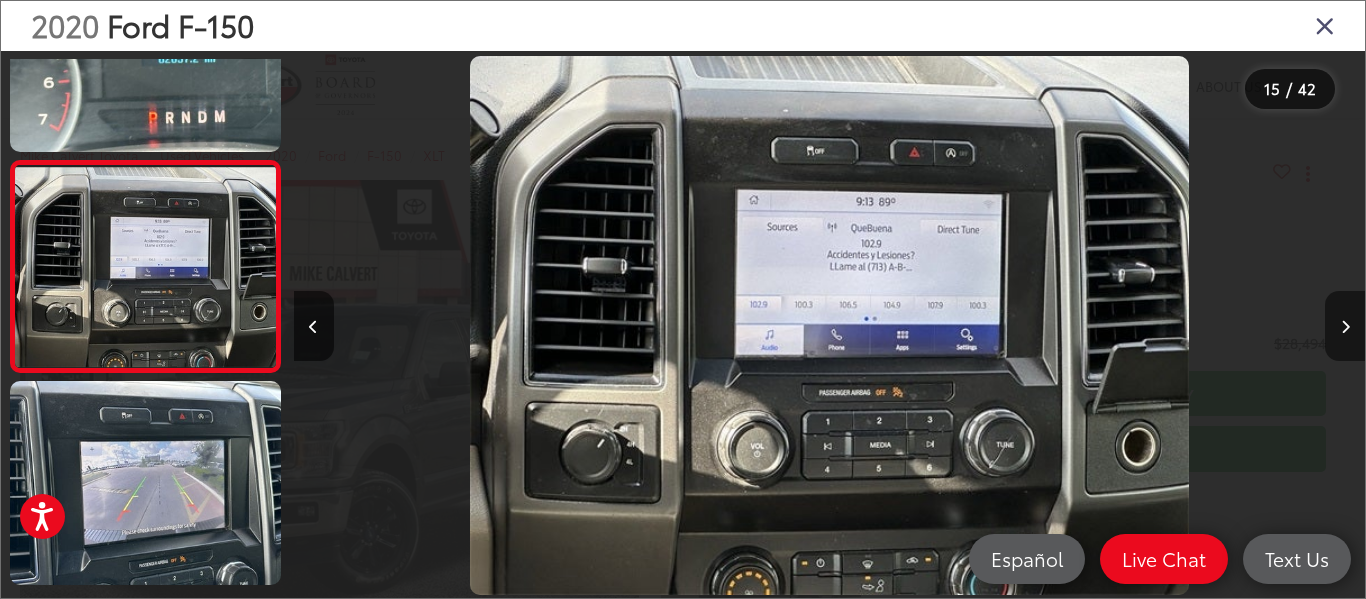 click at bounding box center (1345, 326) 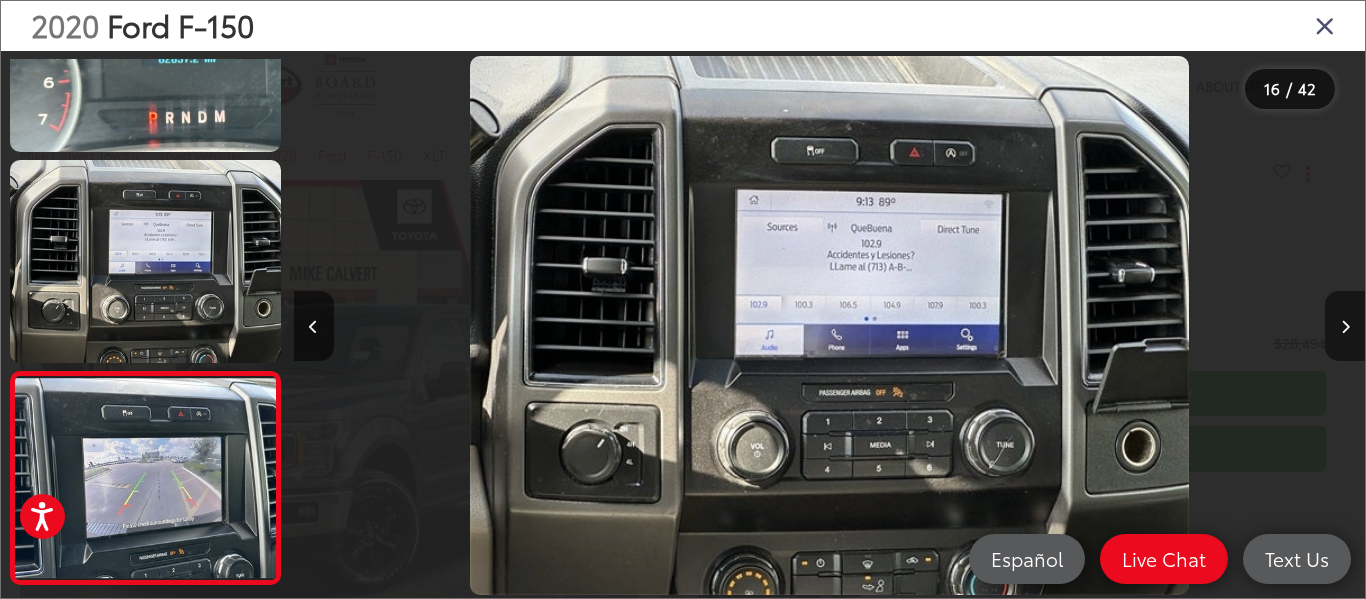 click at bounding box center [1345, 326] 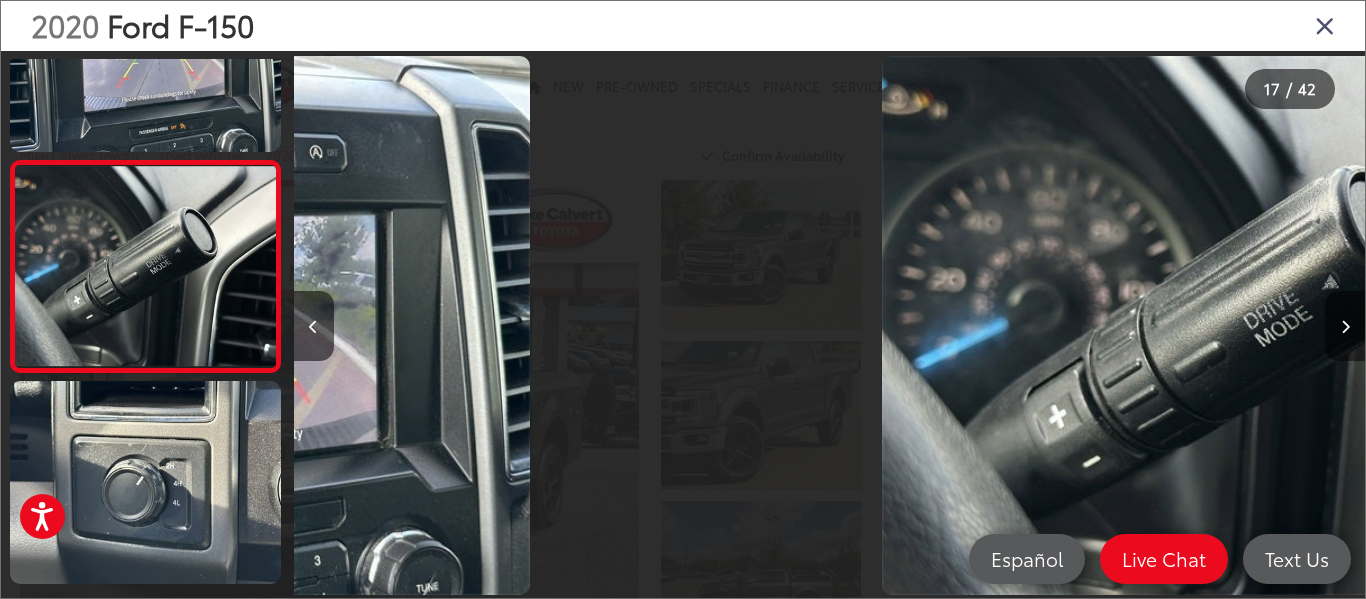 click at bounding box center (1345, 326) 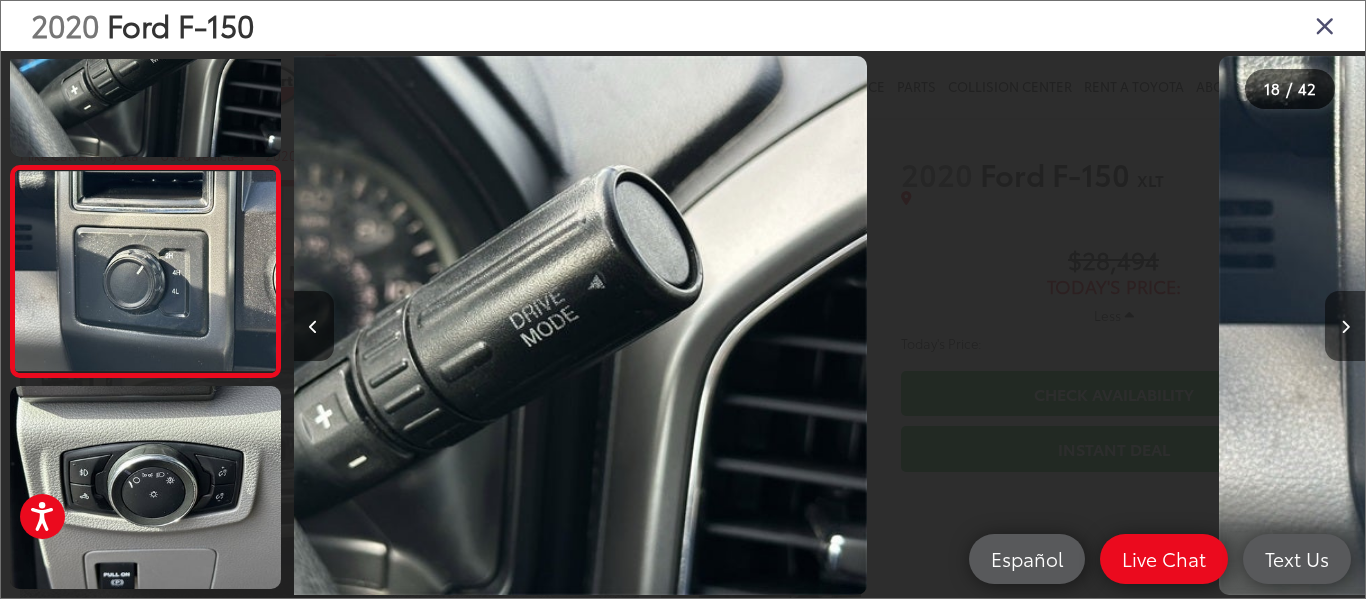 click at bounding box center [1345, 326] 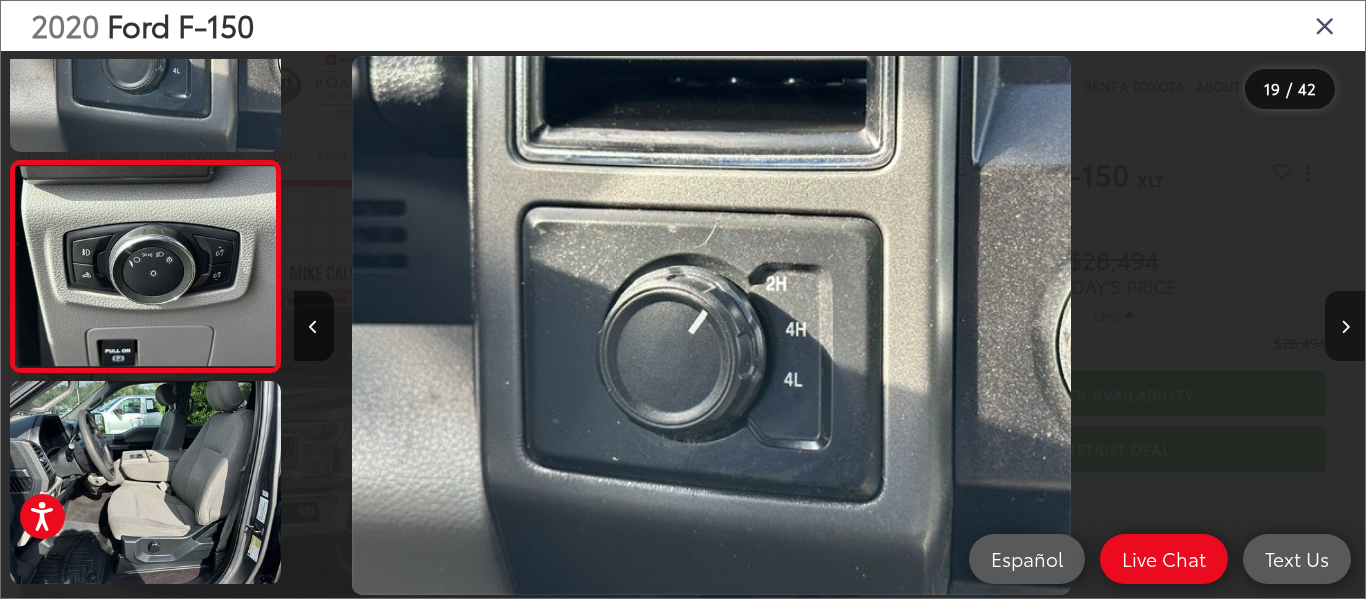 click at bounding box center (1345, 326) 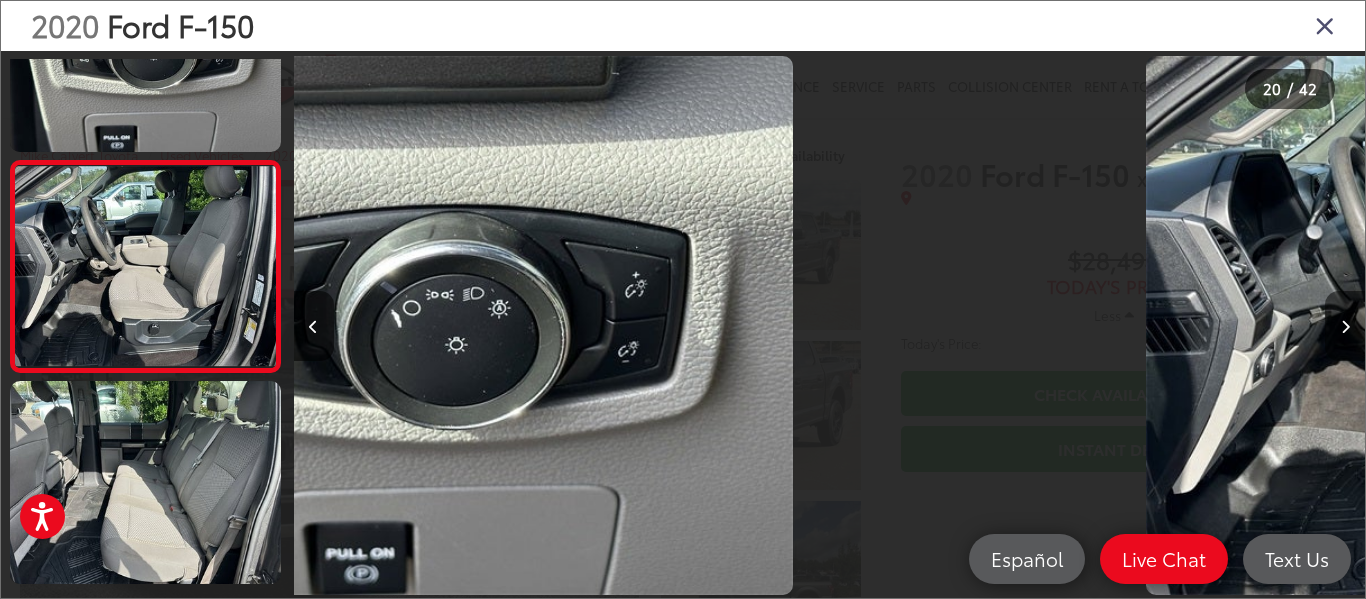 click at bounding box center (1345, 326) 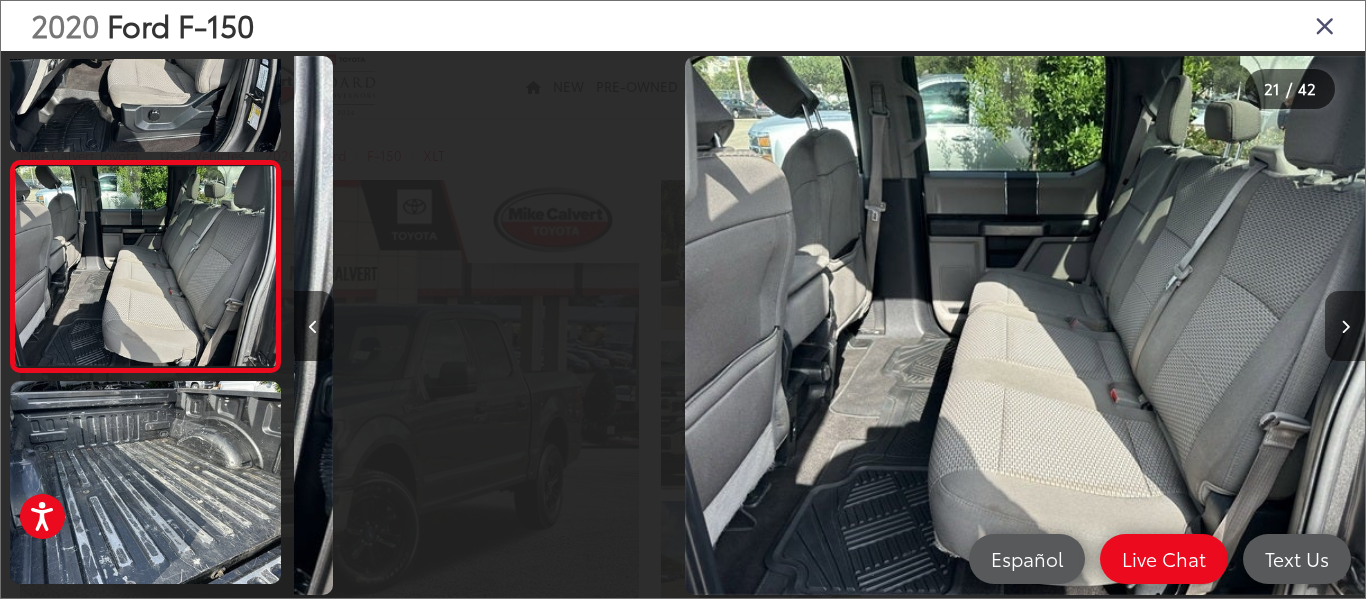 click at bounding box center (1345, 326) 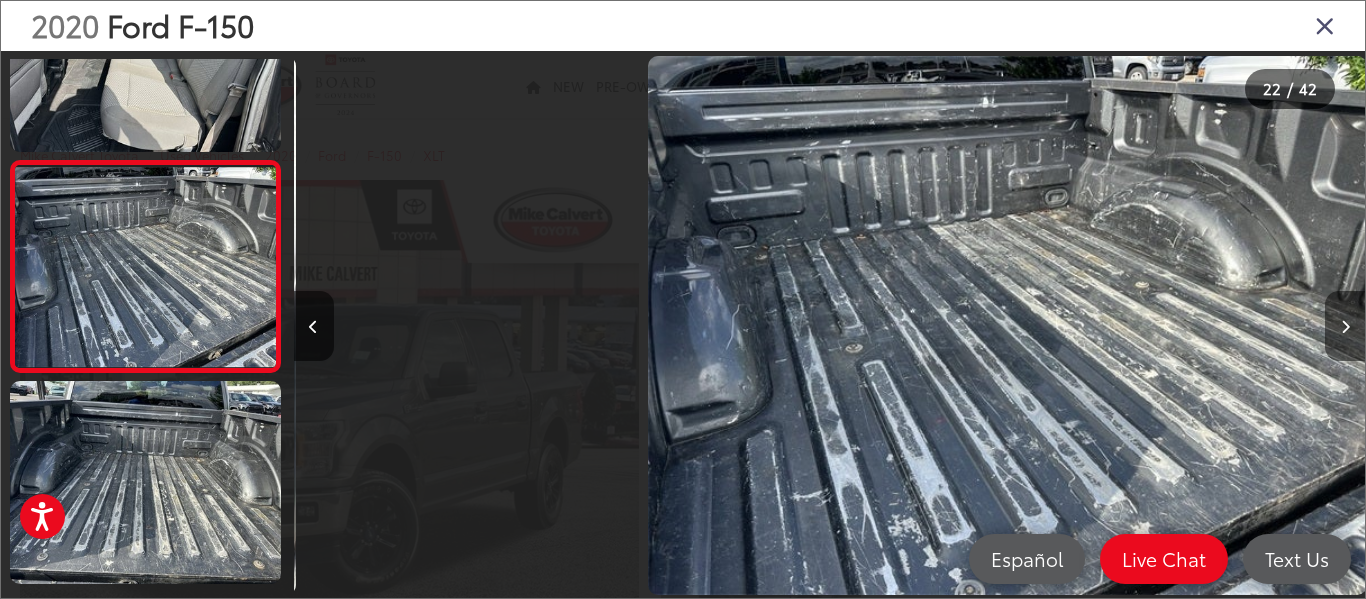 click at bounding box center (1345, 326) 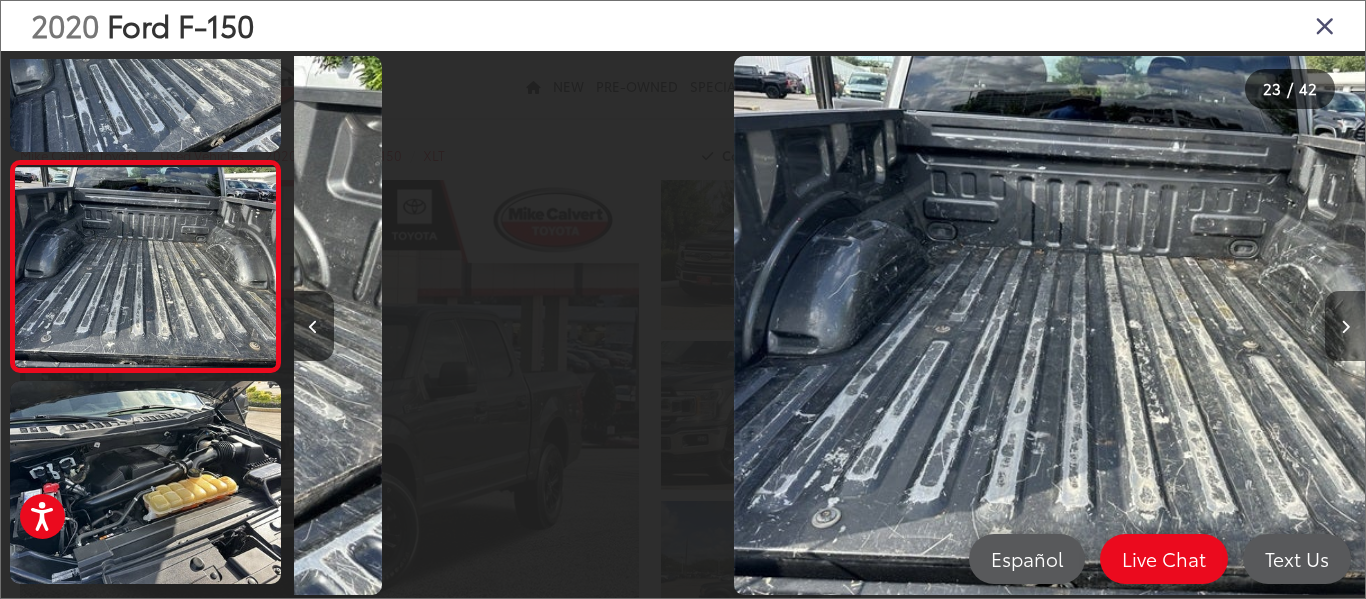 click at bounding box center (1345, 326) 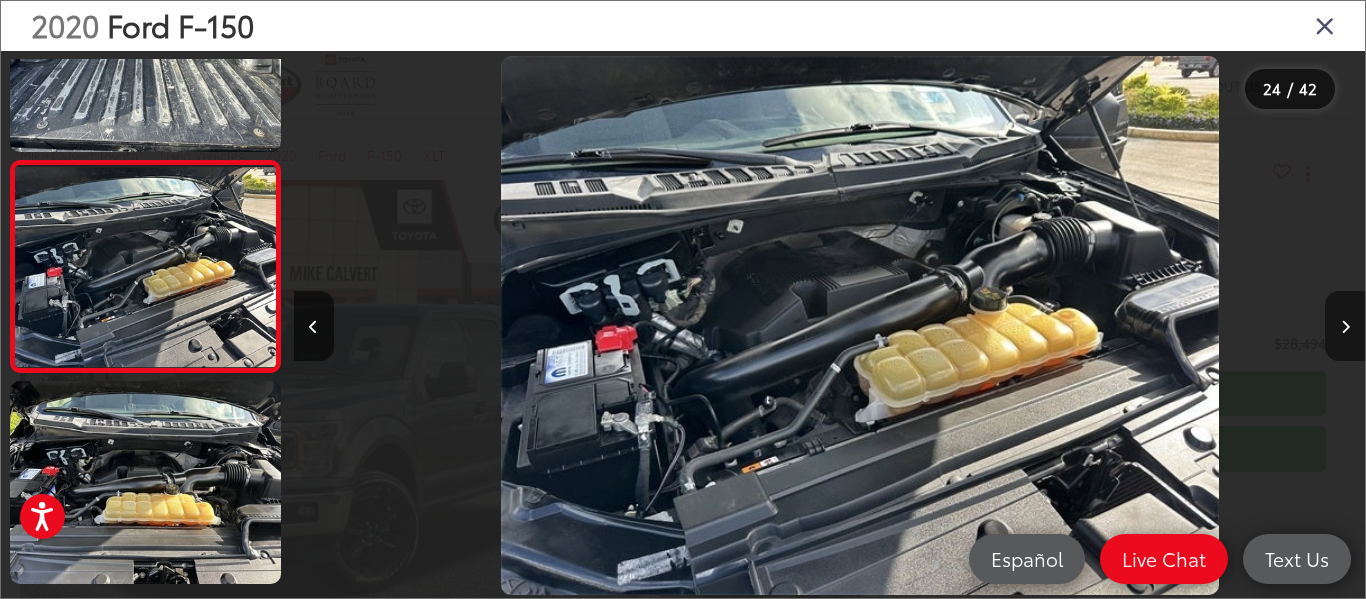 click at bounding box center (1345, 326) 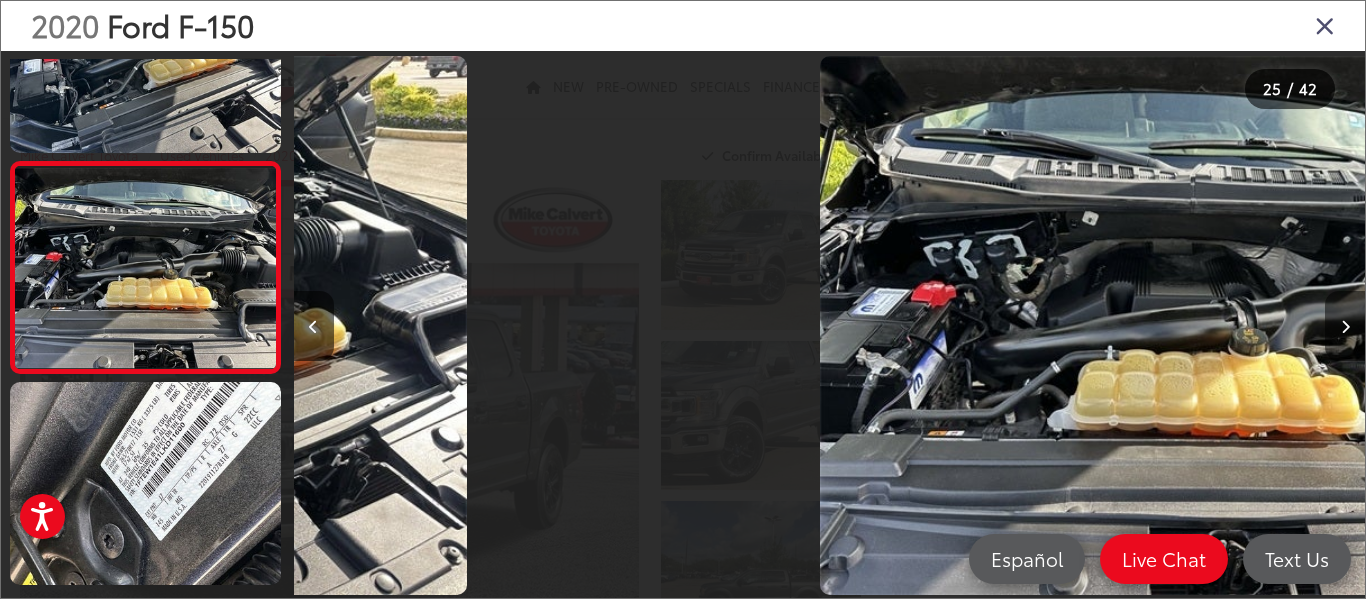 click at bounding box center (1345, 326) 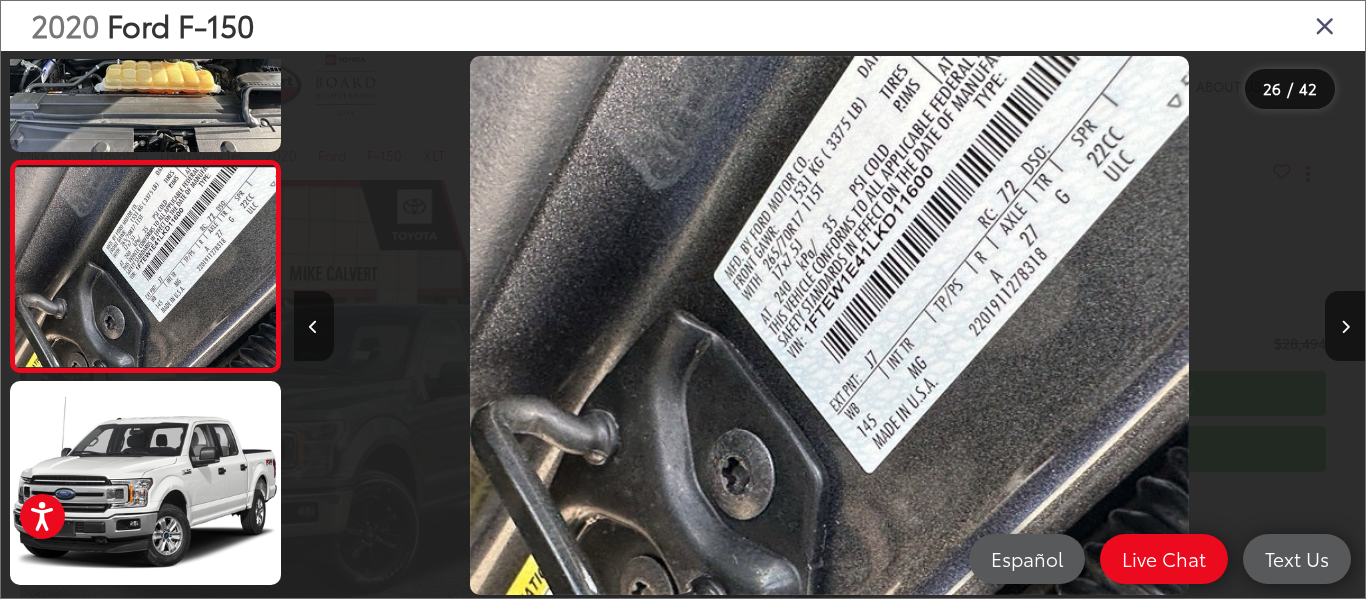 click at bounding box center (314, 326) 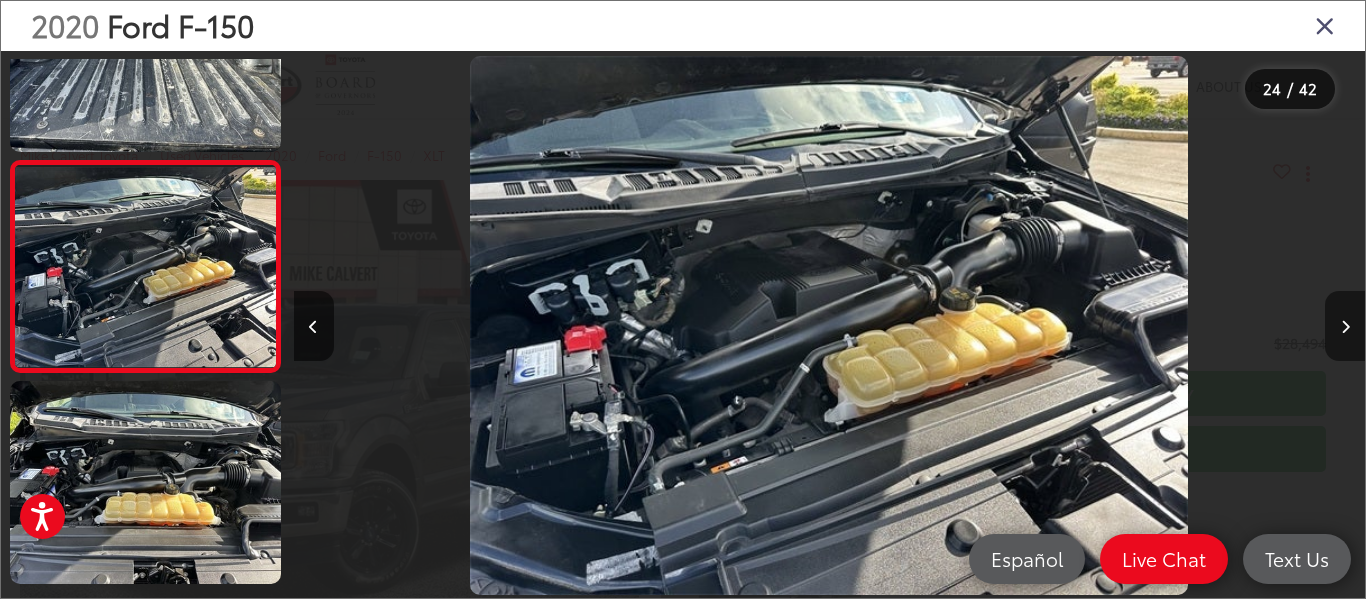 click at bounding box center [1345, 326] 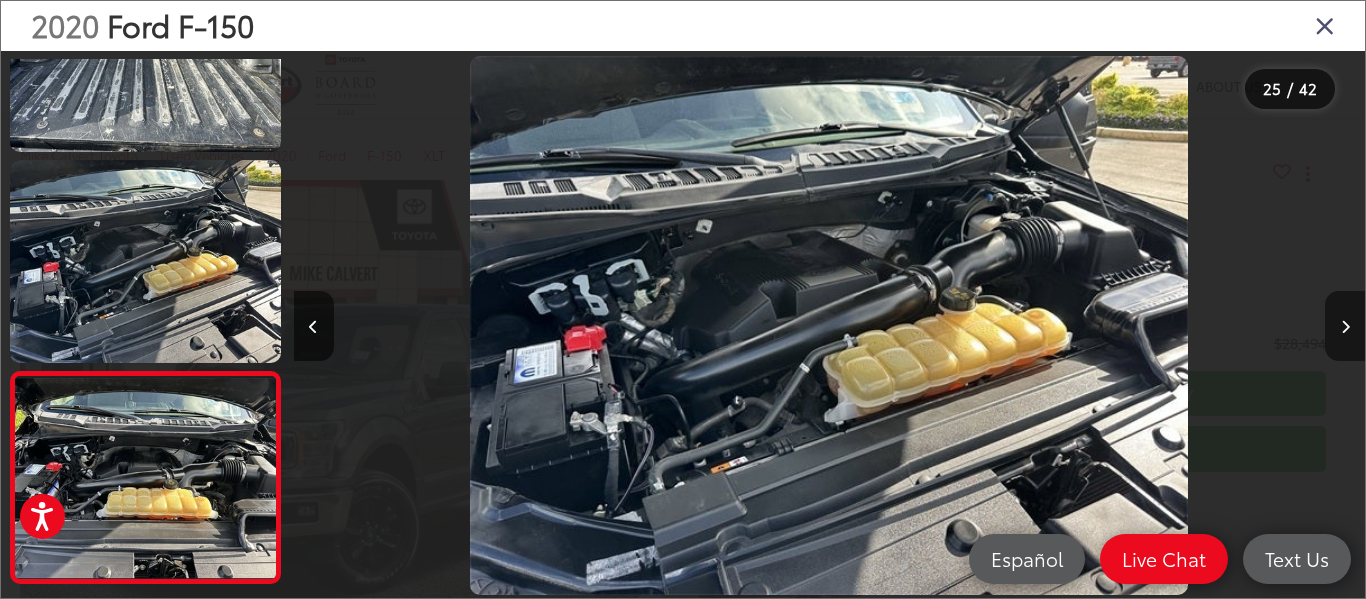 click at bounding box center (1345, 326) 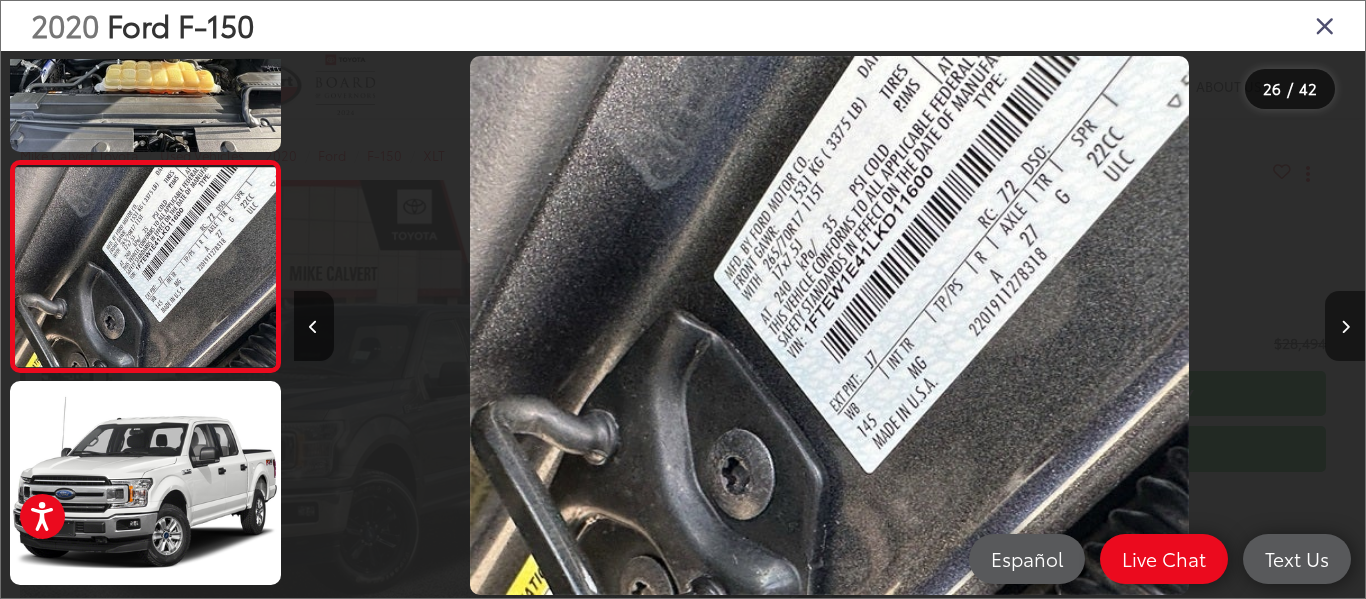 click at bounding box center (1345, 326) 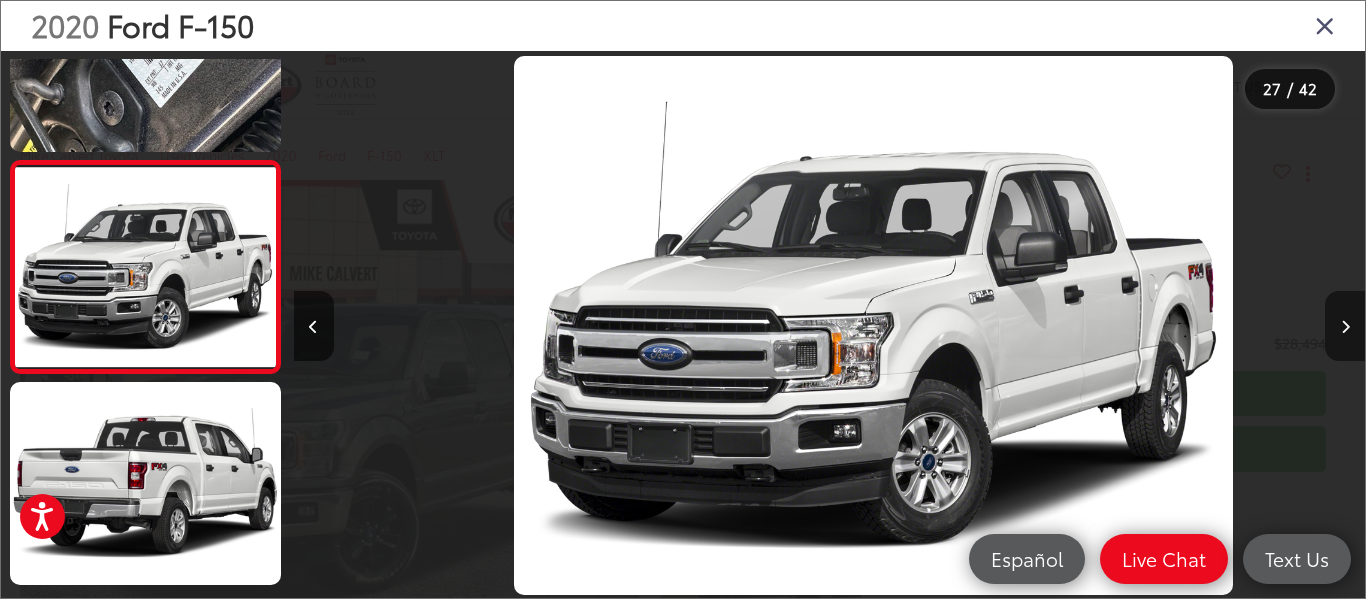 click at bounding box center [1345, 326] 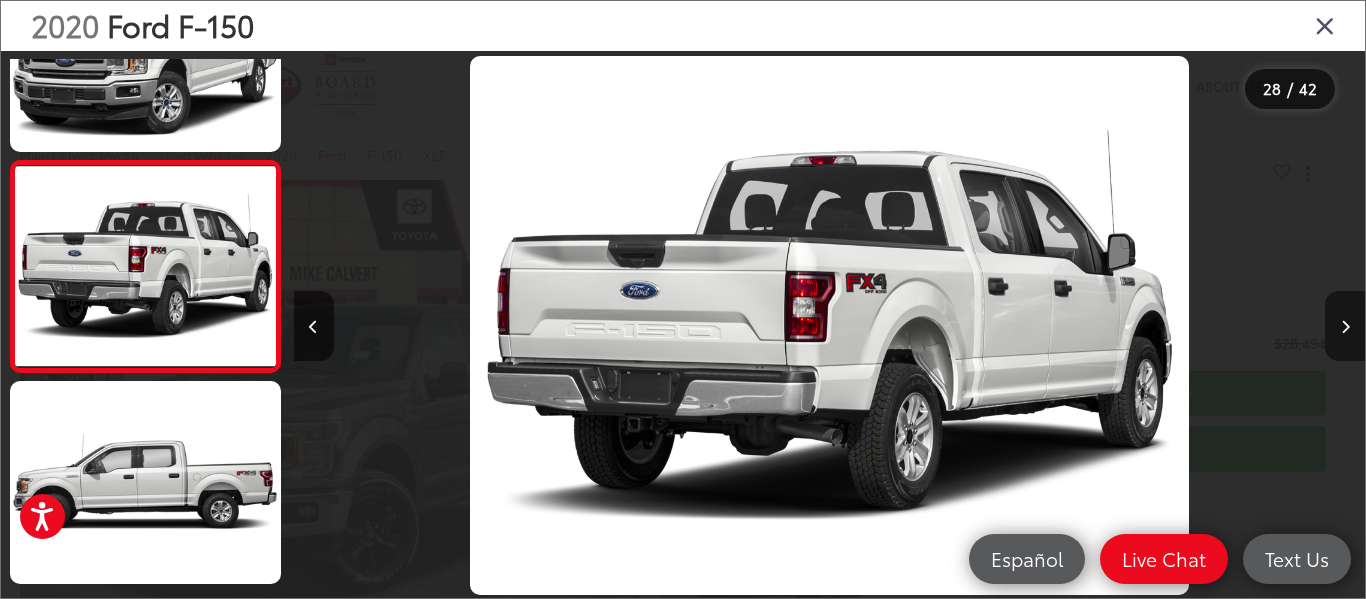 click at bounding box center (1345, 326) 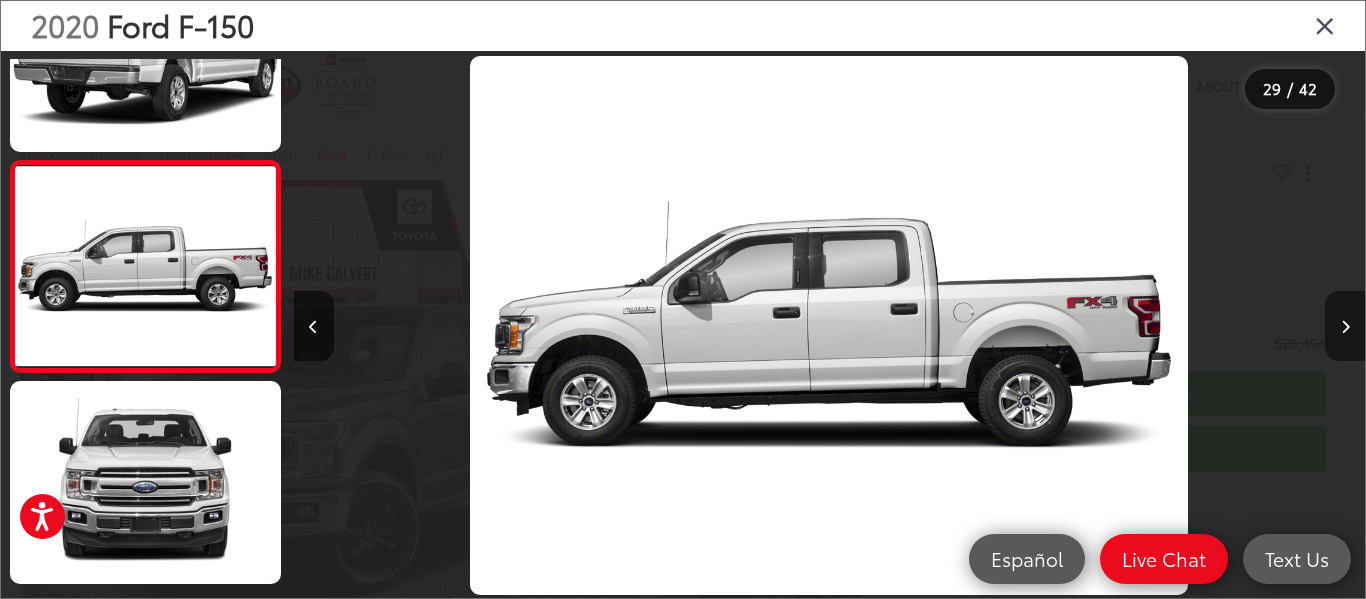 click at bounding box center (1345, 327) 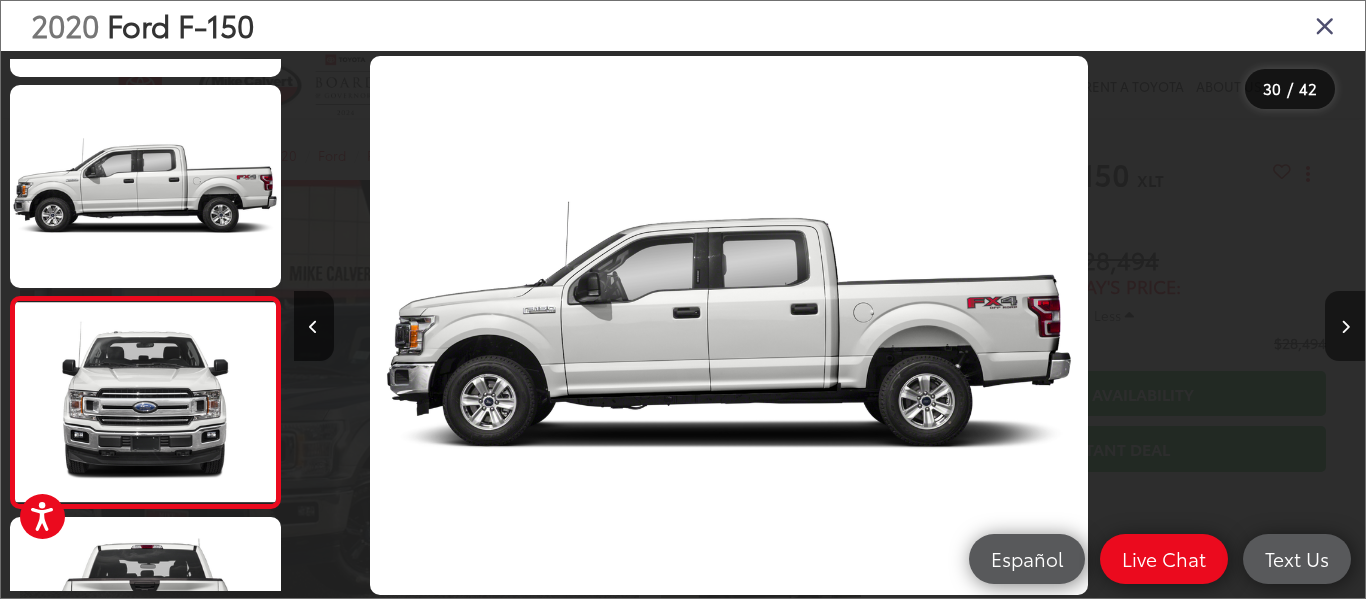 click at bounding box center (1345, 327) 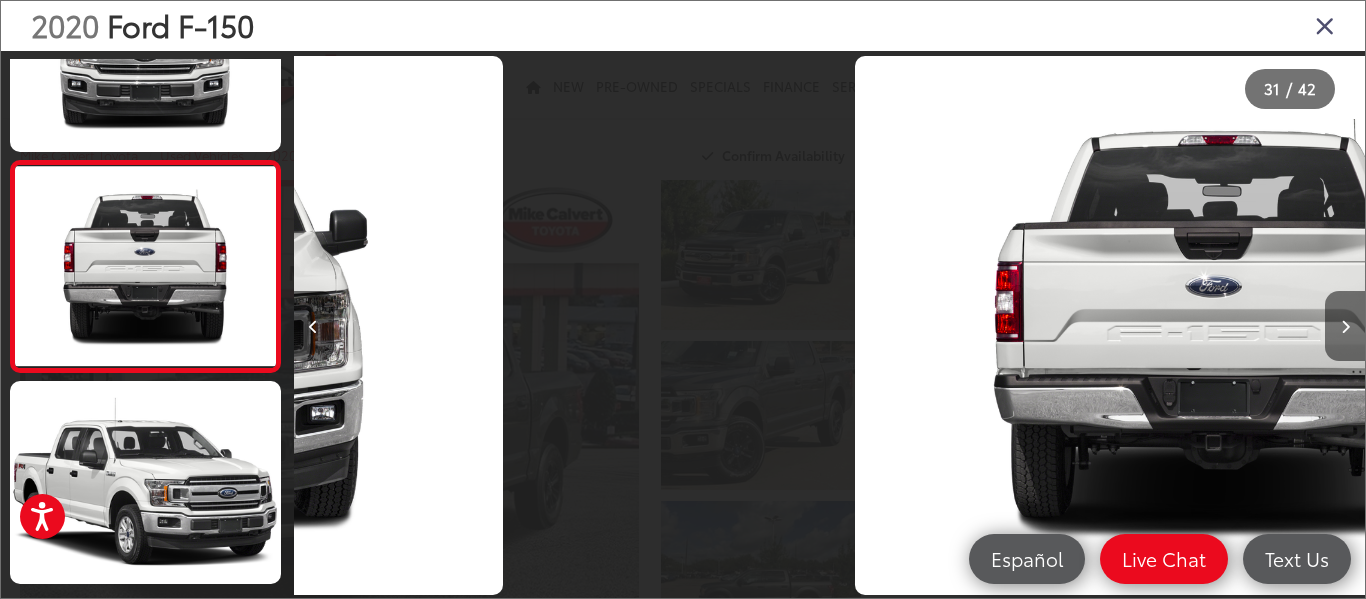 click at bounding box center (1345, 327) 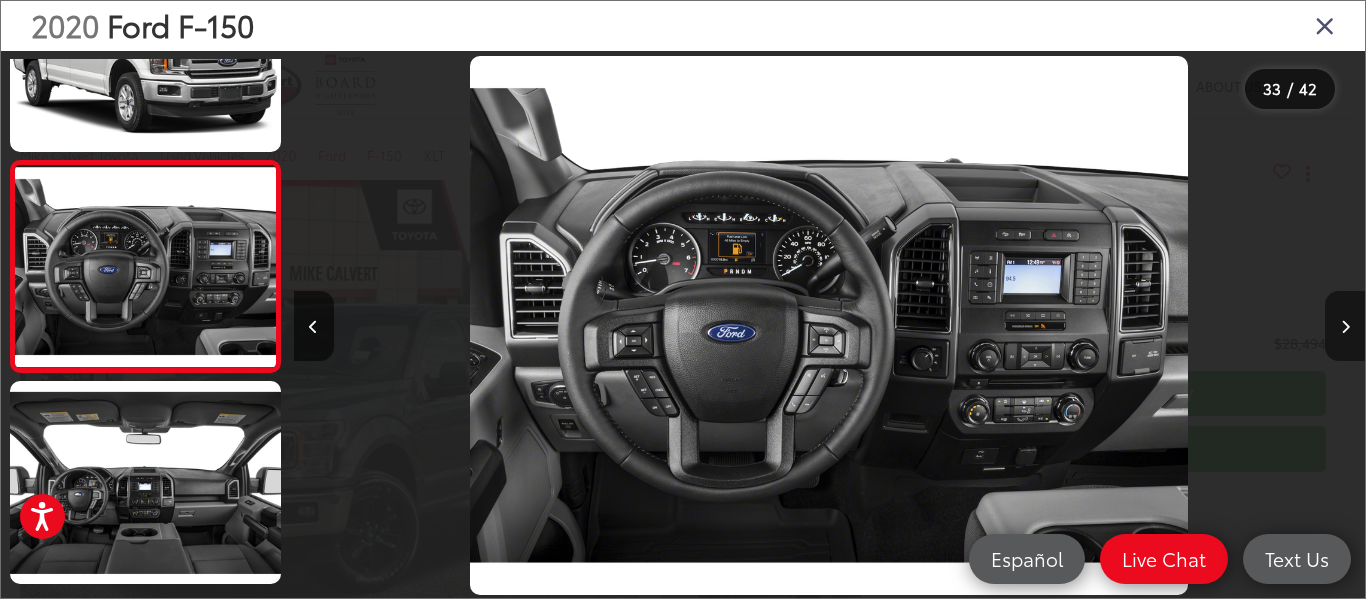 click at bounding box center [1345, 327] 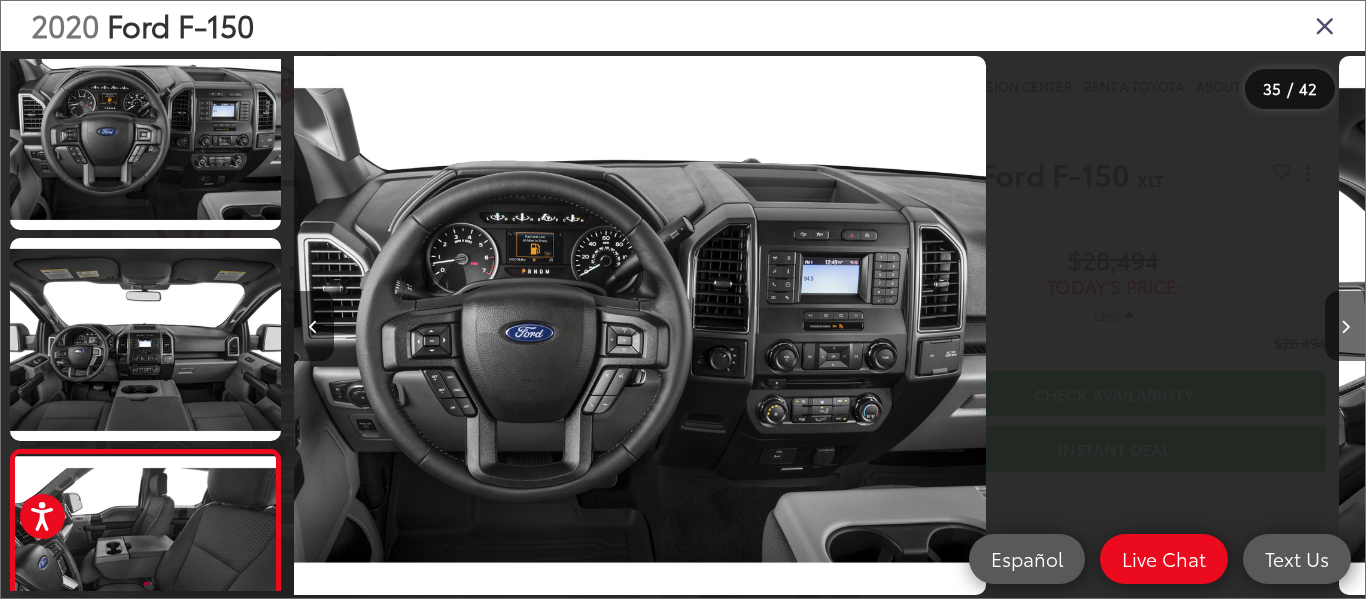 click at bounding box center [1345, 327] 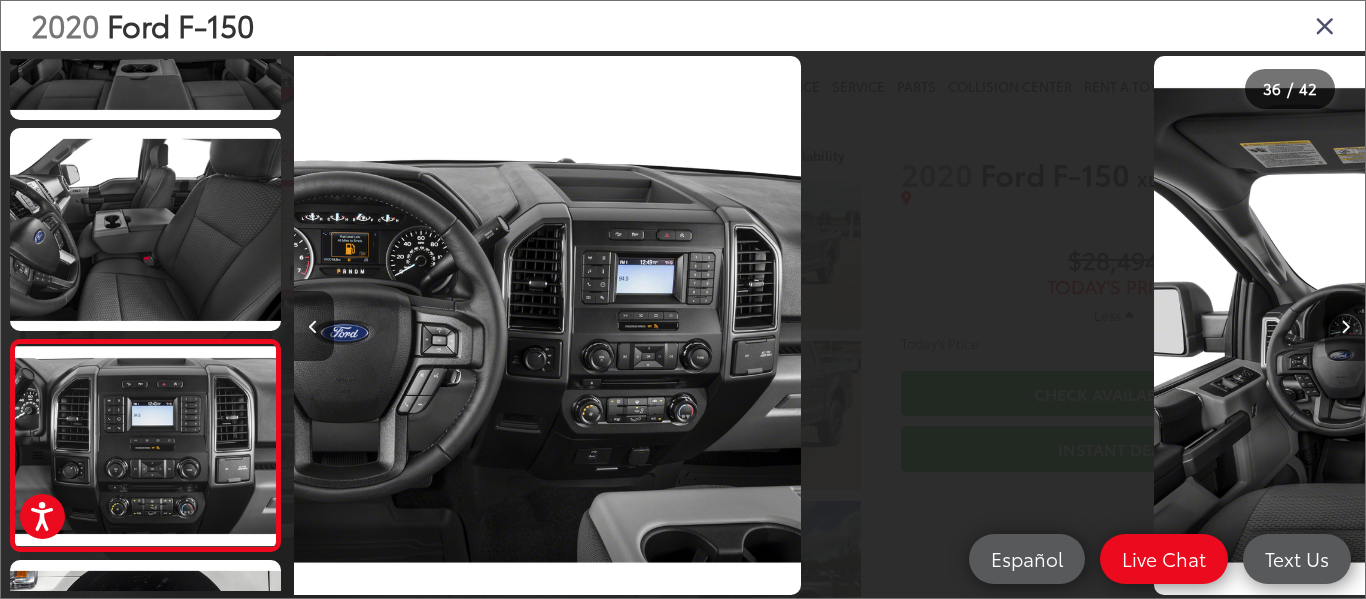 click at bounding box center (1345, 327) 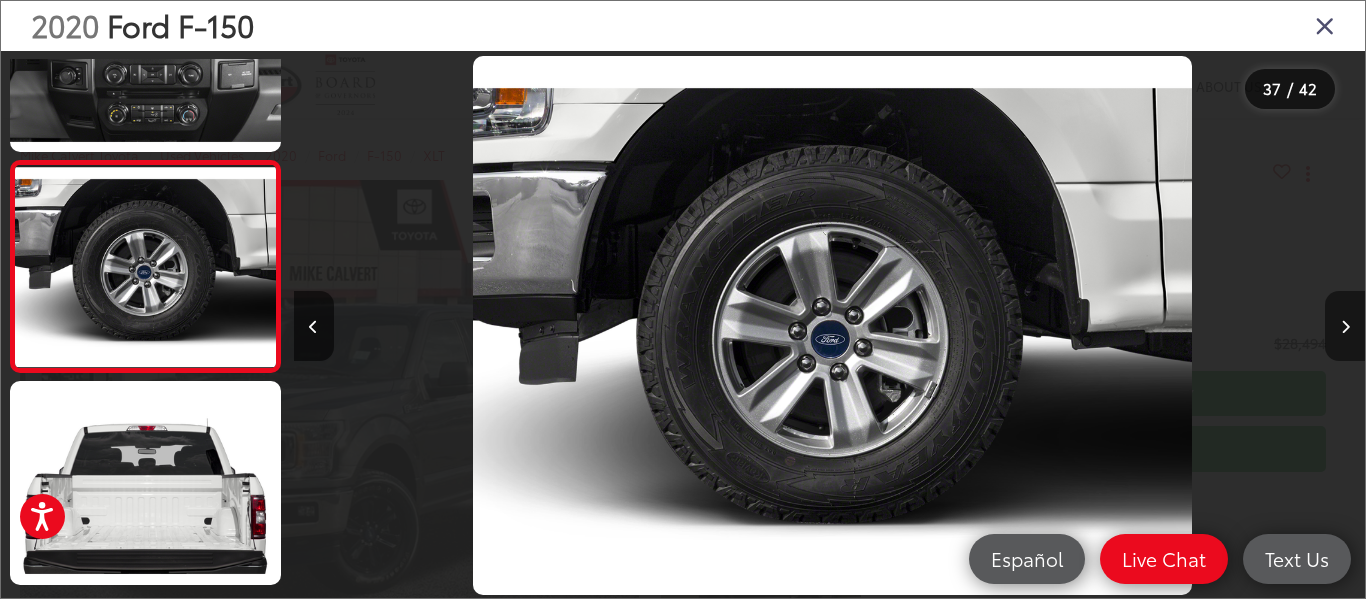click at bounding box center [1345, 327] 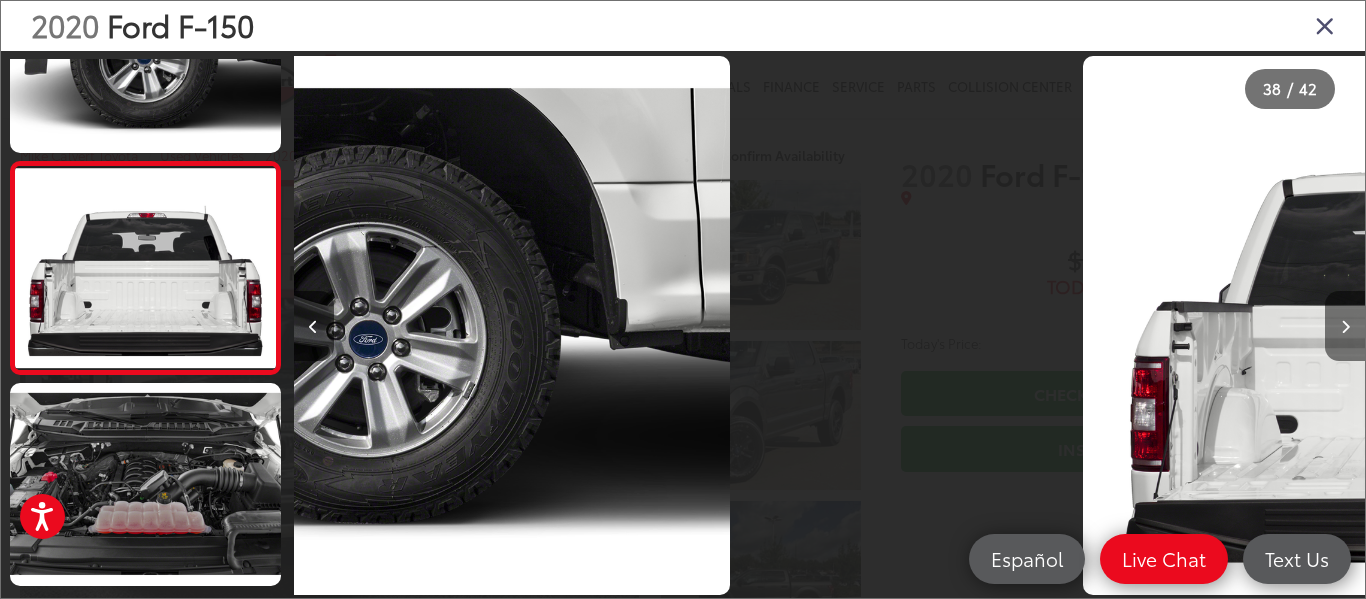 click at bounding box center [1345, 327] 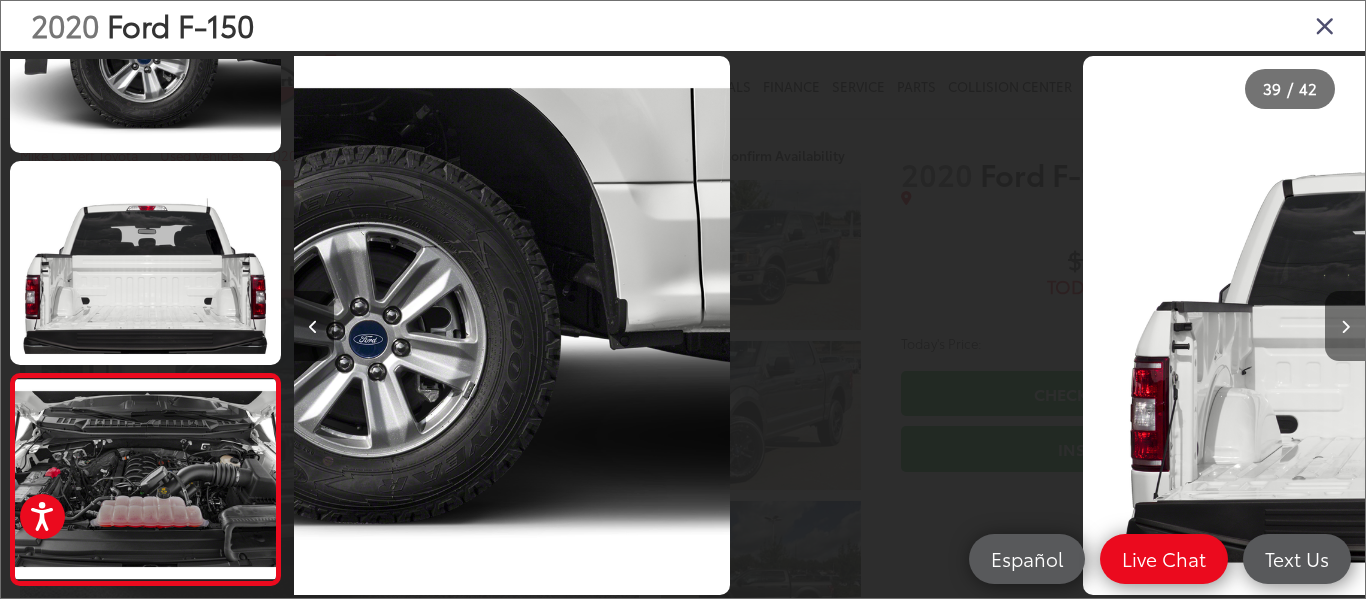 click at bounding box center [1345, 327] 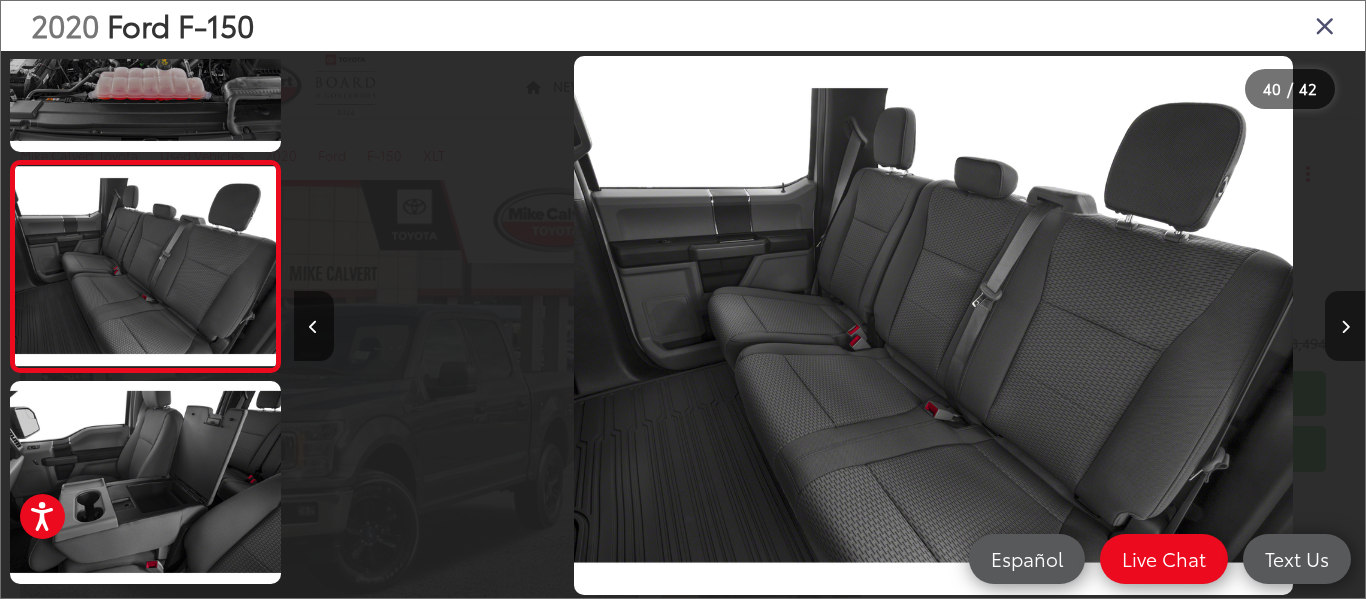 click at bounding box center (1345, 327) 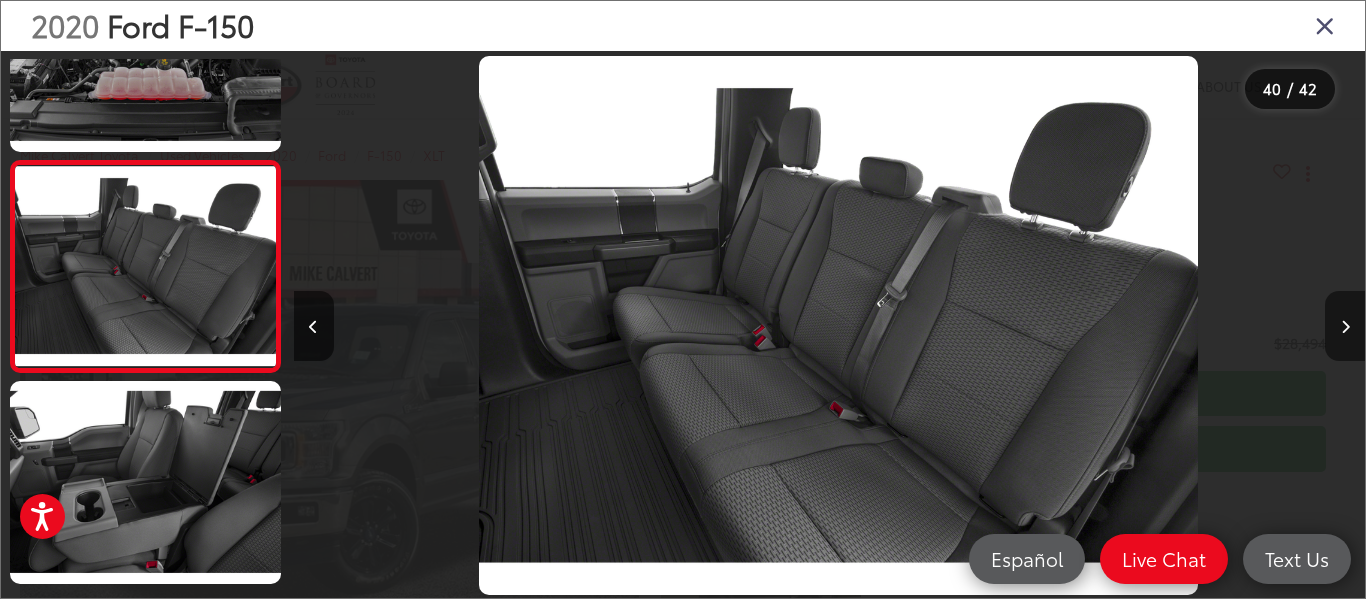 click at bounding box center (1345, 327) 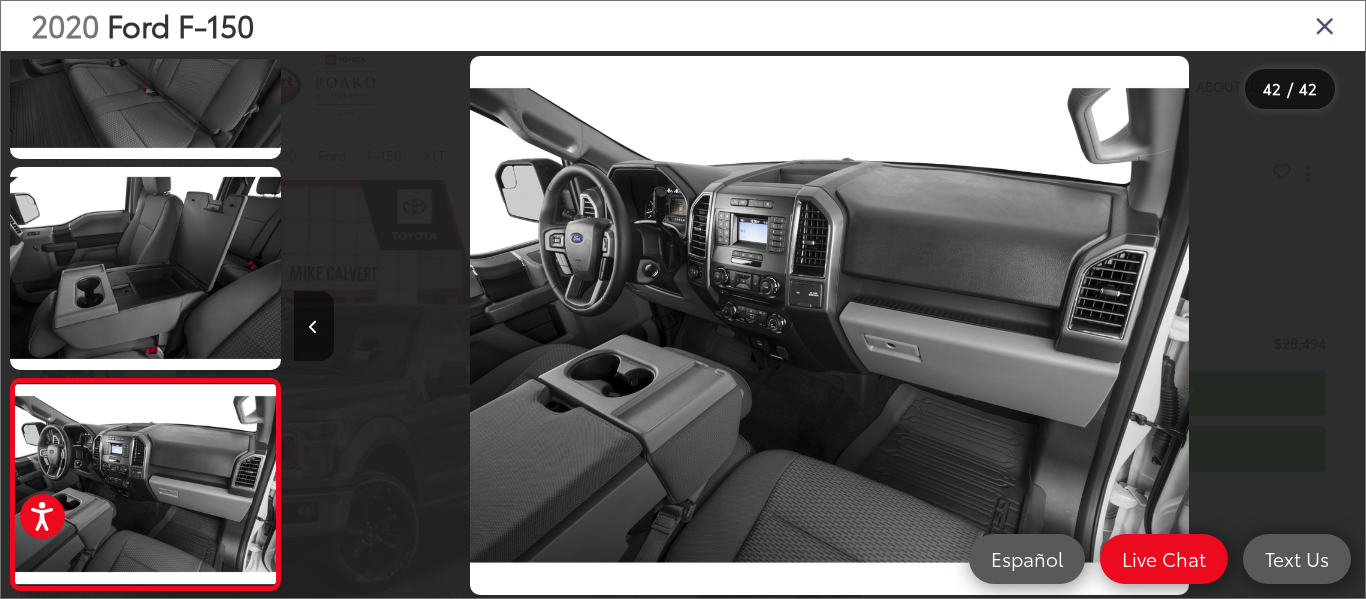 click at bounding box center [1325, 25] 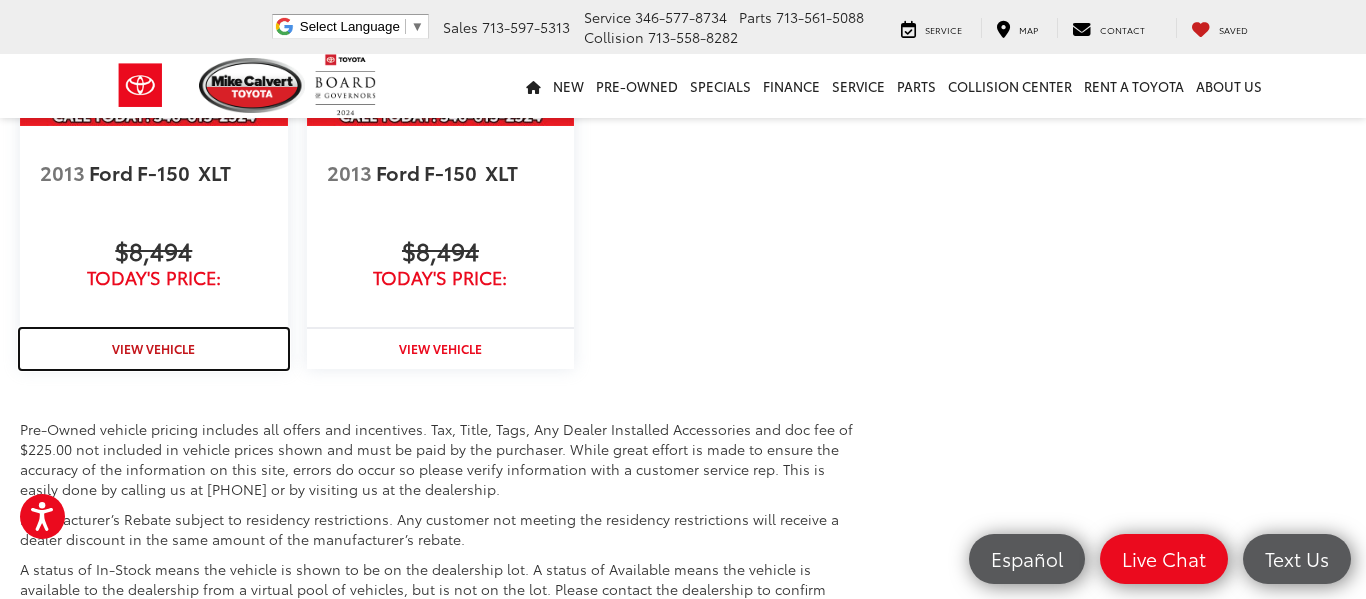 click on "View Vehicle" at bounding box center [153, 348] 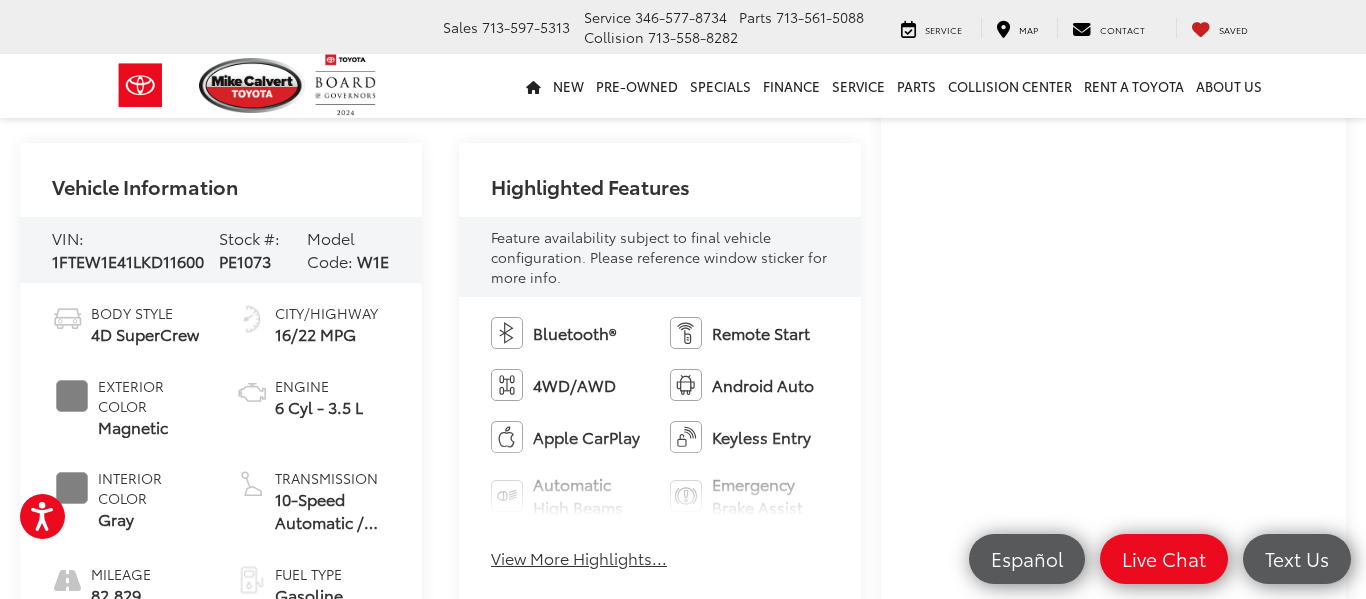 scroll, scrollTop: 0, scrollLeft: 0, axis: both 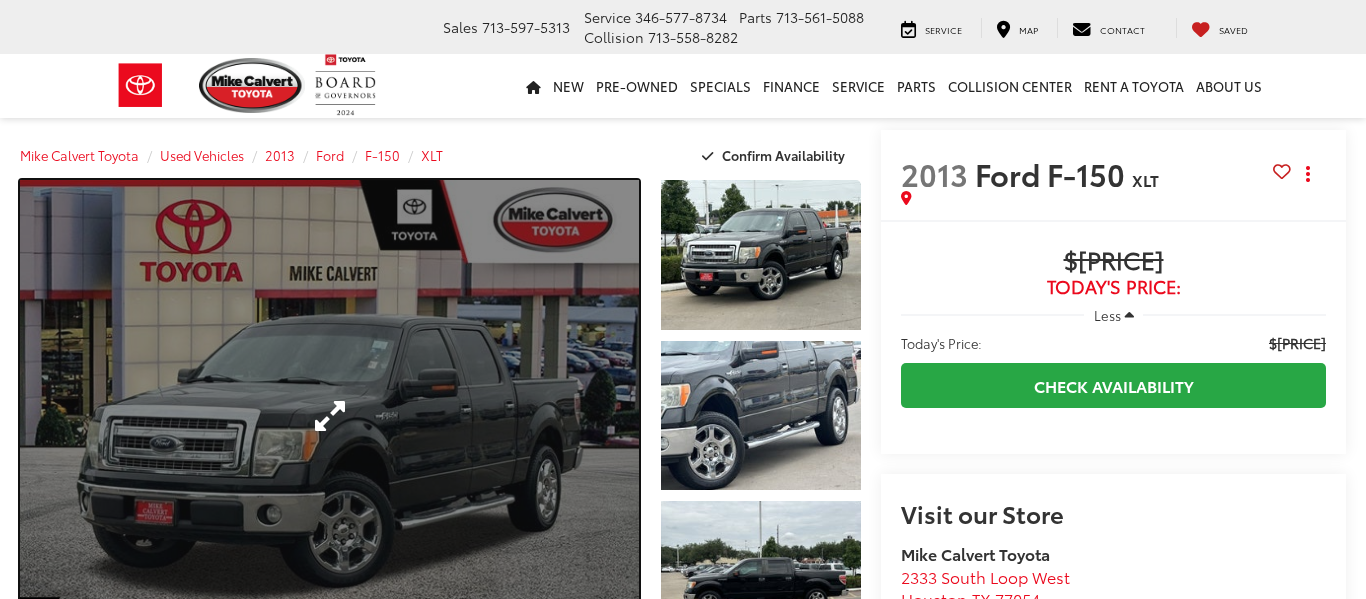 click at bounding box center (329, 415) 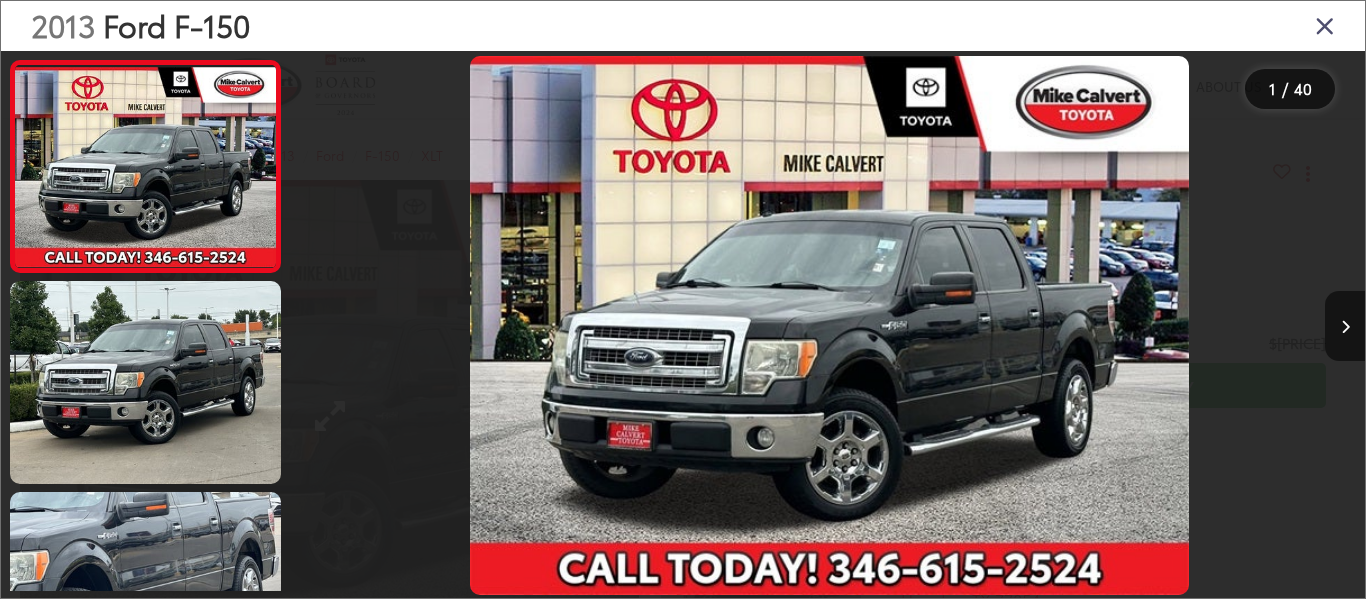 click at bounding box center (428, 325) 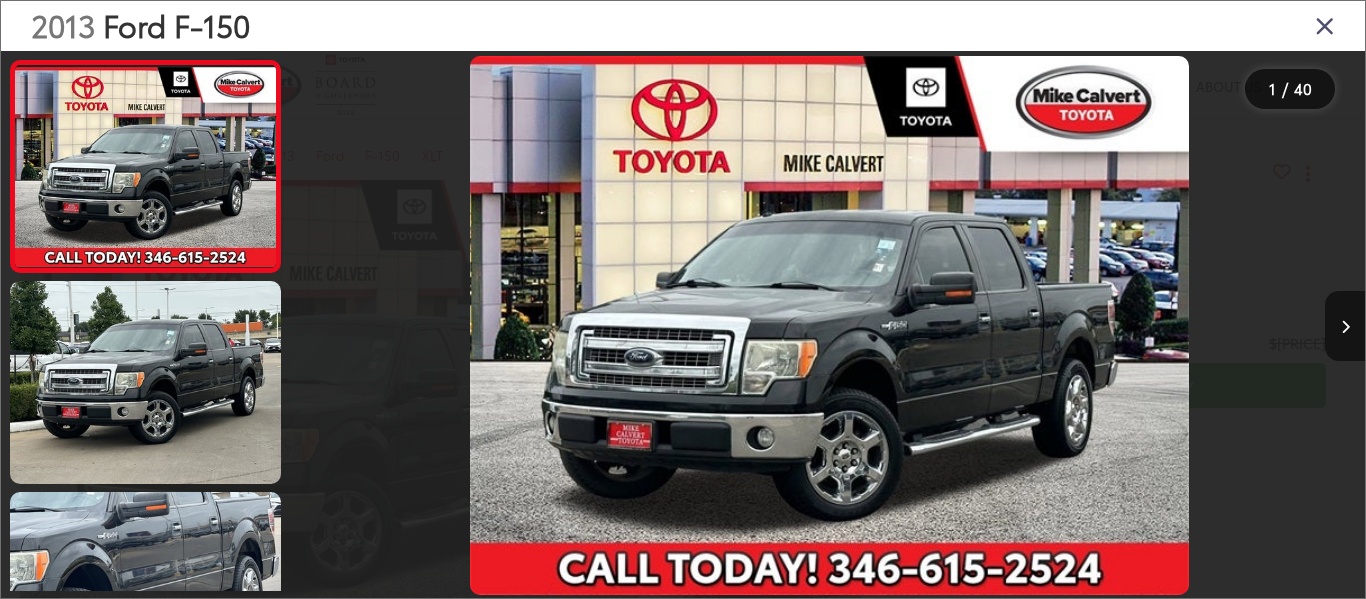 scroll, scrollTop: 0, scrollLeft: 0, axis: both 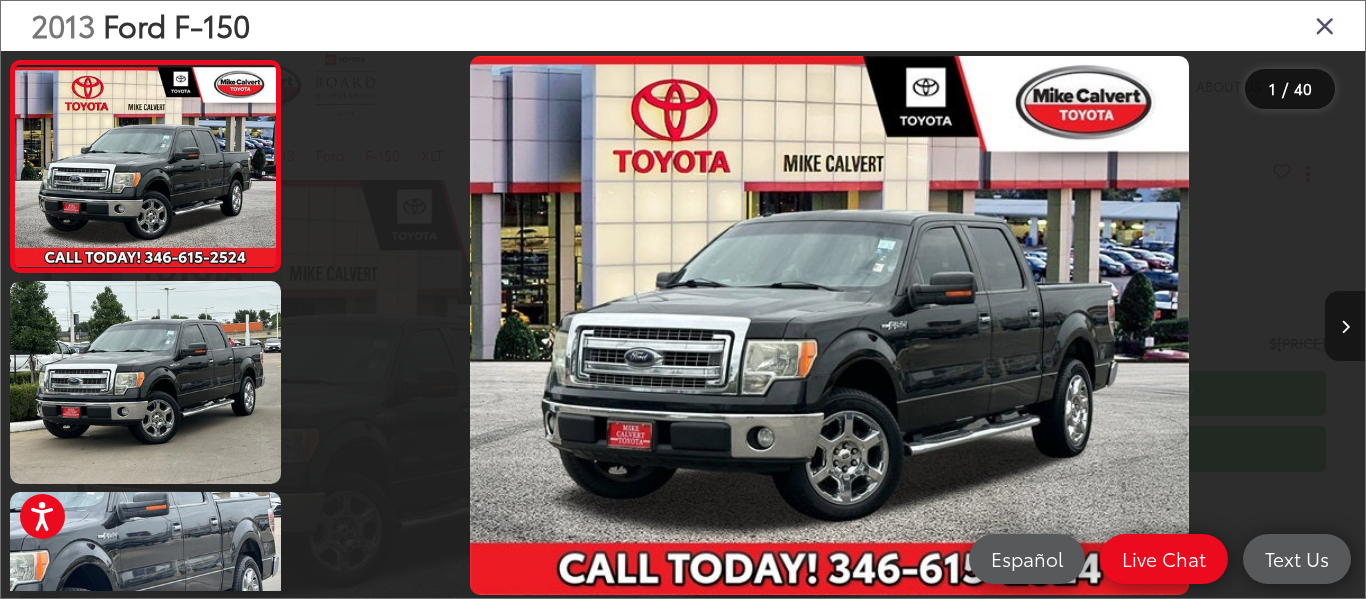 click at bounding box center [1345, 326] 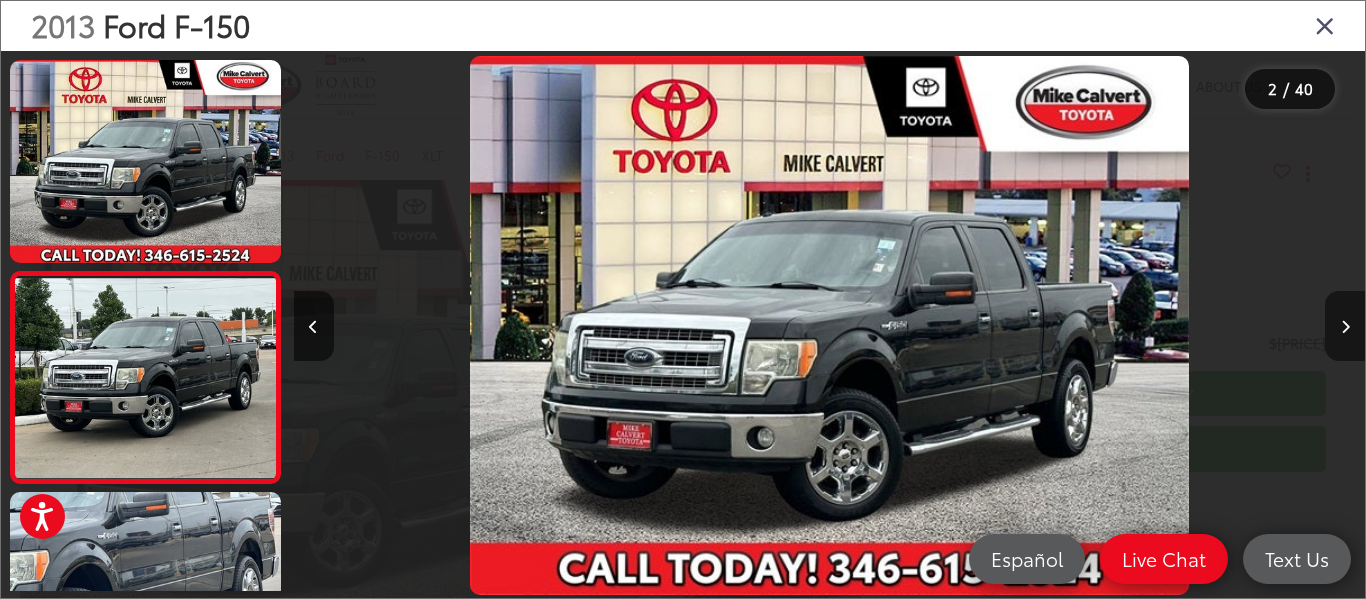 scroll, scrollTop: 0, scrollLeft: 351, axis: horizontal 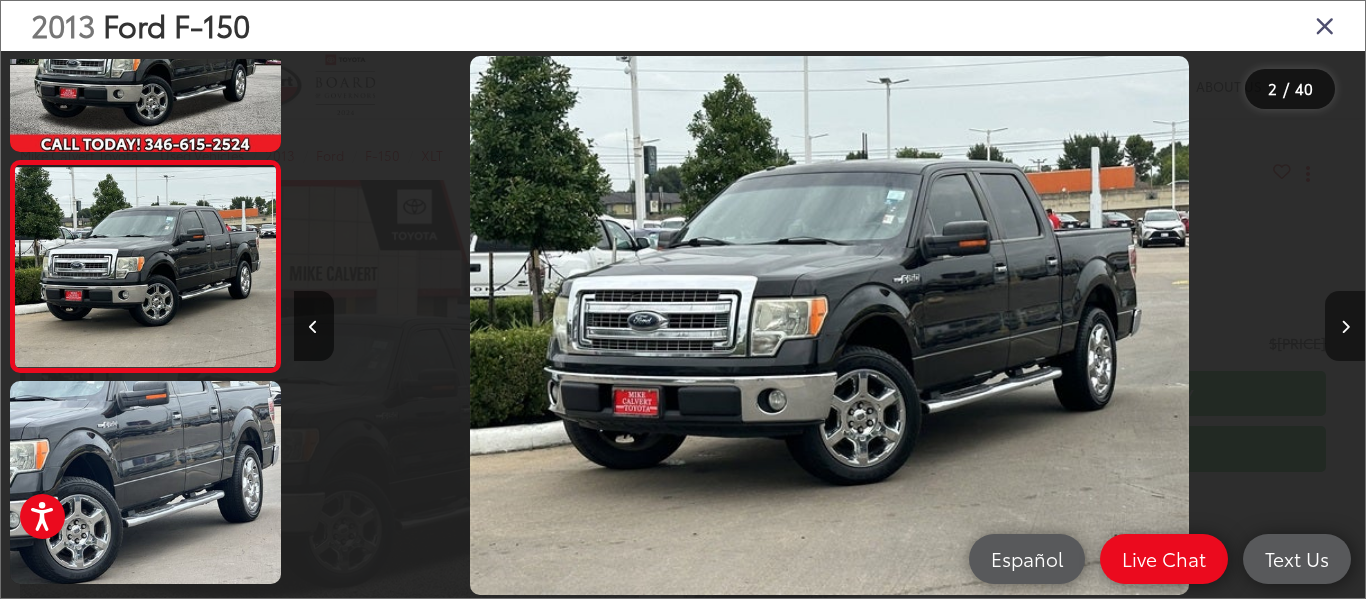 click at bounding box center (1345, 326) 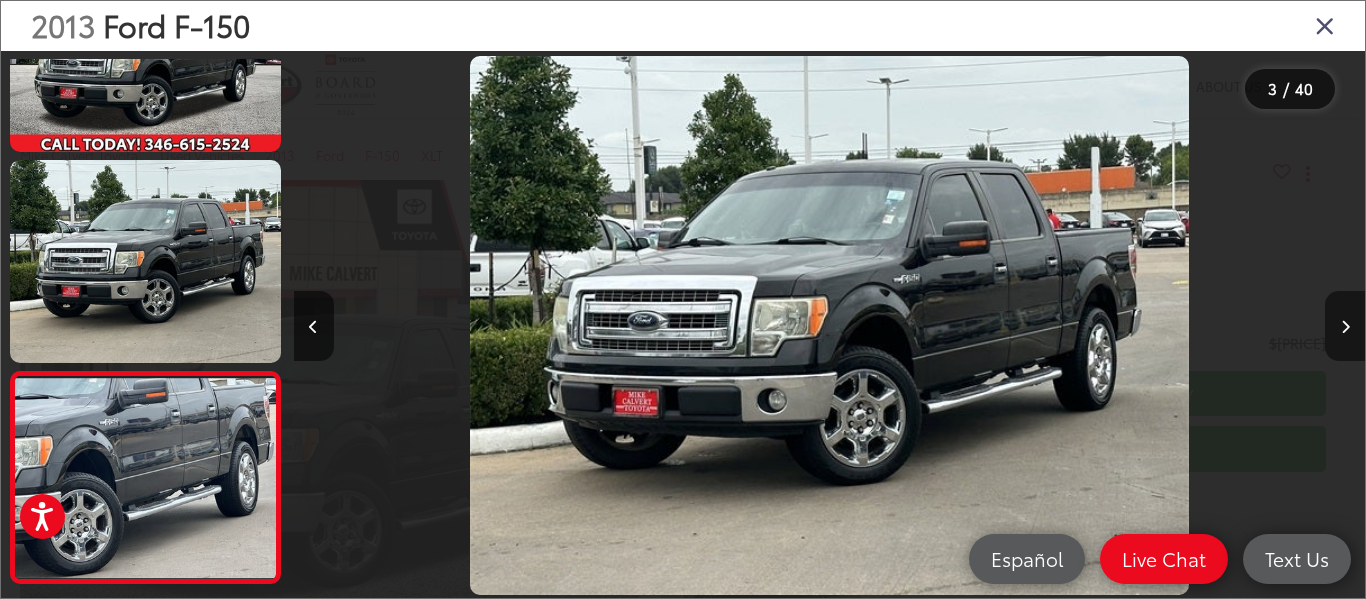 scroll, scrollTop: 0, scrollLeft: 1476, axis: horizontal 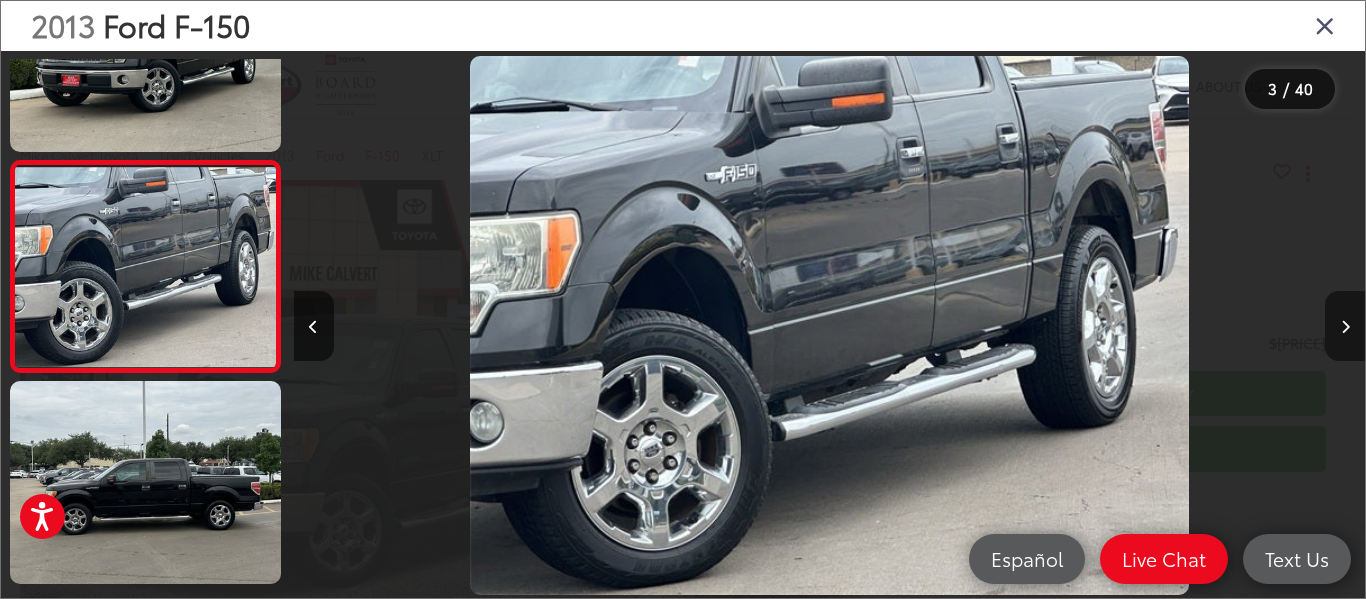 click at bounding box center [1345, 326] 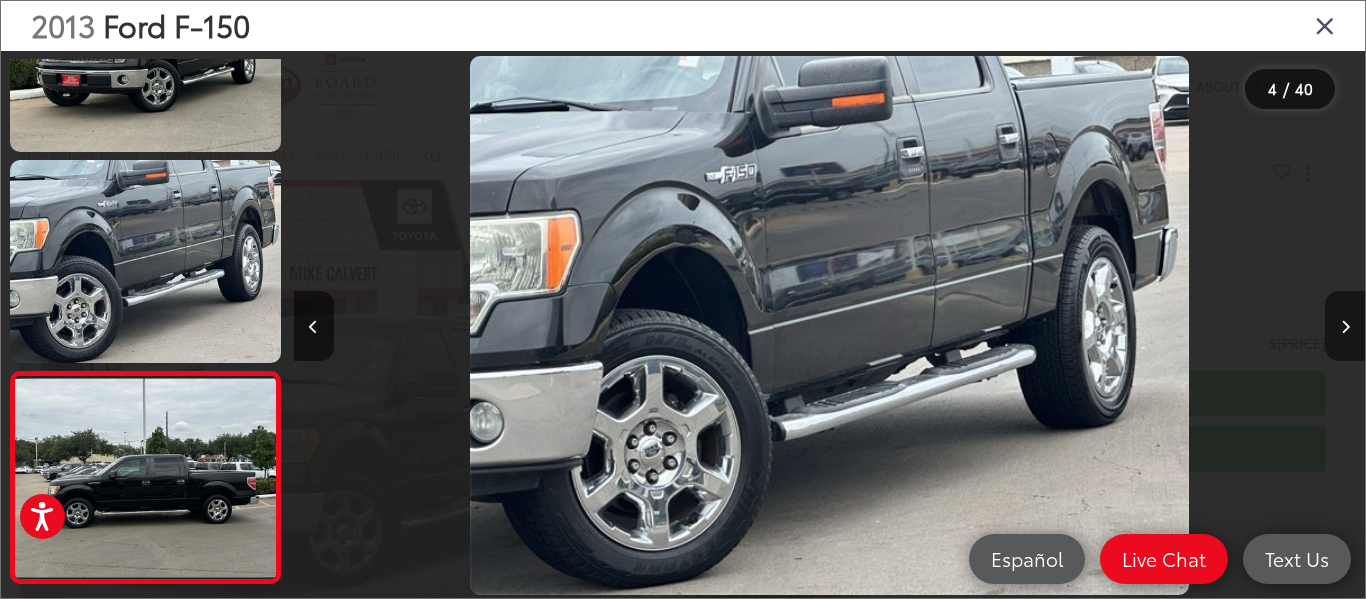 scroll, scrollTop: 0, scrollLeft: 2547, axis: horizontal 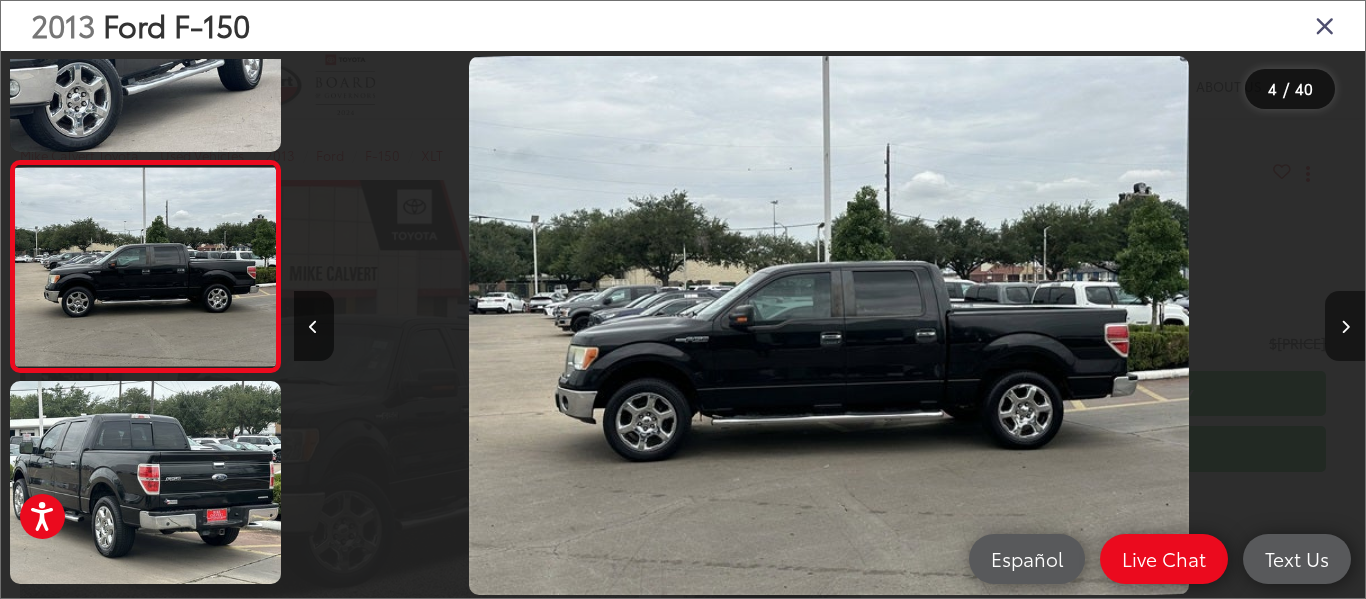 click at bounding box center [1345, 326] 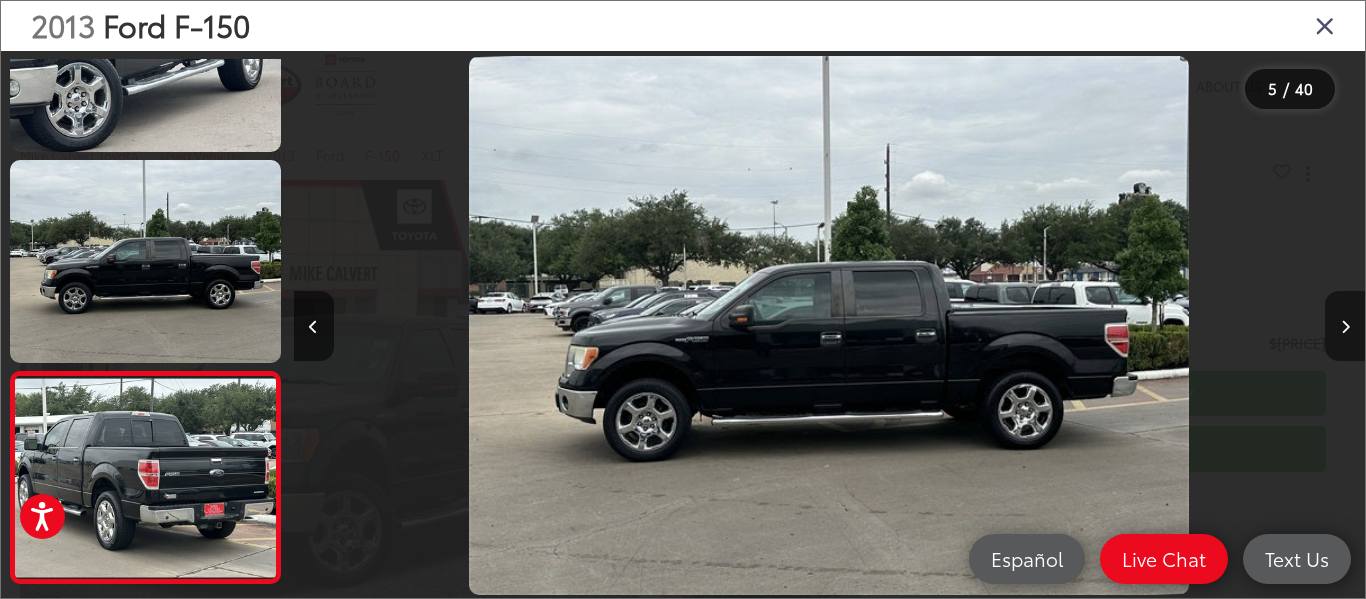 scroll, scrollTop: 0, scrollLeft: 3346, axis: horizontal 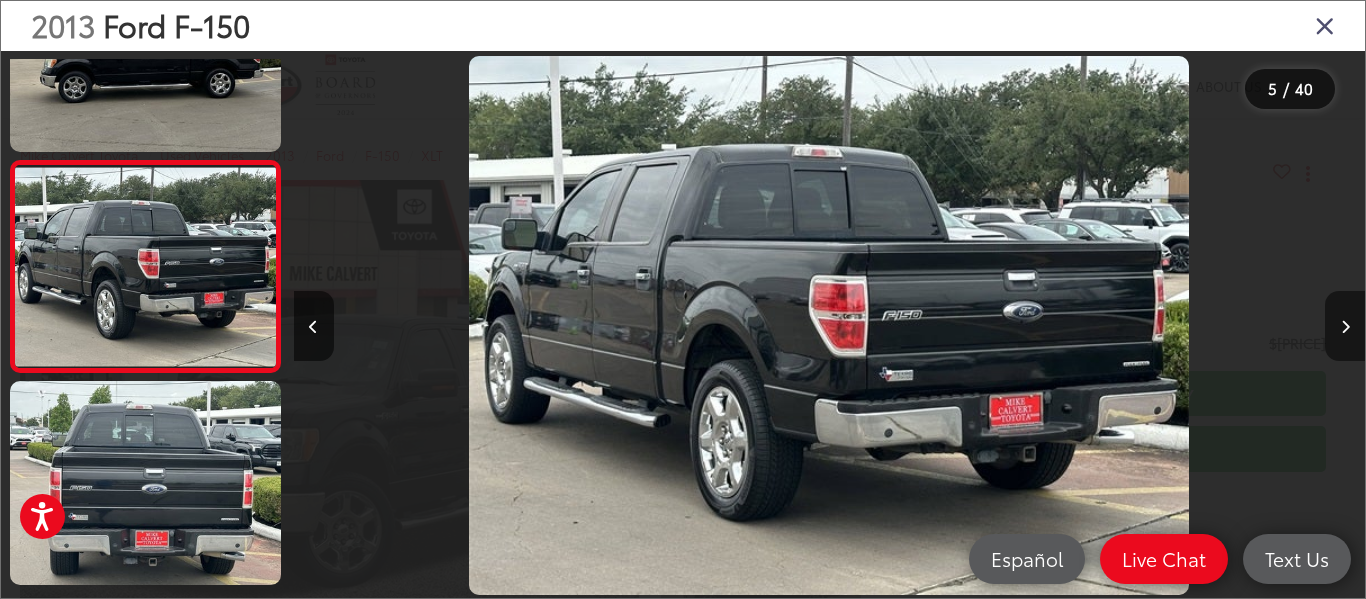 click at bounding box center [1345, 326] 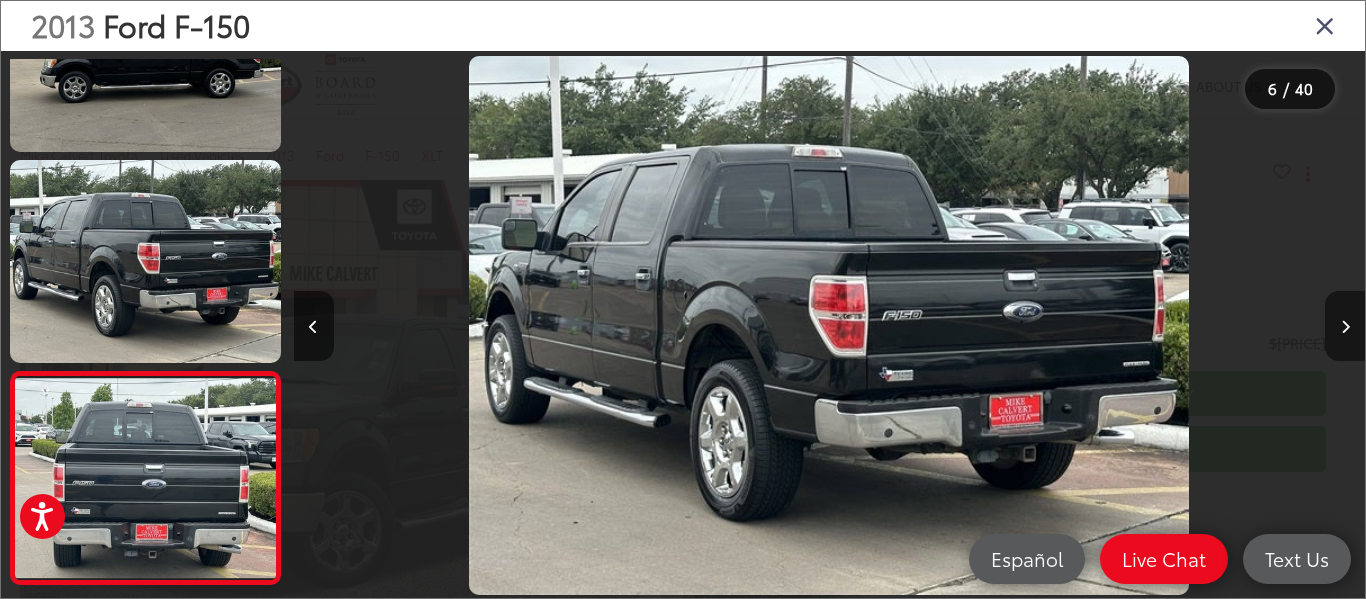scroll, scrollTop: 0, scrollLeft: 4744, axis: horizontal 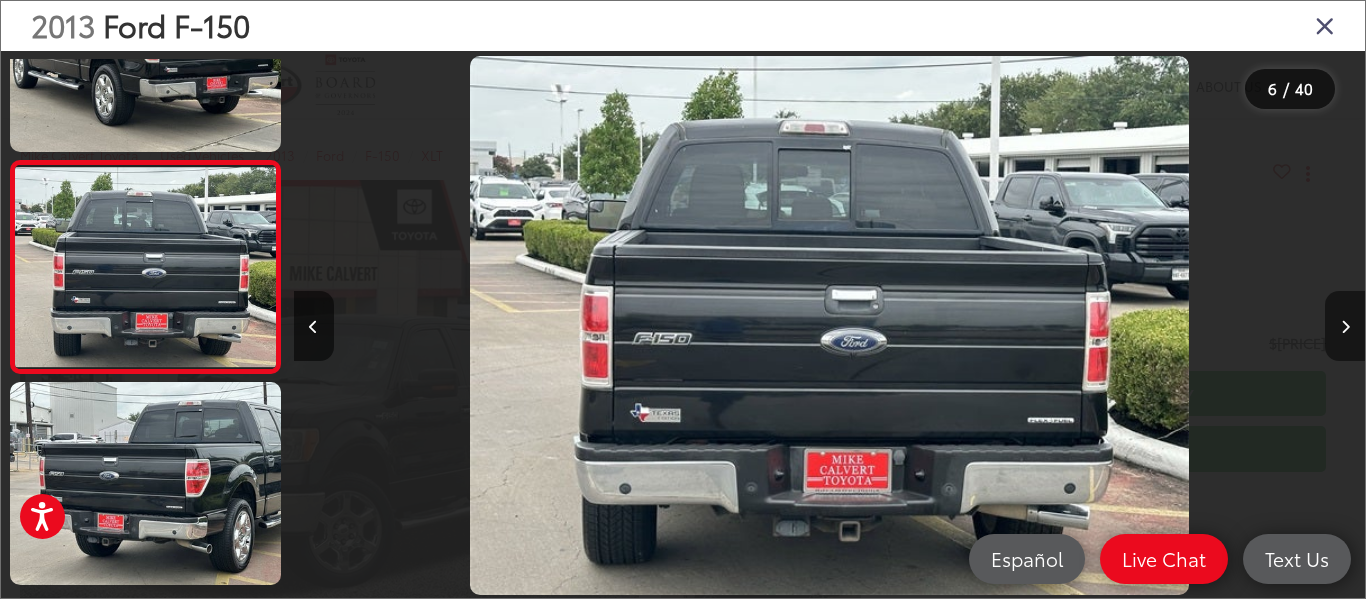click at bounding box center [1345, 326] 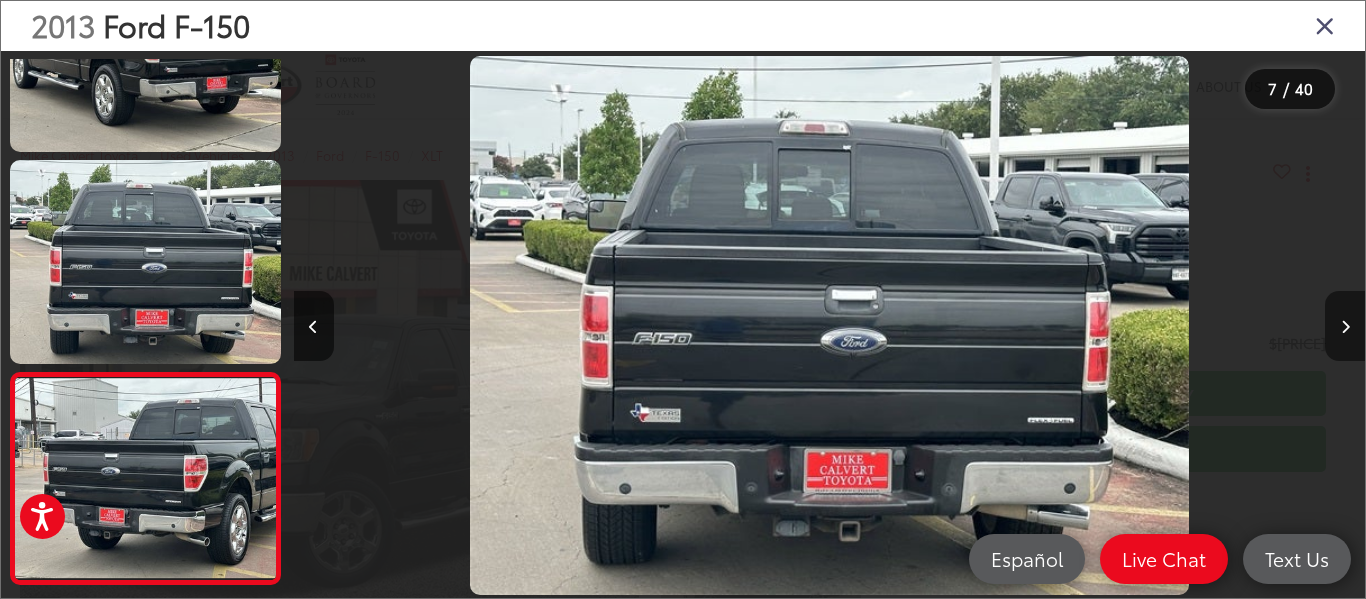 scroll, scrollTop: 0, scrollLeft: 5656, axis: horizontal 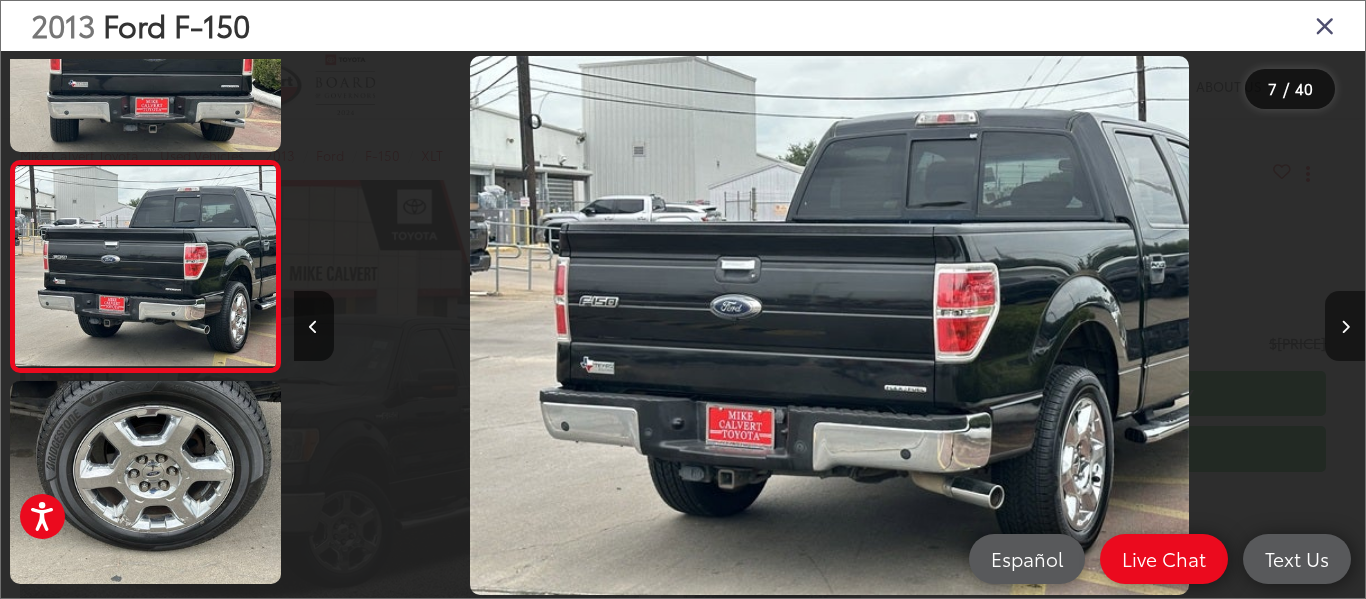 click at bounding box center (1345, 326) 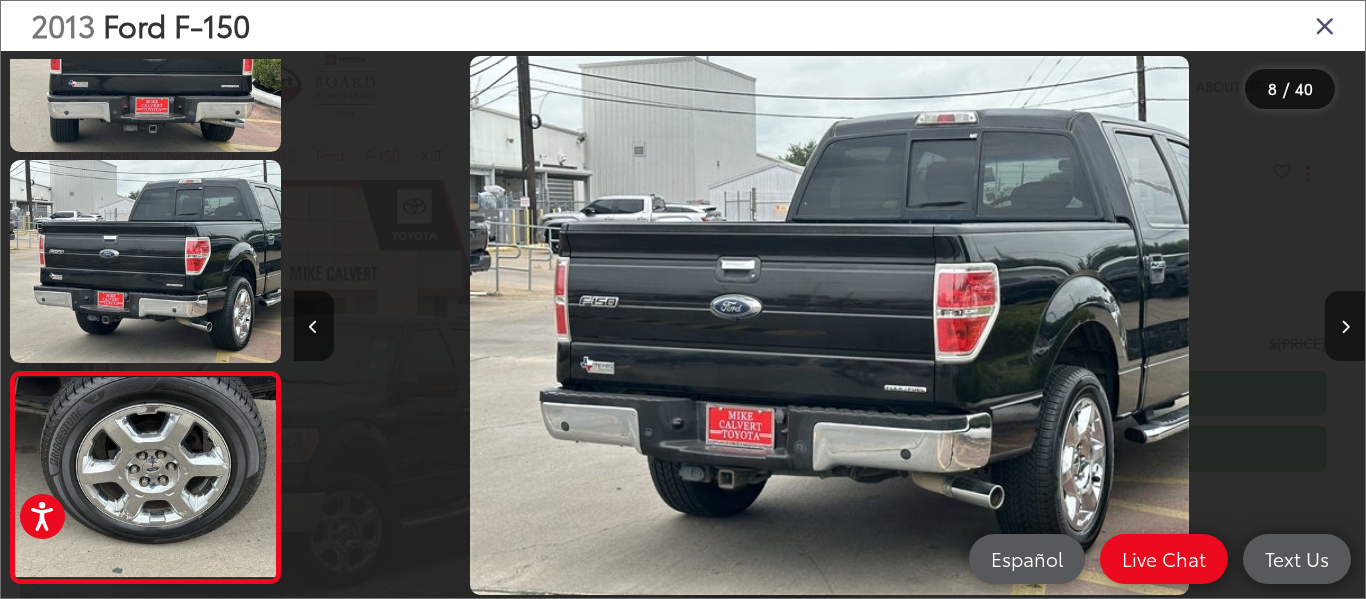 scroll, scrollTop: 0, scrollLeft: 6832, axis: horizontal 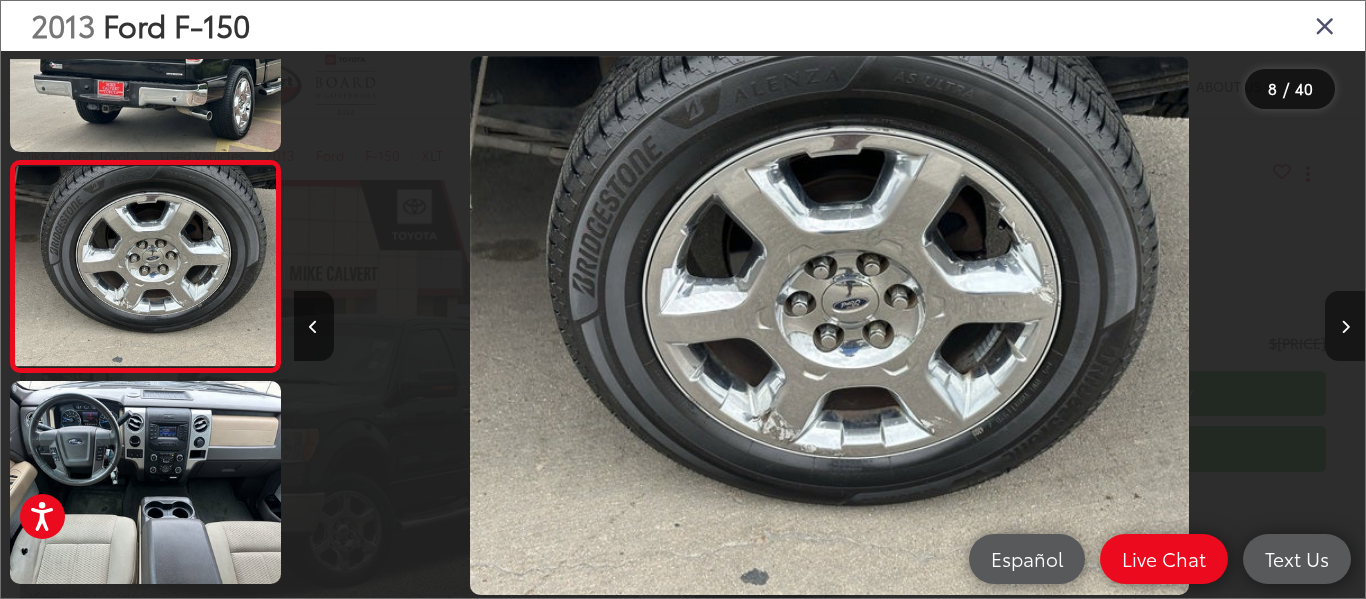 click at bounding box center [1345, 326] 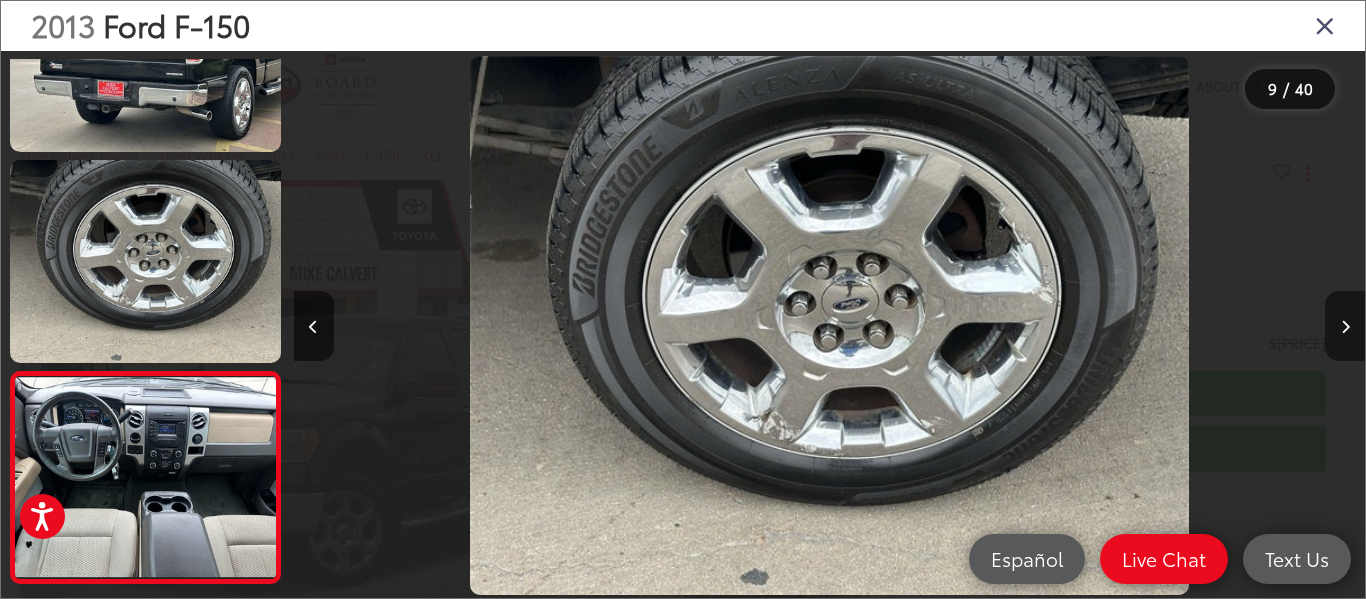 scroll, scrollTop: 0, scrollLeft: 7631, axis: horizontal 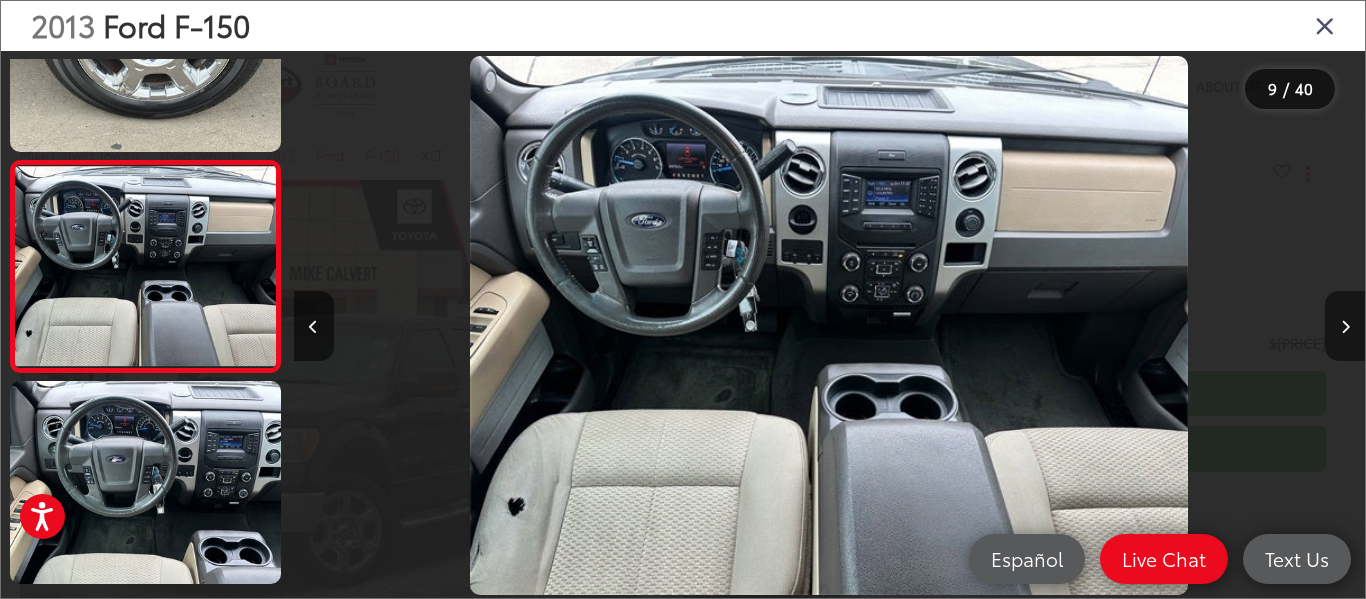 click at bounding box center [1345, 327] 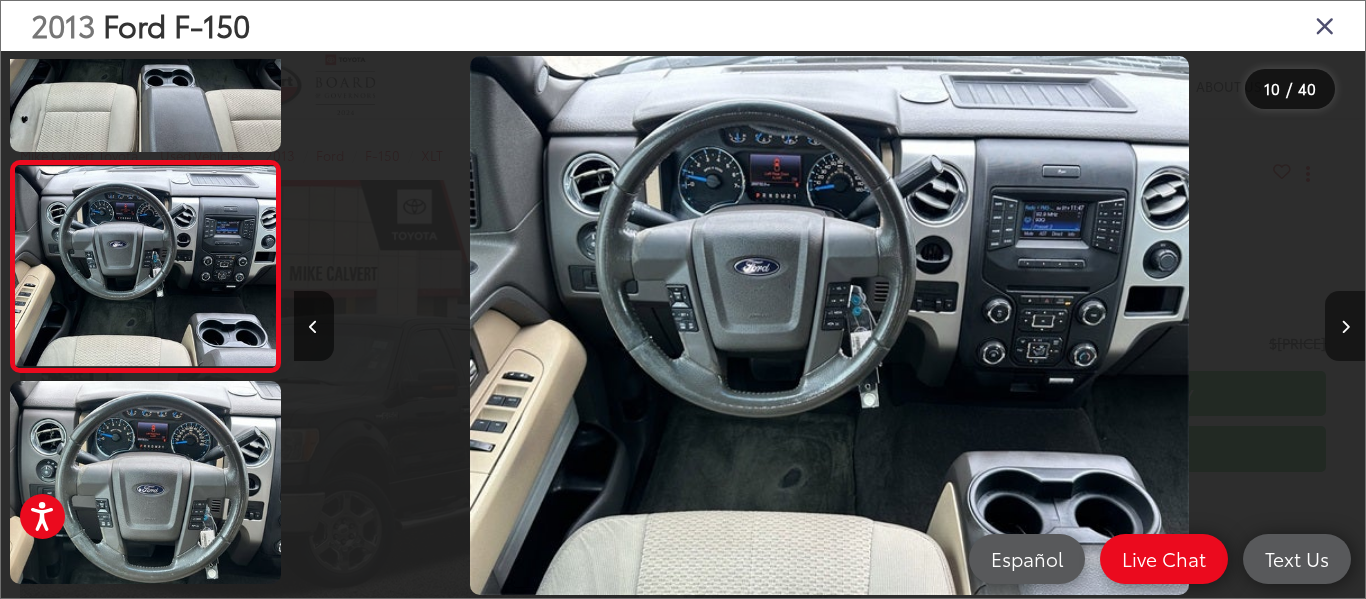click at bounding box center [1345, 327] 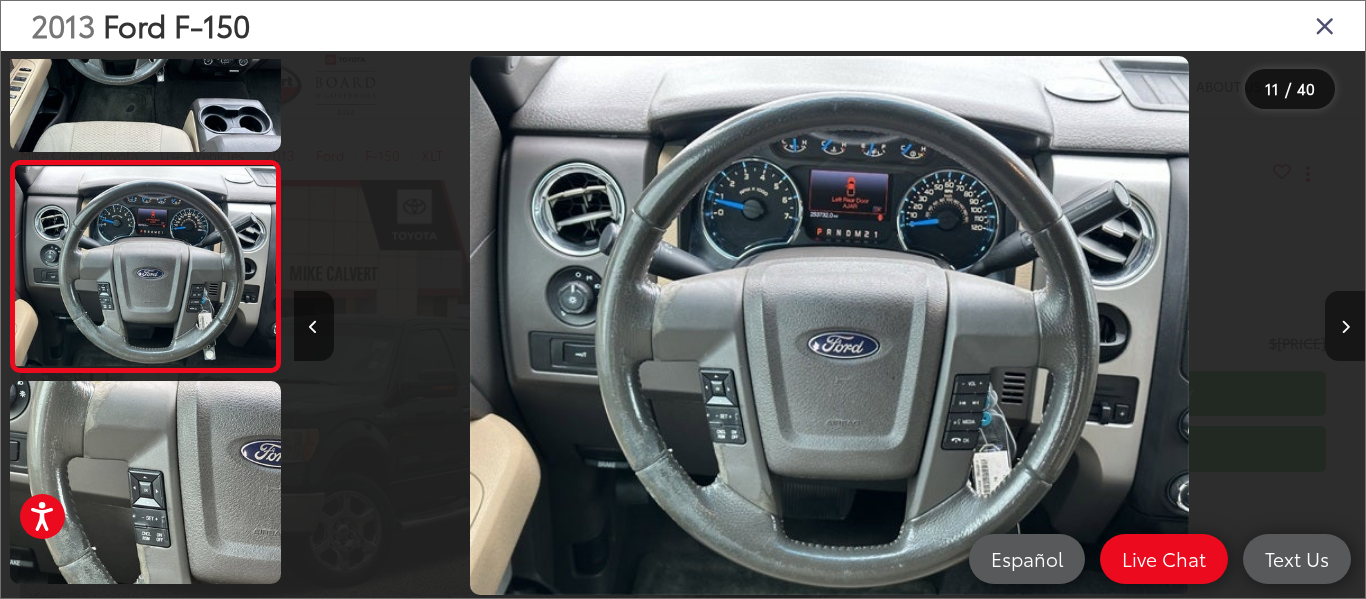 click at bounding box center [1345, 327] 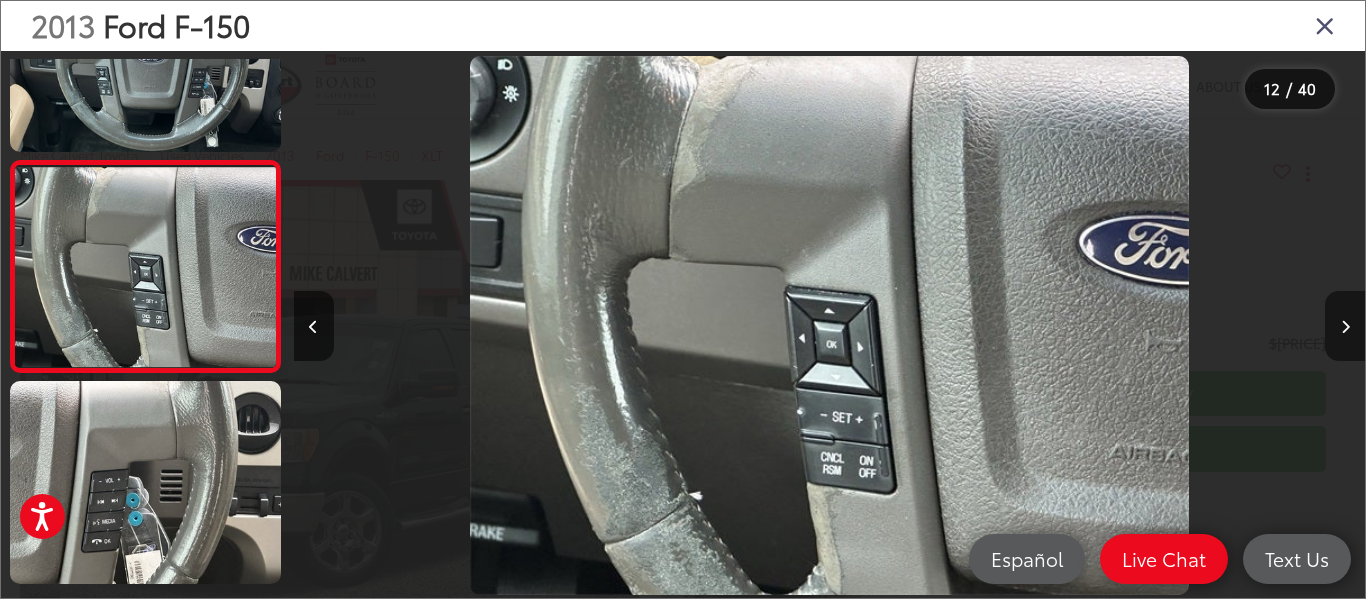 click at bounding box center [1345, 327] 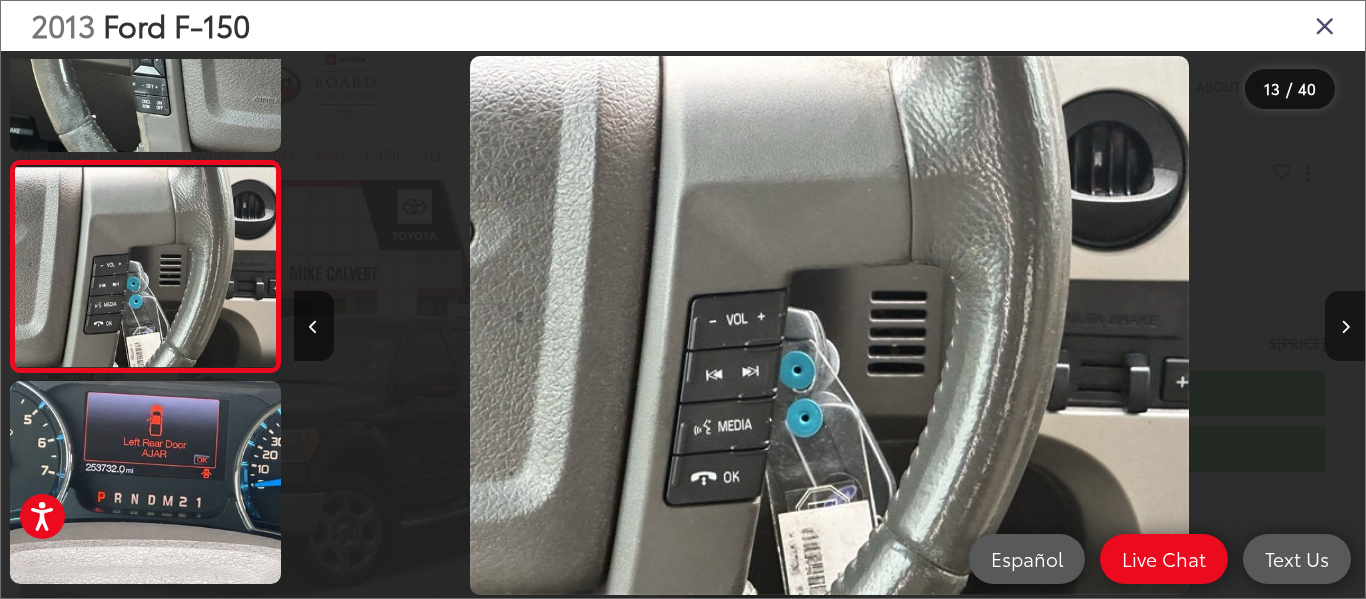 click at bounding box center [1345, 327] 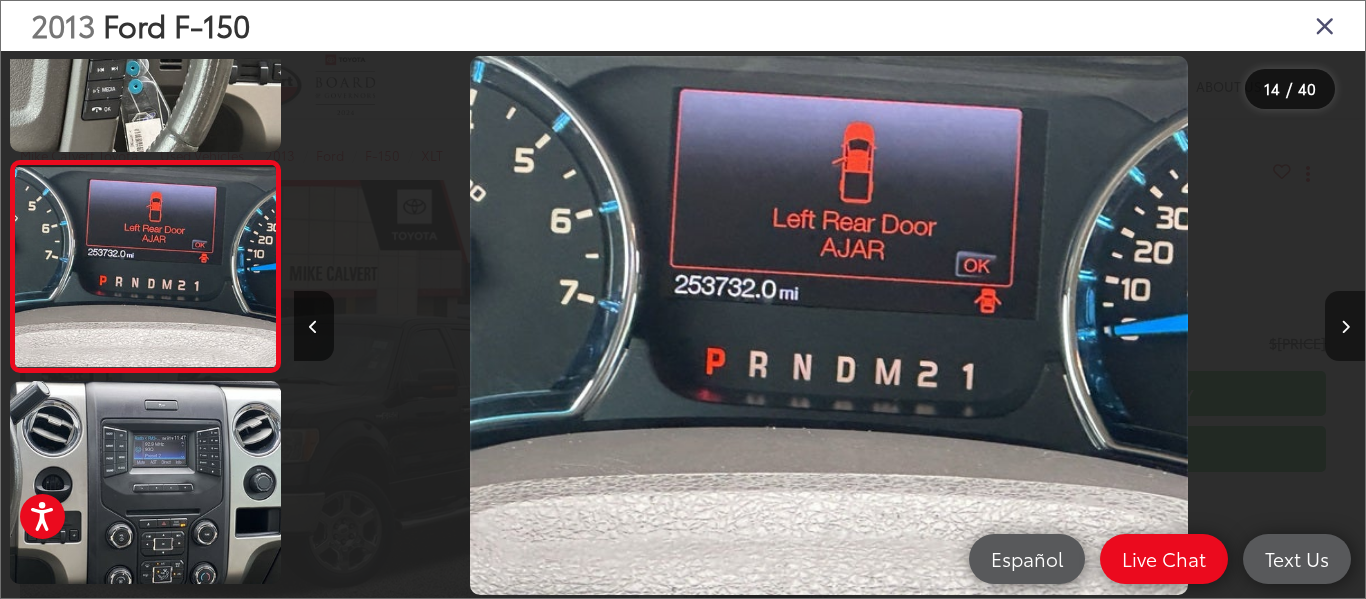 click at bounding box center [1345, 327] 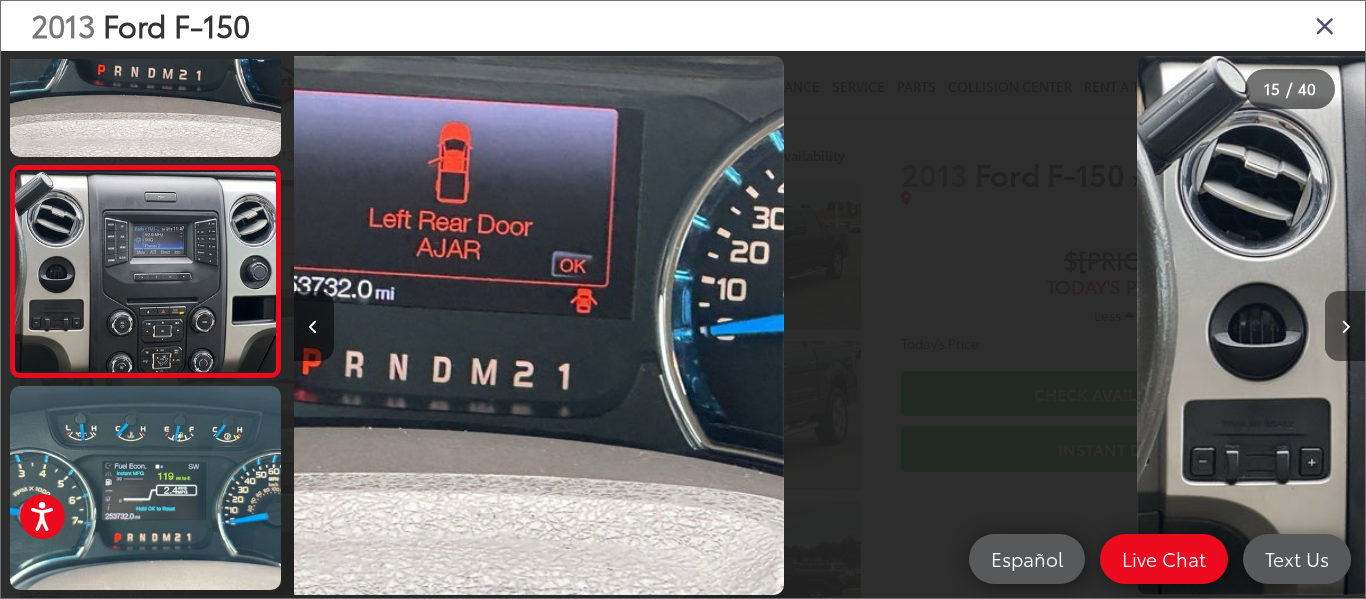 click at bounding box center [1345, 327] 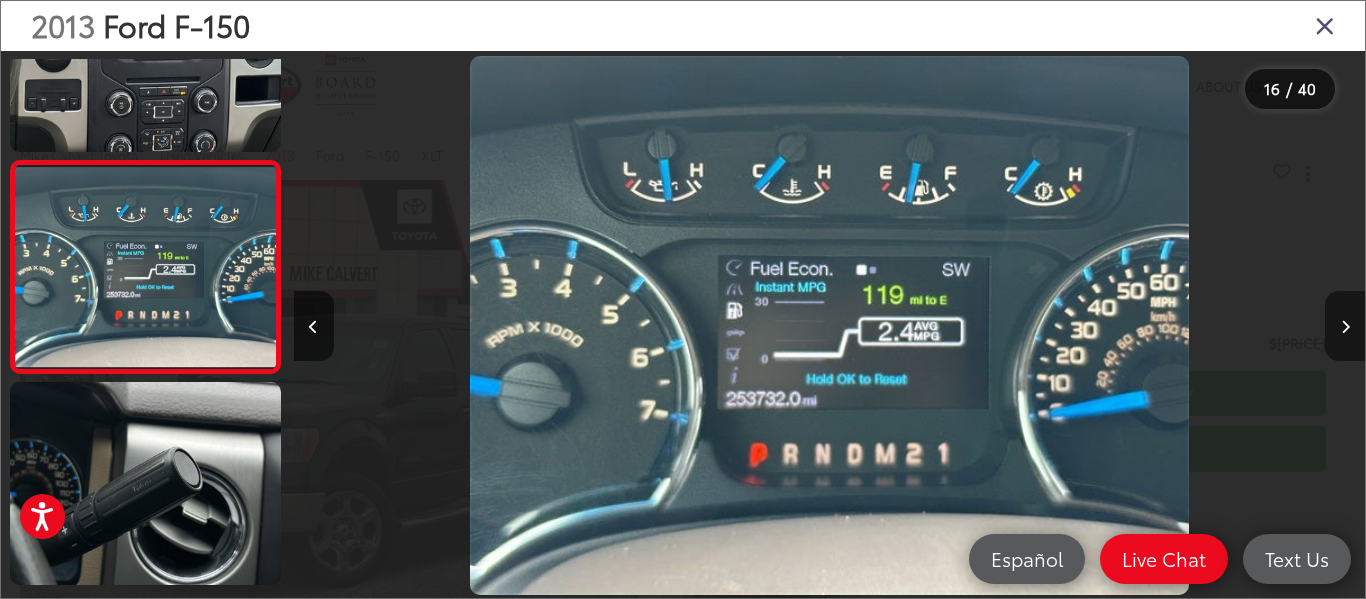 click at bounding box center (1345, 326) 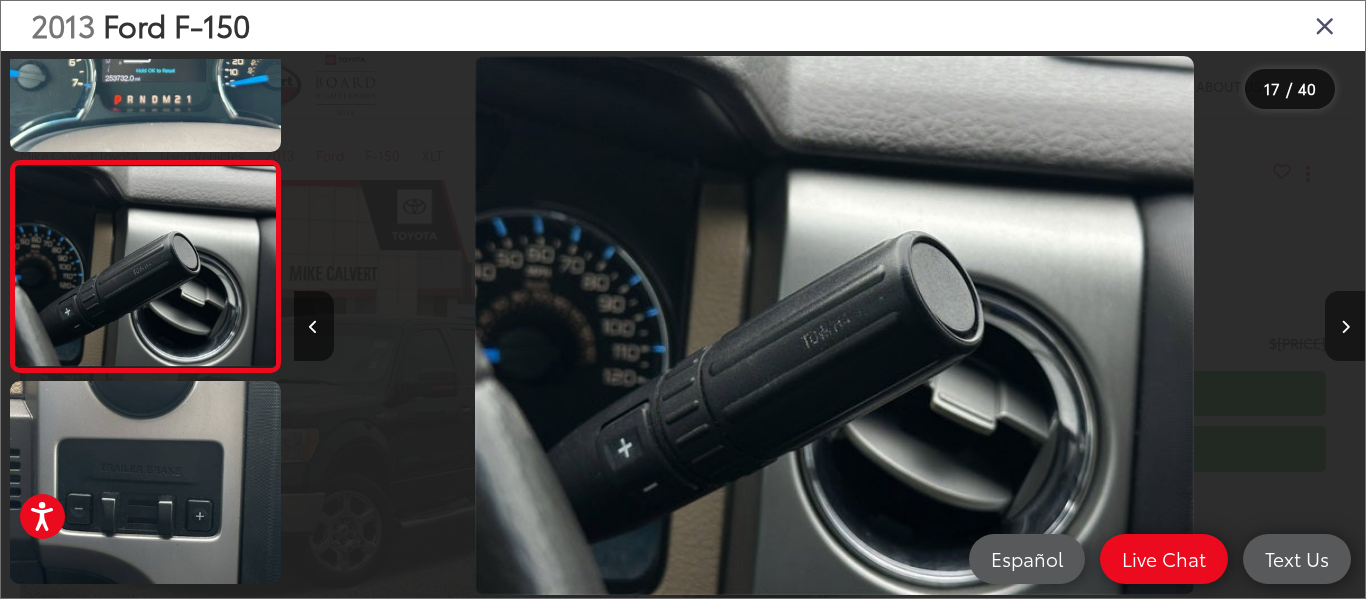 click at bounding box center (1345, 326) 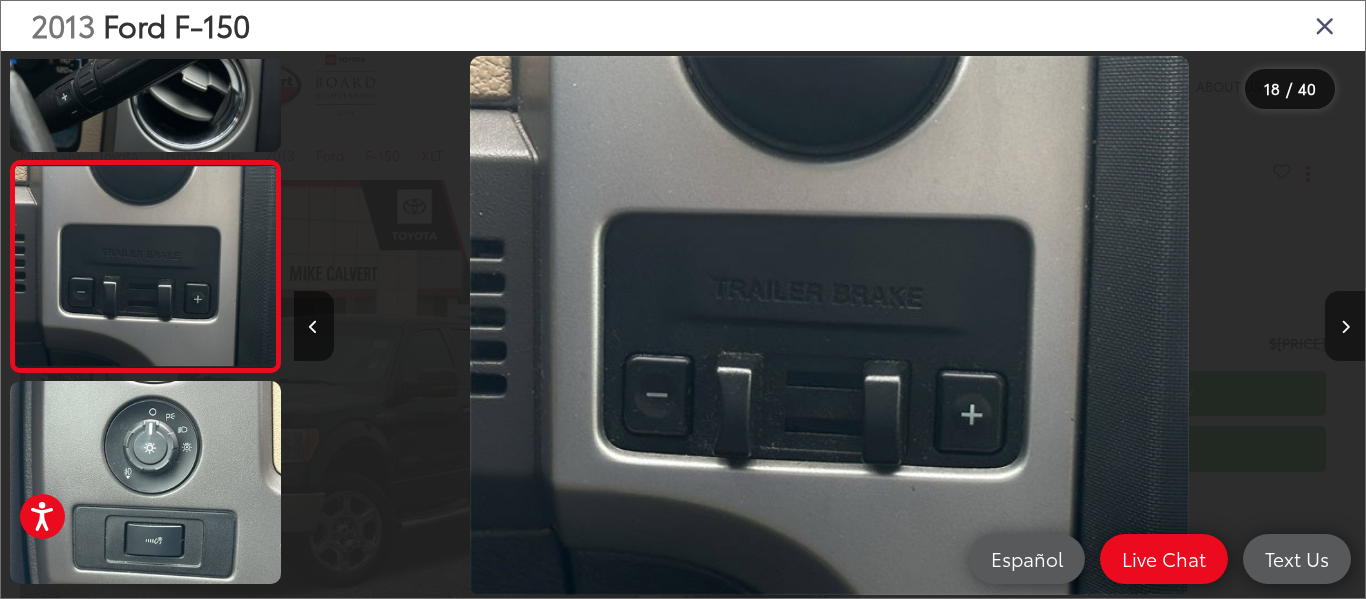 click at bounding box center (1345, 326) 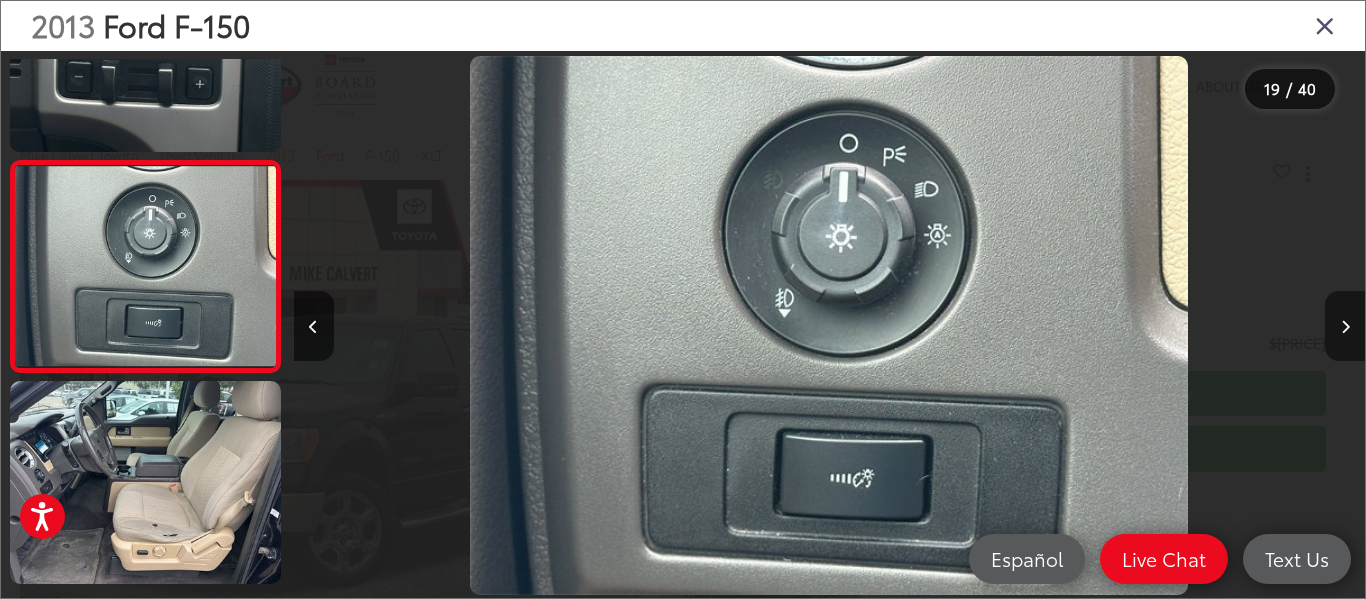 click at bounding box center (1345, 326) 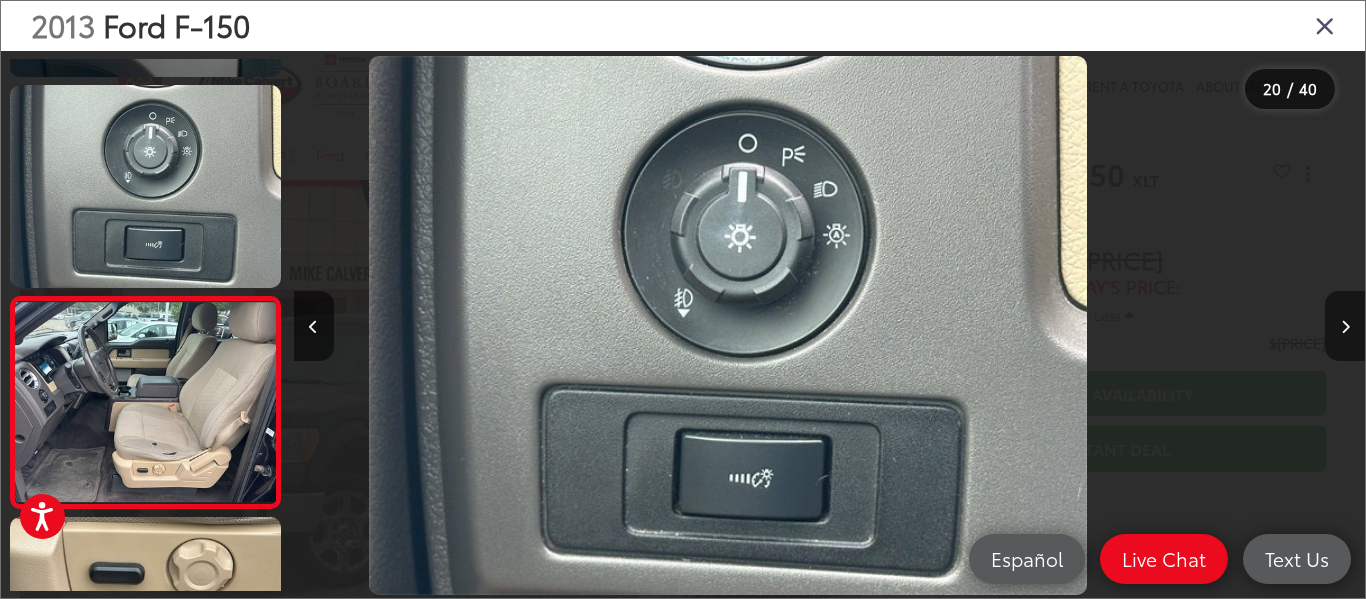 click at bounding box center [1345, 326] 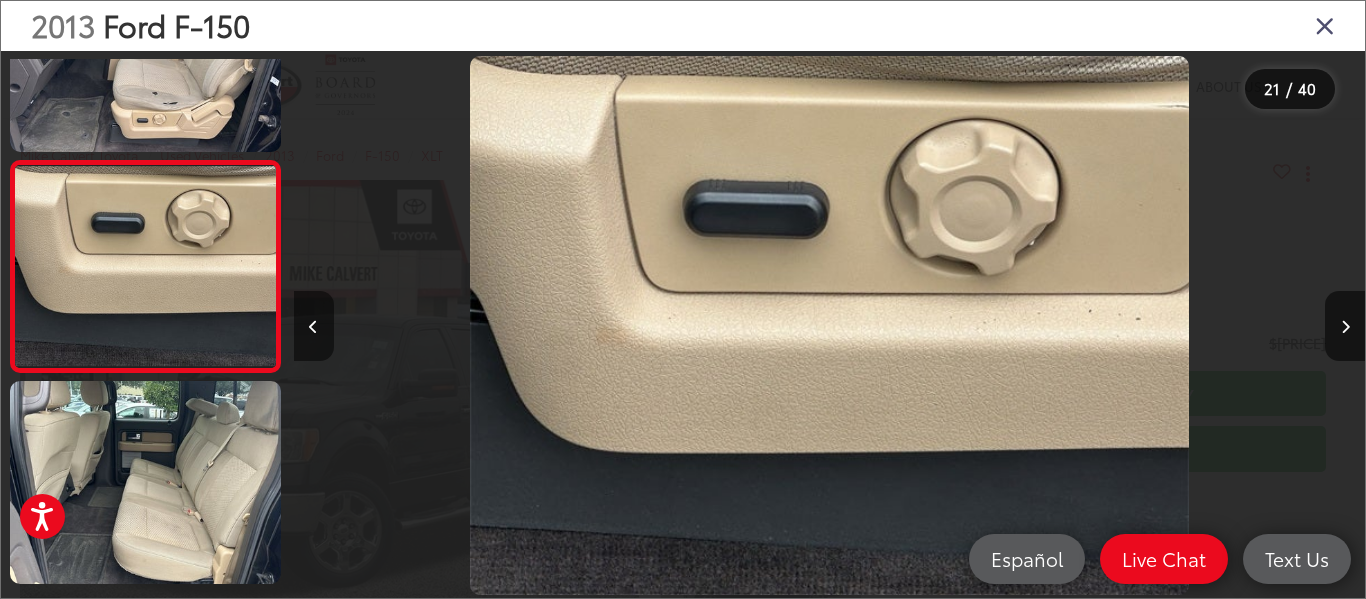click at bounding box center [314, 326] 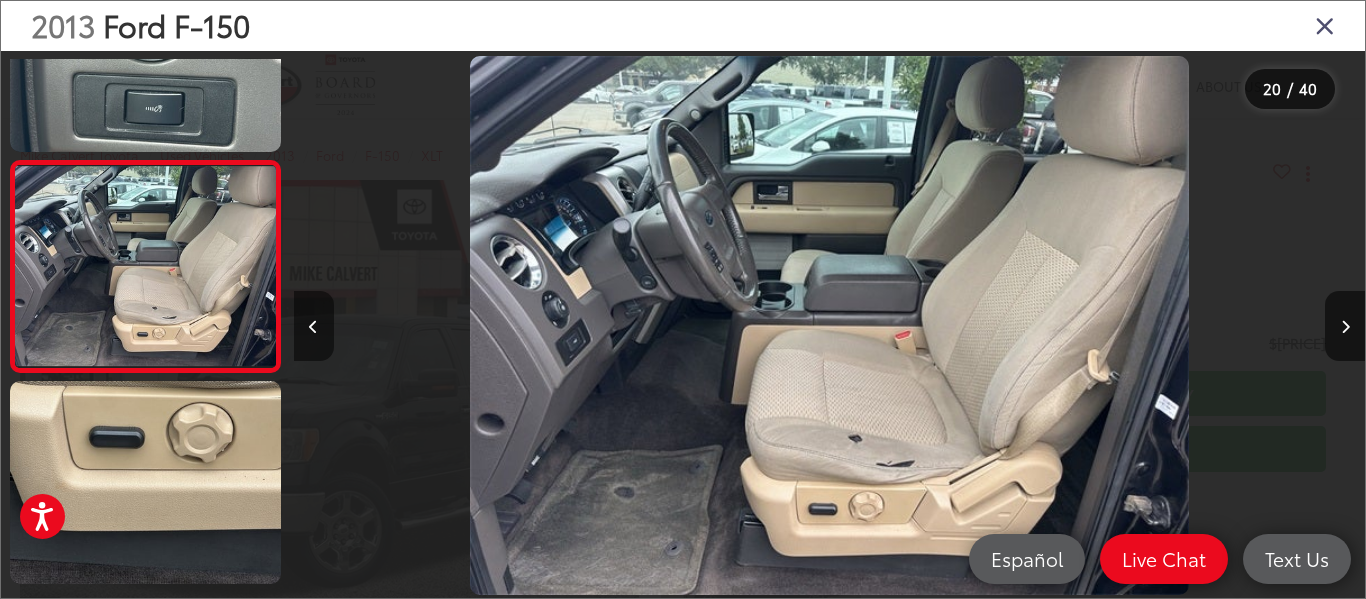 click at bounding box center [314, 326] 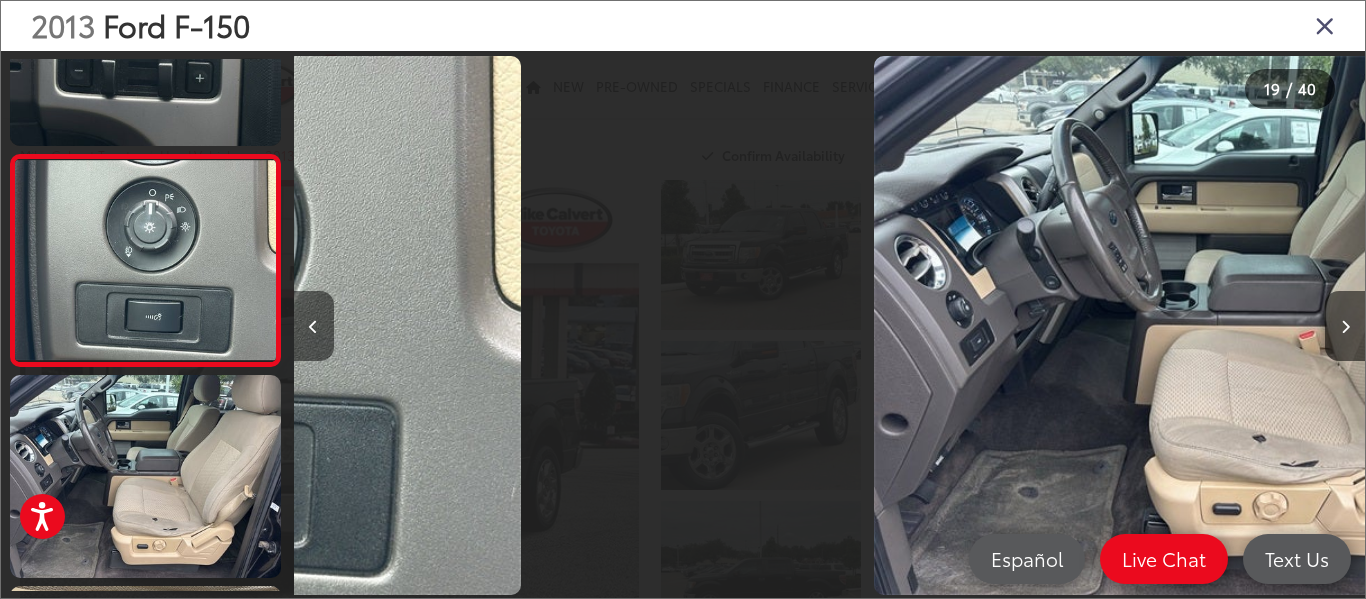 click at bounding box center (314, 326) 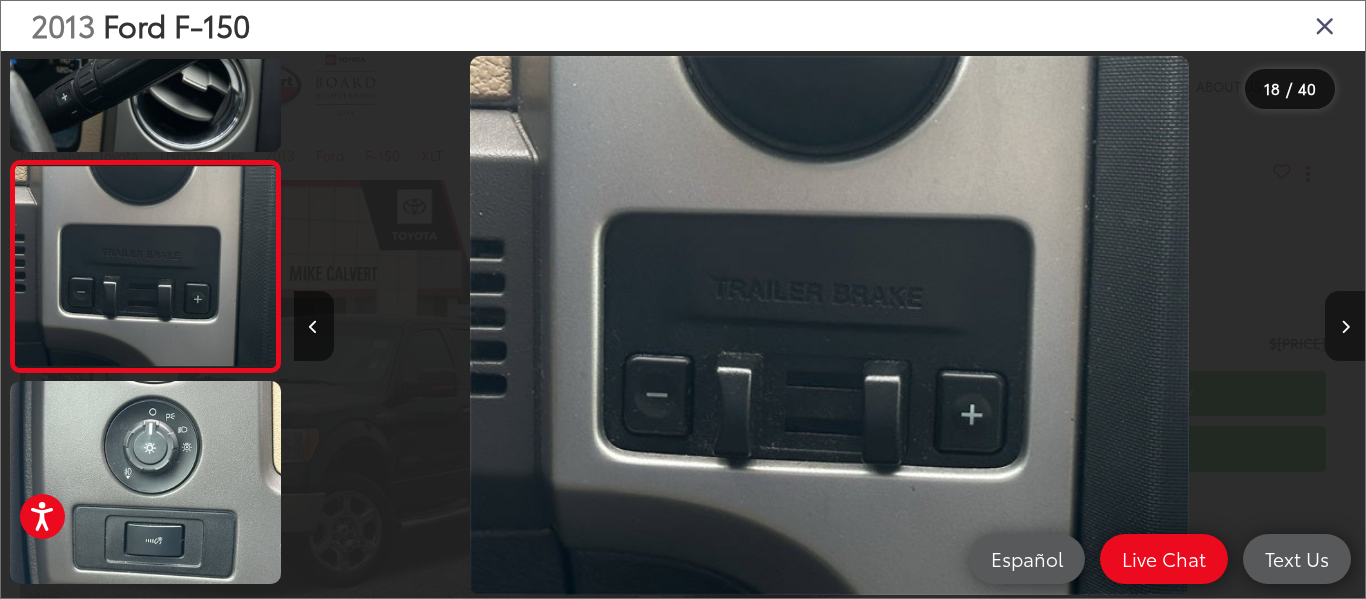 click at bounding box center (1345, 326) 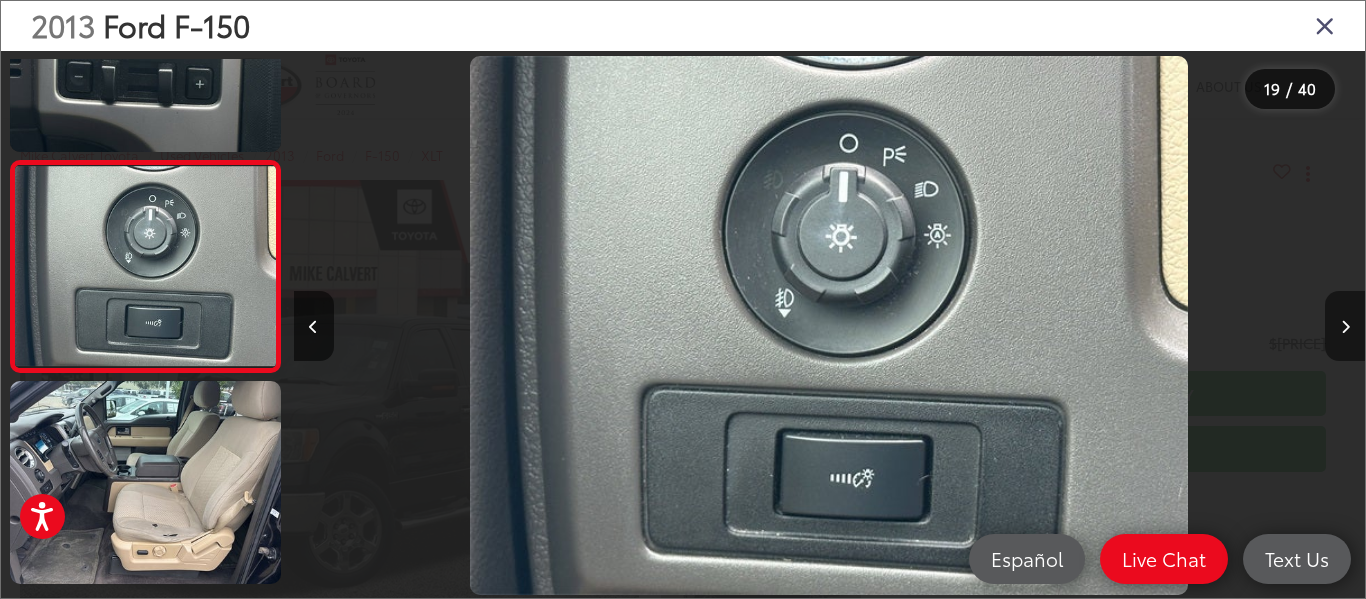 click at bounding box center (1345, 326) 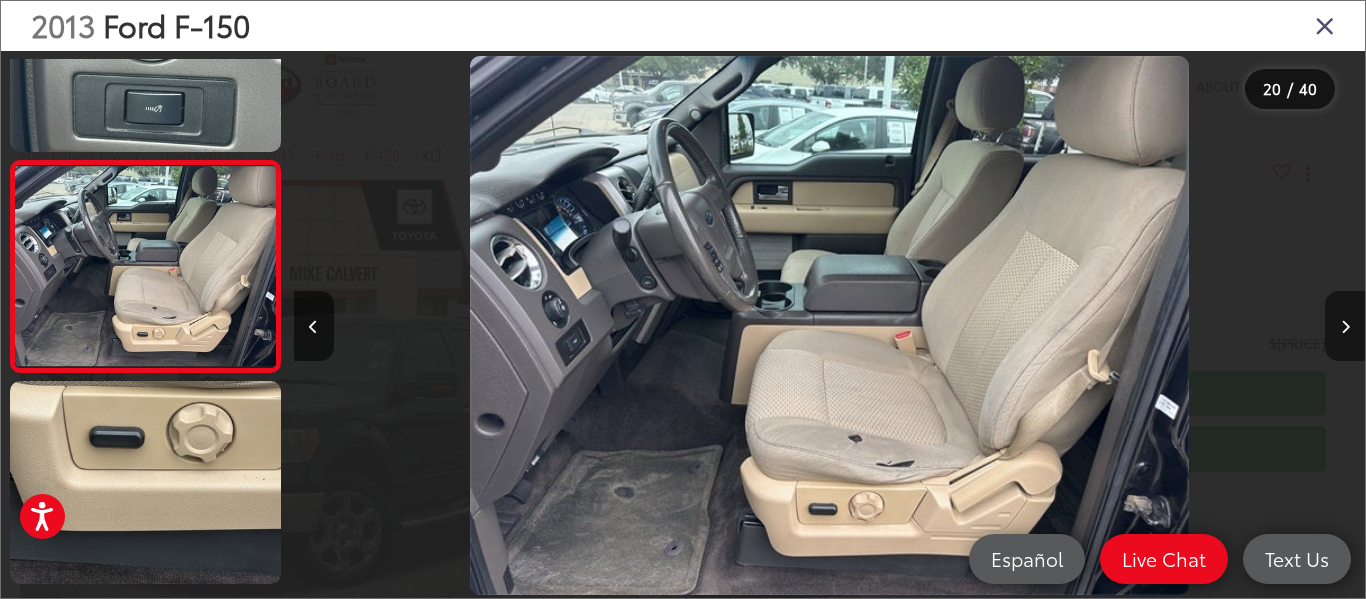 click at bounding box center (1345, 326) 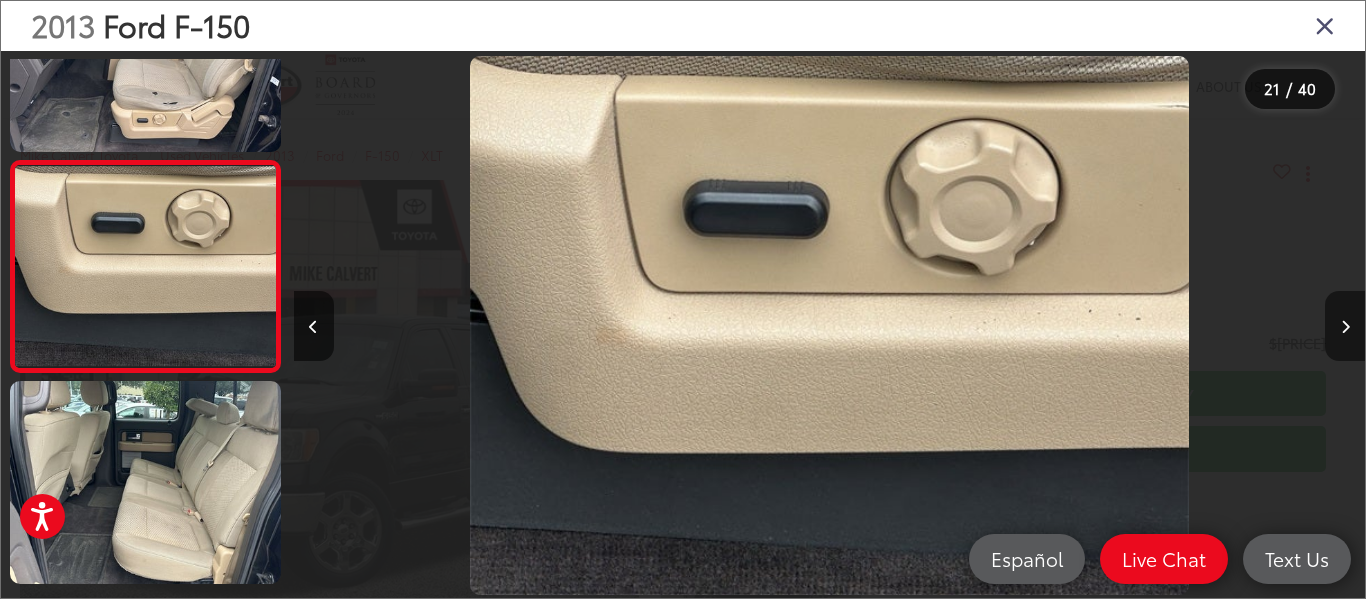 click at bounding box center (1345, 326) 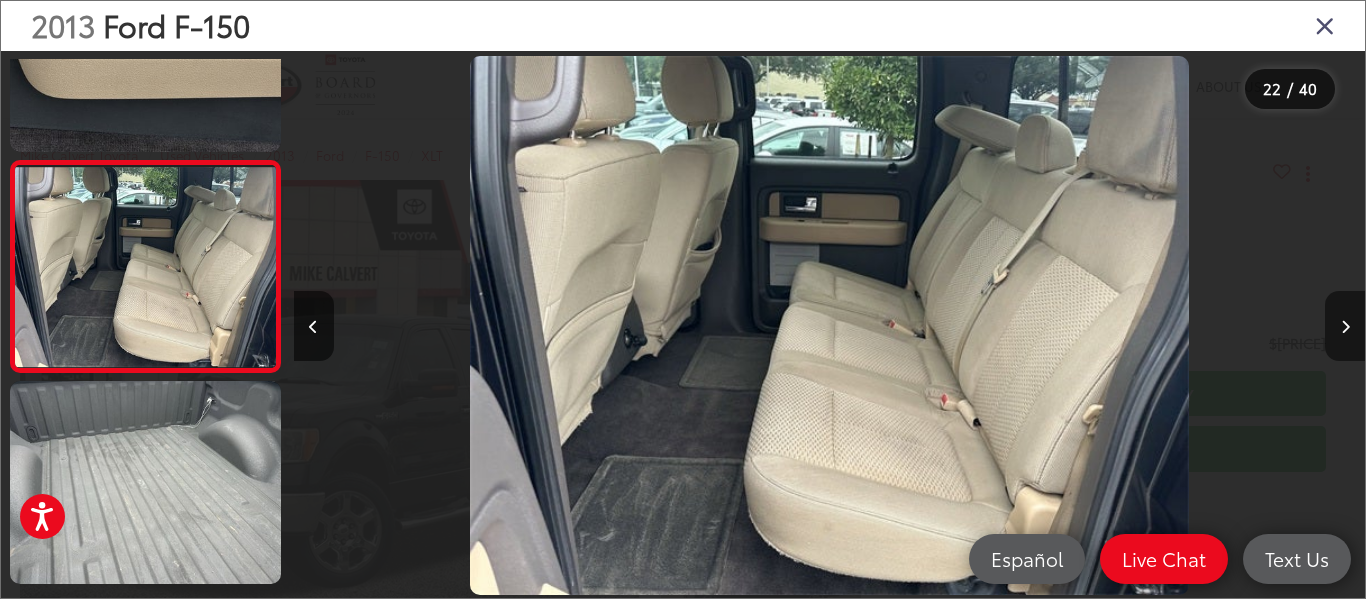 click at bounding box center [1345, 326] 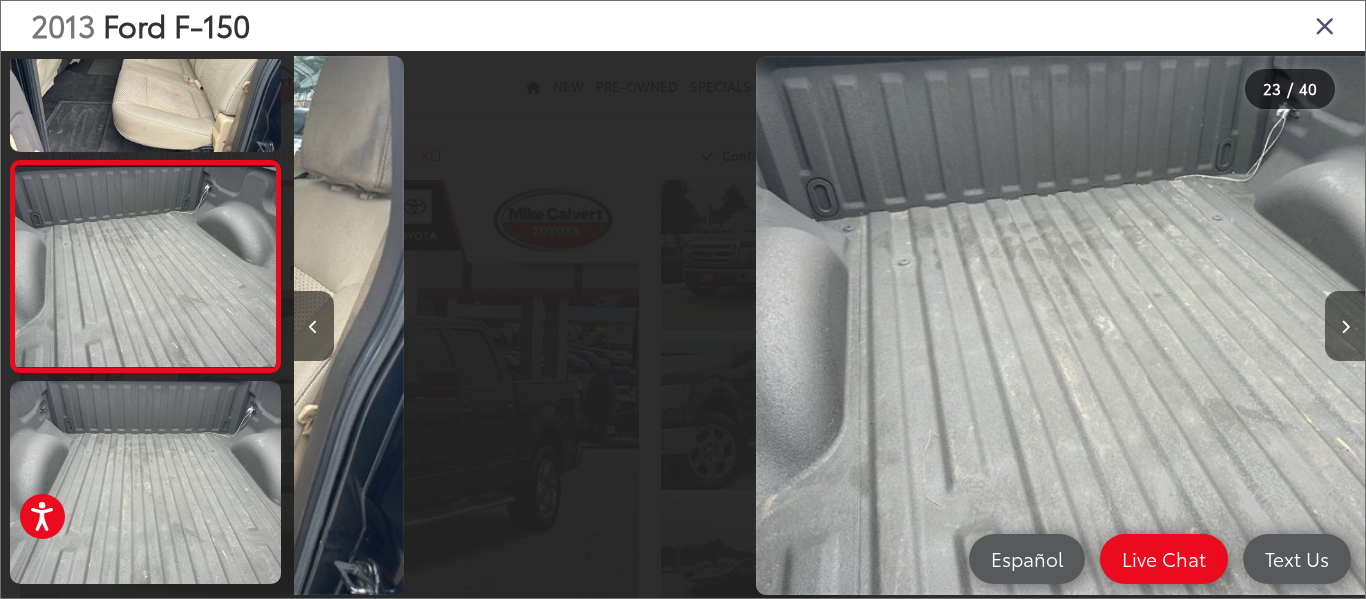 click at bounding box center (1345, 326) 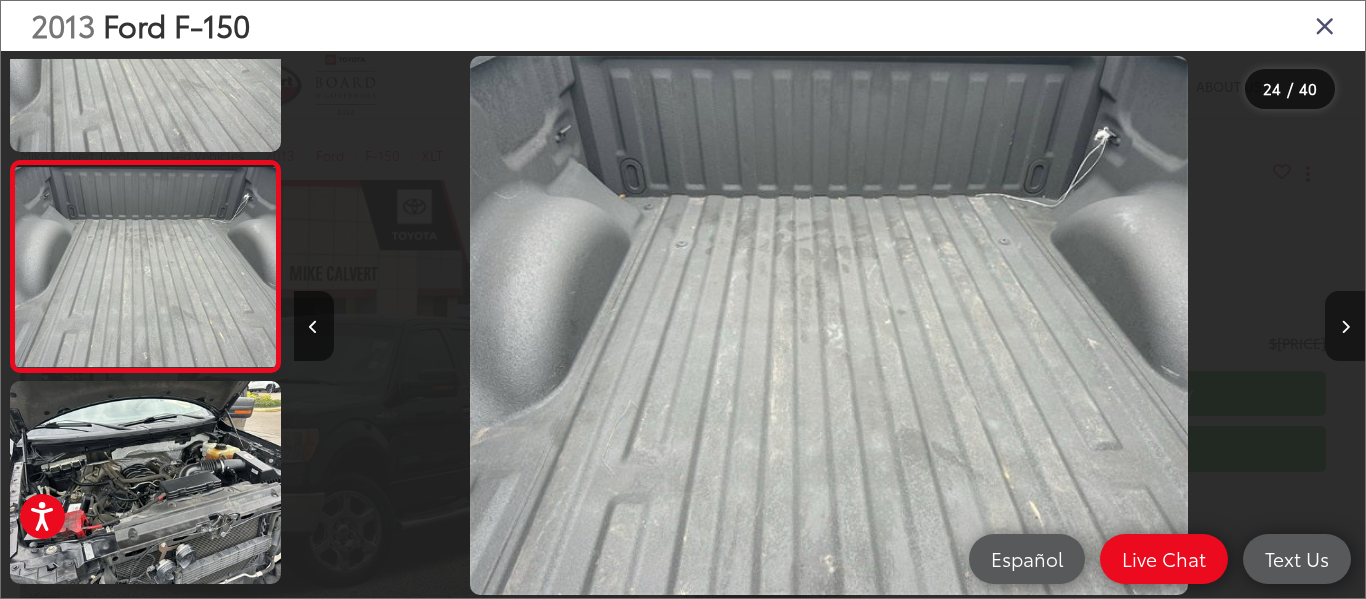 click at bounding box center (1345, 326) 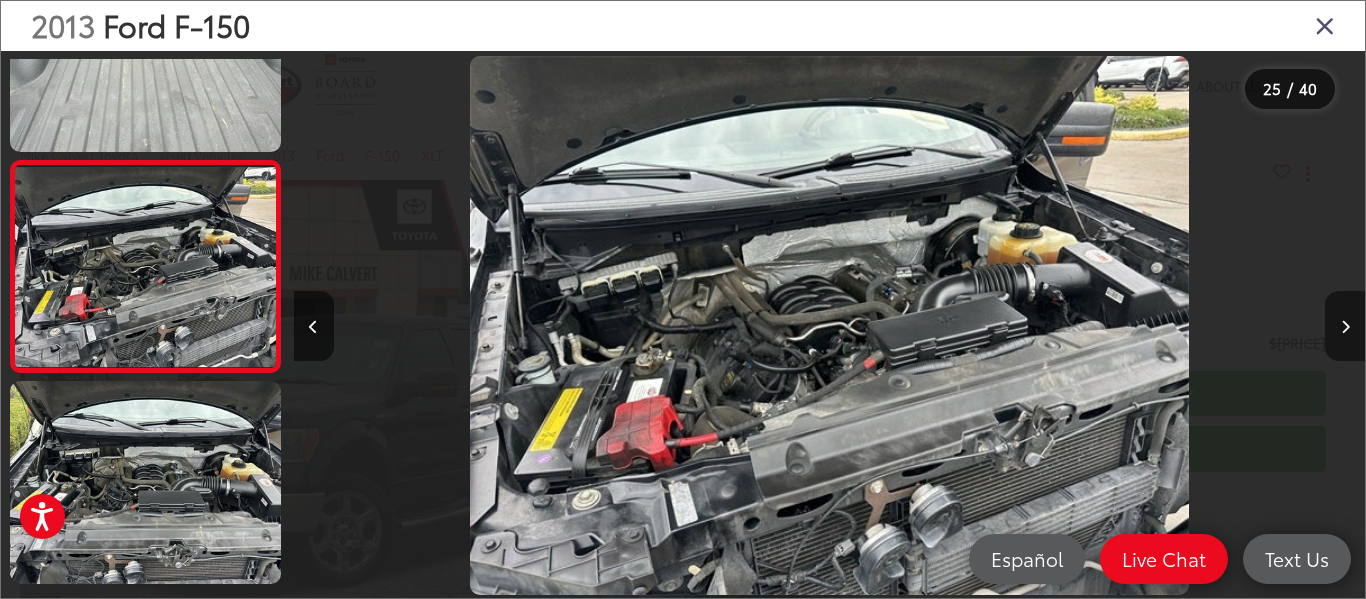 click at bounding box center [1345, 326] 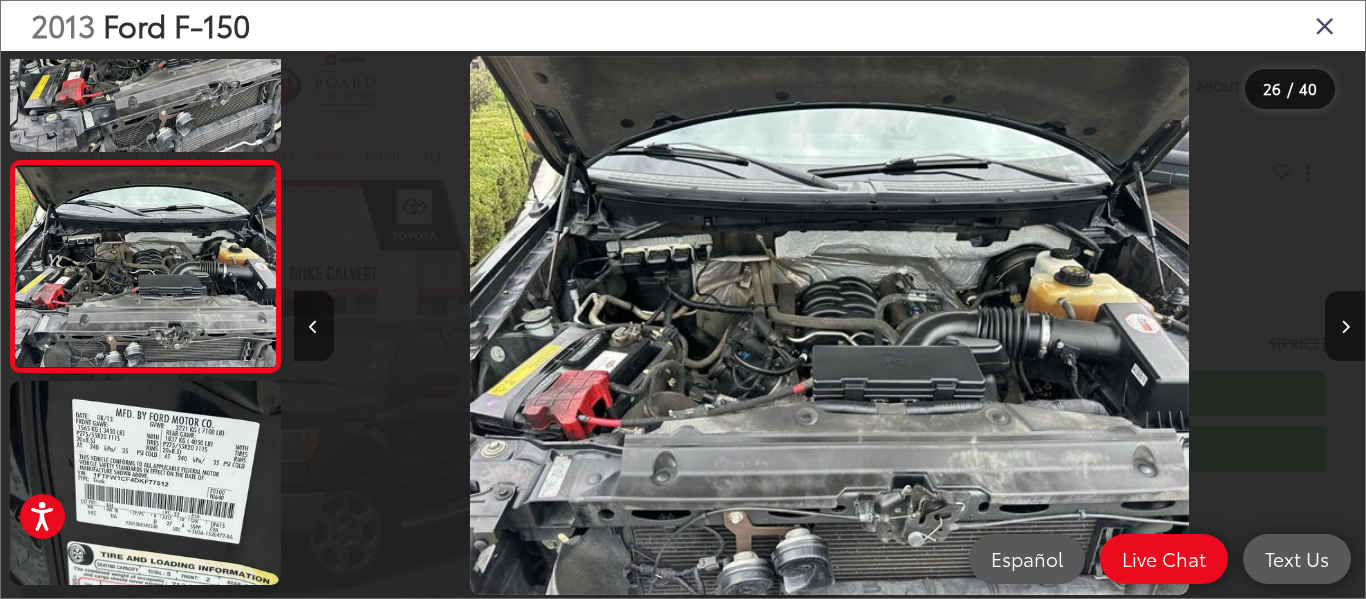 click at bounding box center [314, 326] 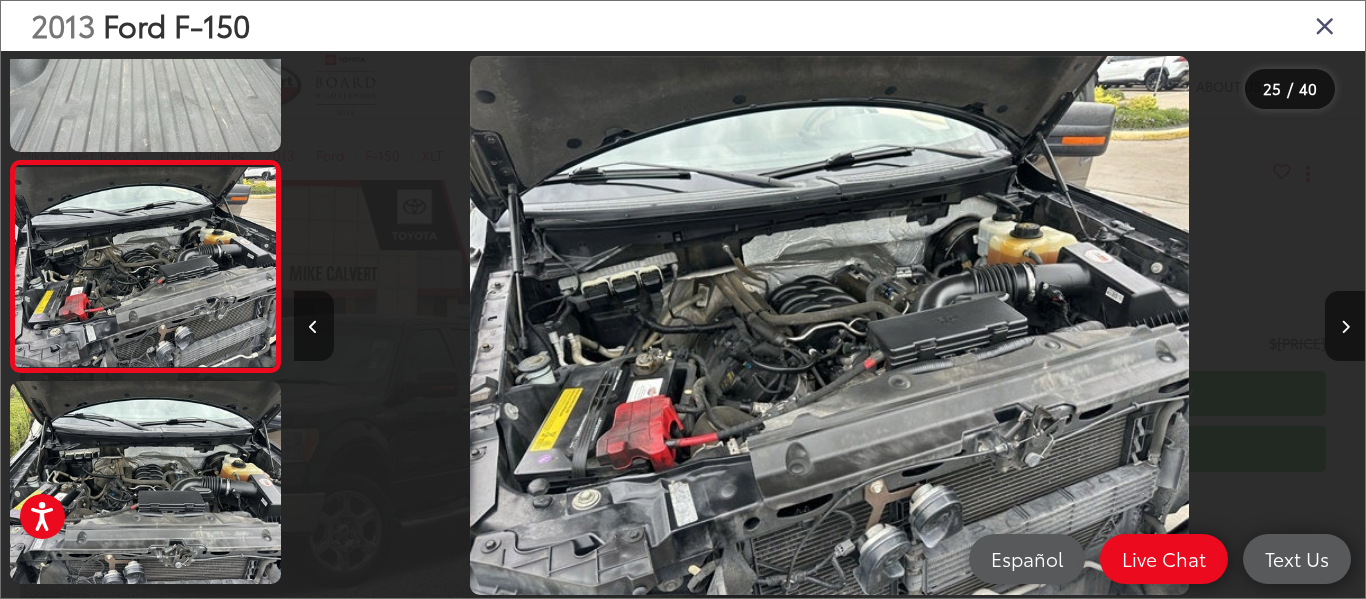 click at bounding box center (314, 326) 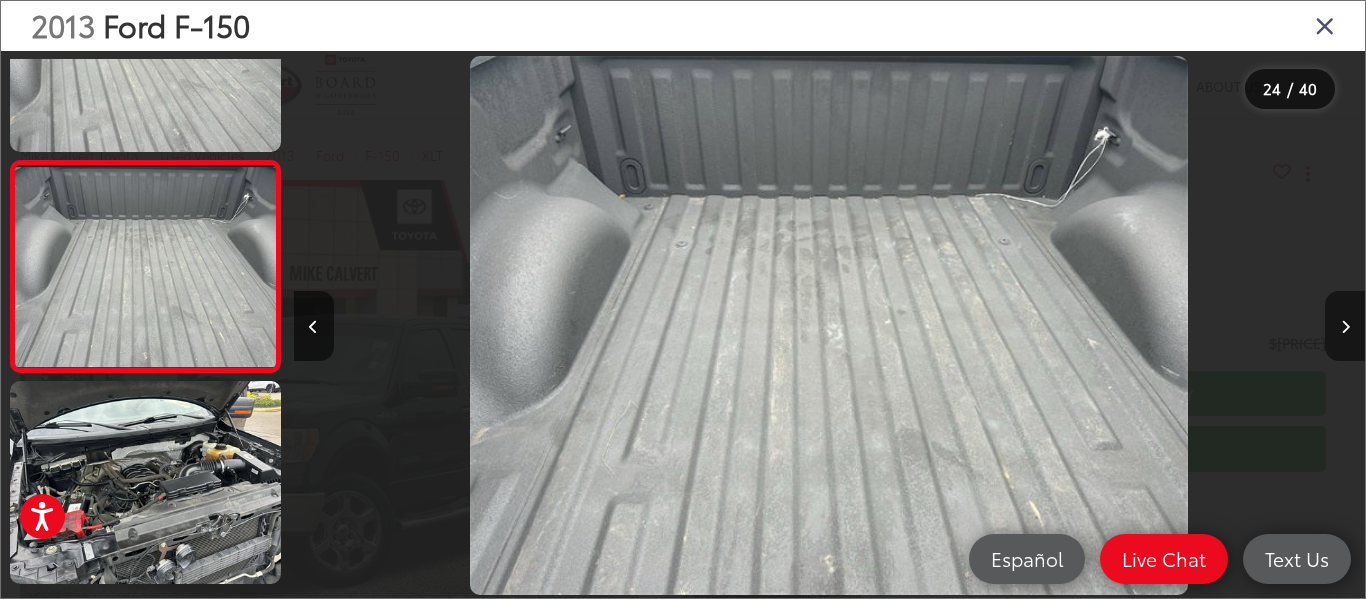 click at bounding box center [1345, 326] 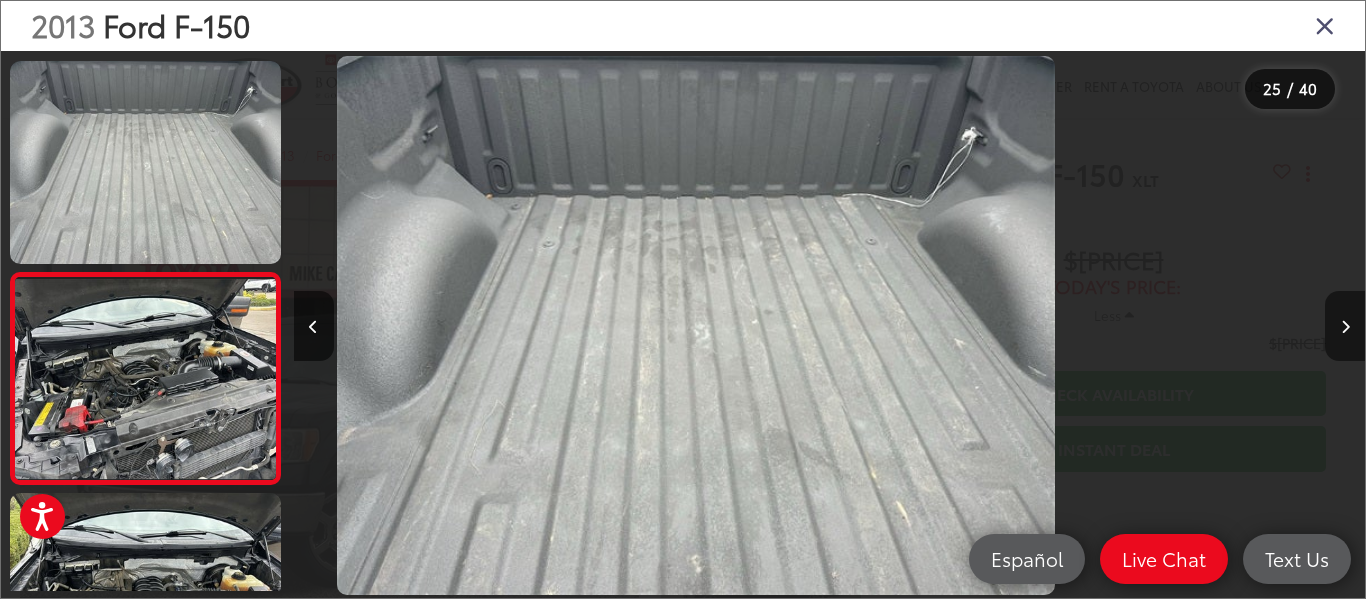 click at bounding box center [1345, 326] 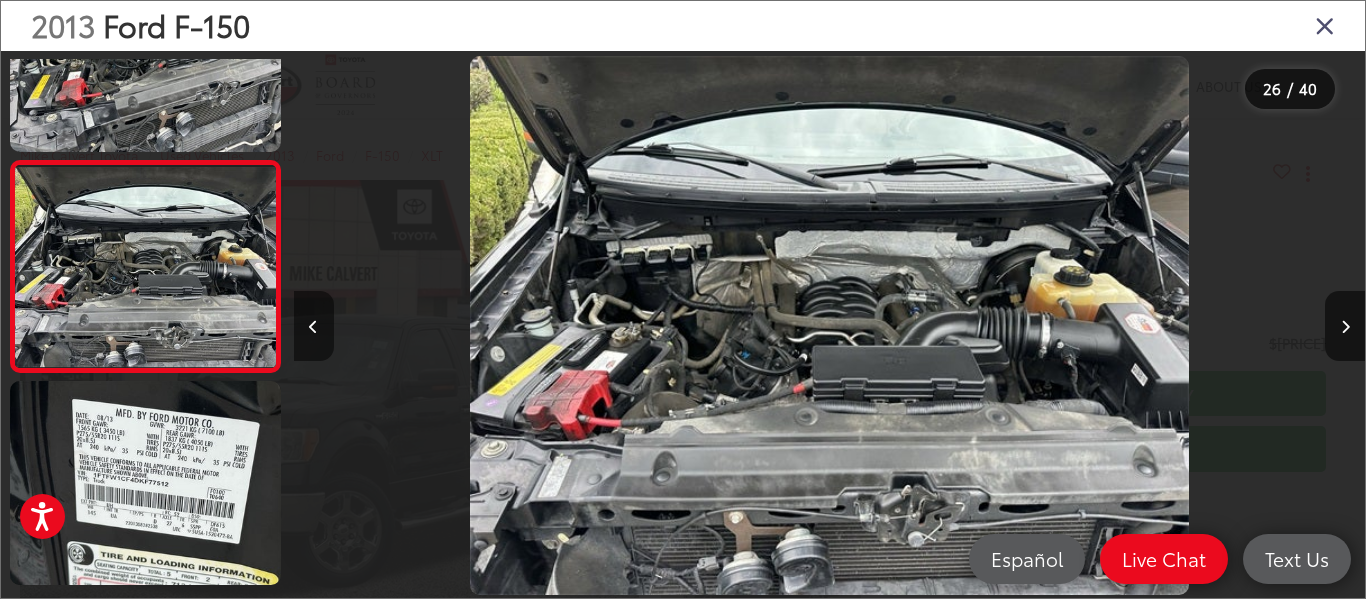 click at bounding box center [314, 326] 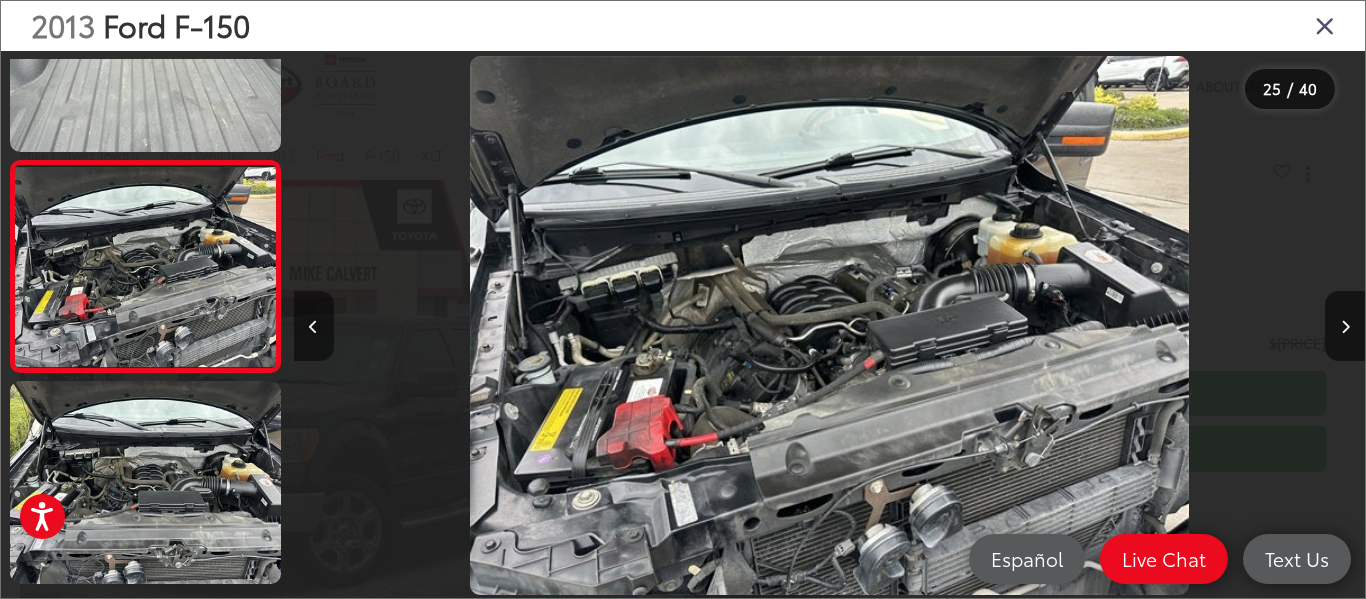 click at bounding box center (314, 326) 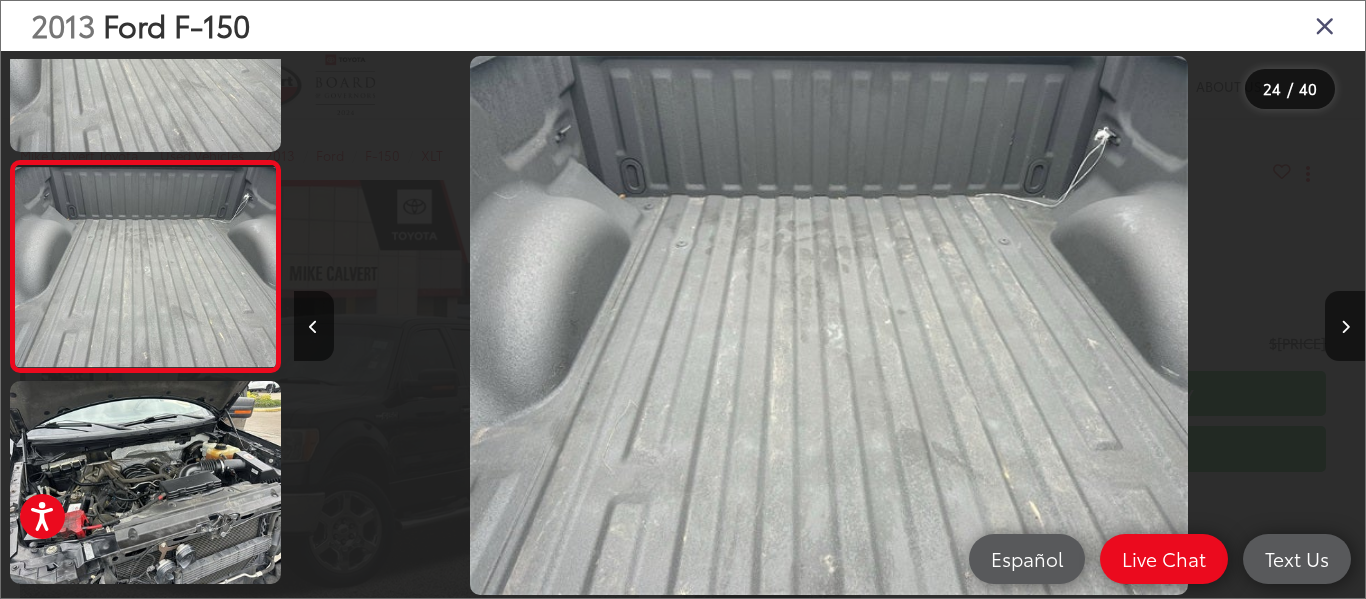 click on "2013   Ford F-150" at bounding box center (683, 26) 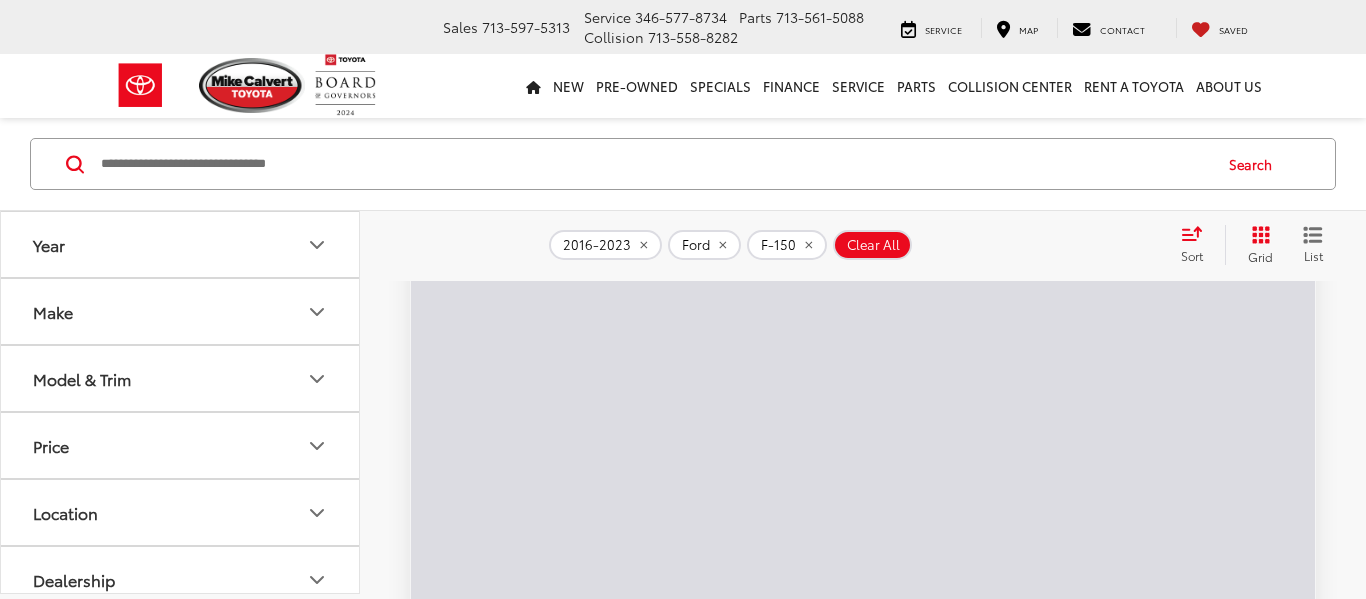 scroll, scrollTop: 0, scrollLeft: 0, axis: both 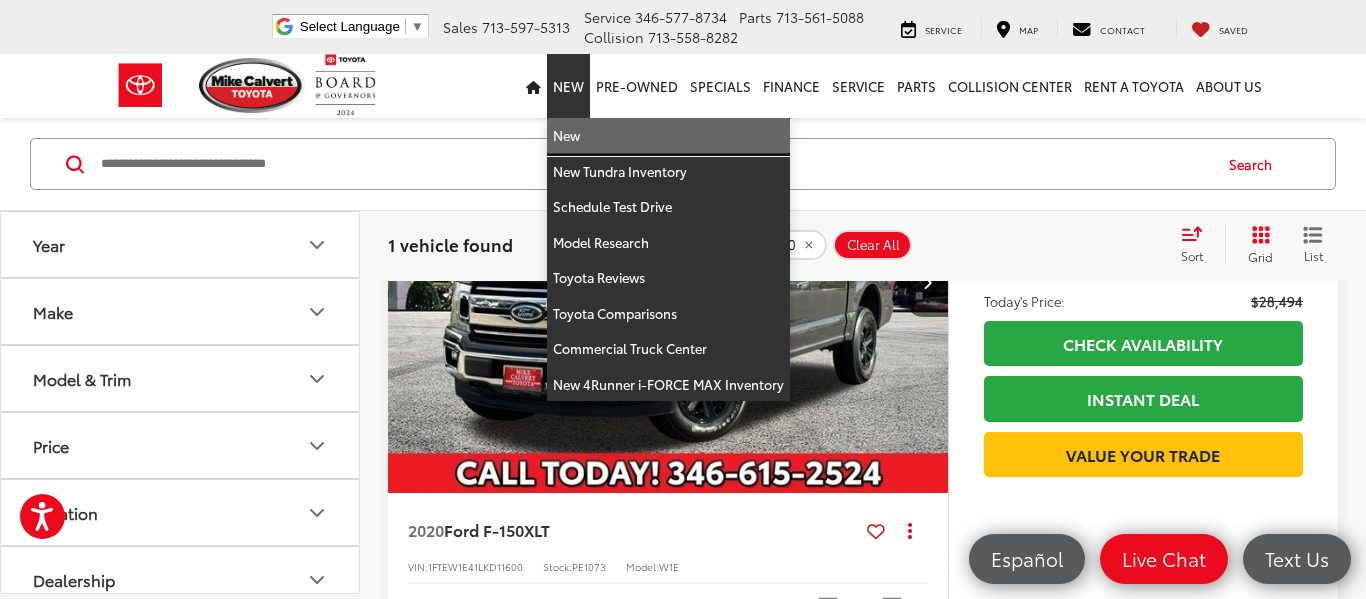 click on "New" at bounding box center (668, 136) 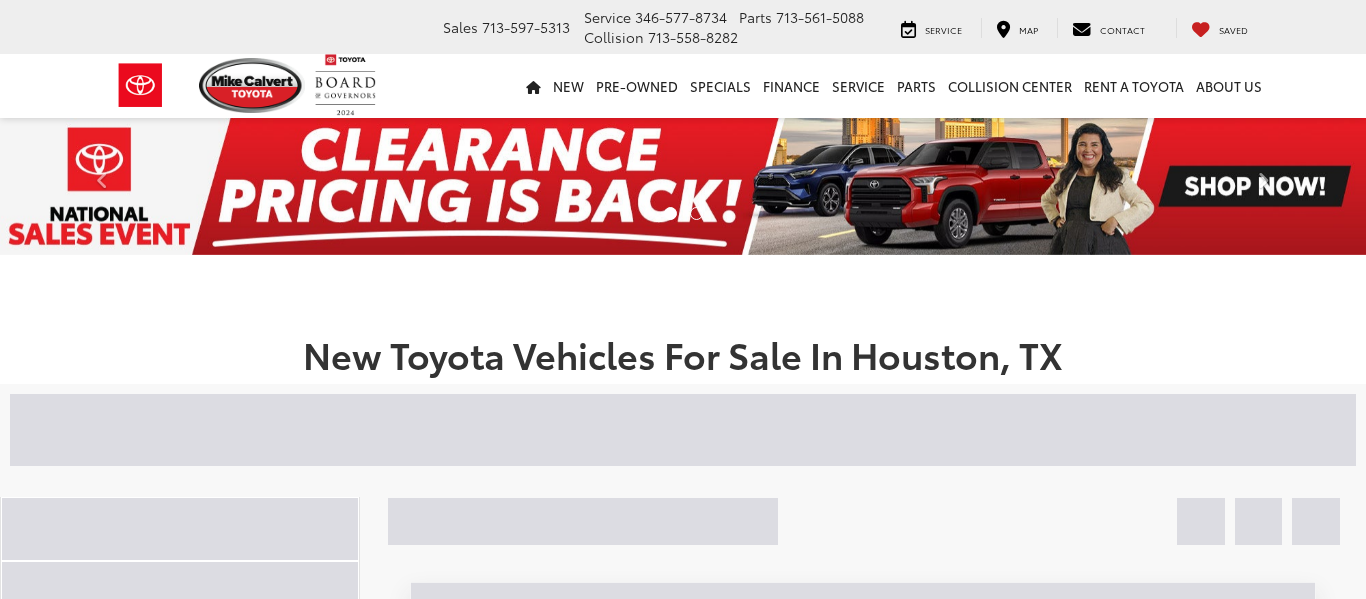 scroll, scrollTop: 0, scrollLeft: 0, axis: both 